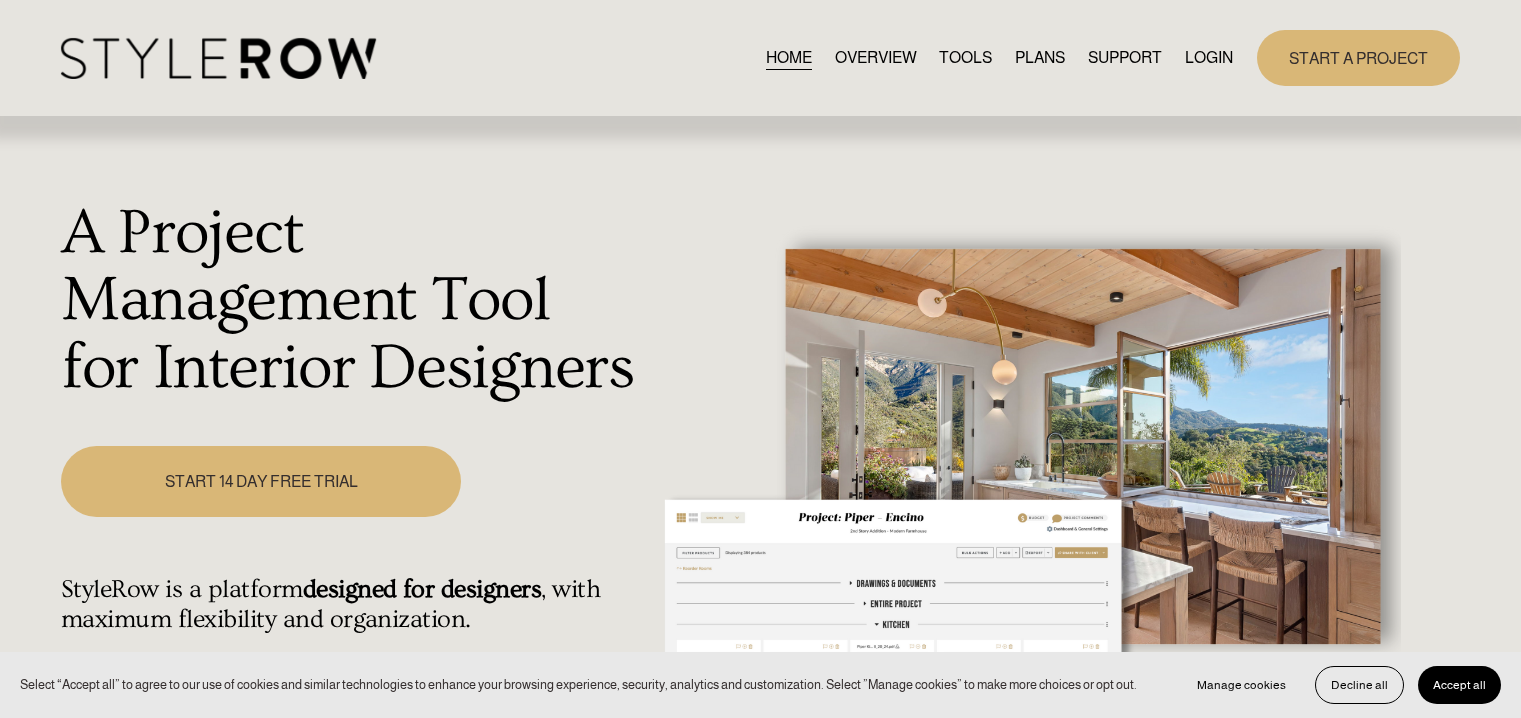 scroll, scrollTop: 0, scrollLeft: 0, axis: both 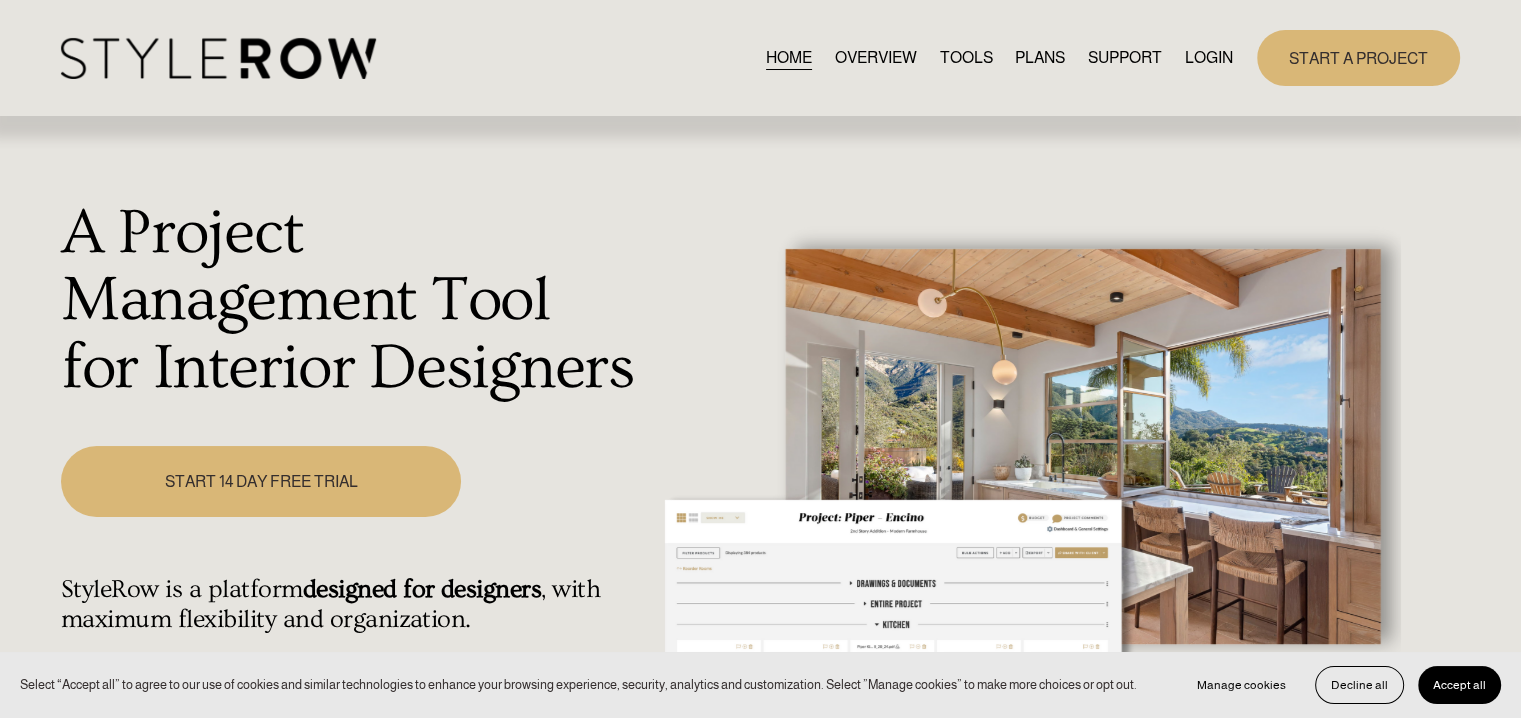 click on "LOGIN" at bounding box center [1209, 57] 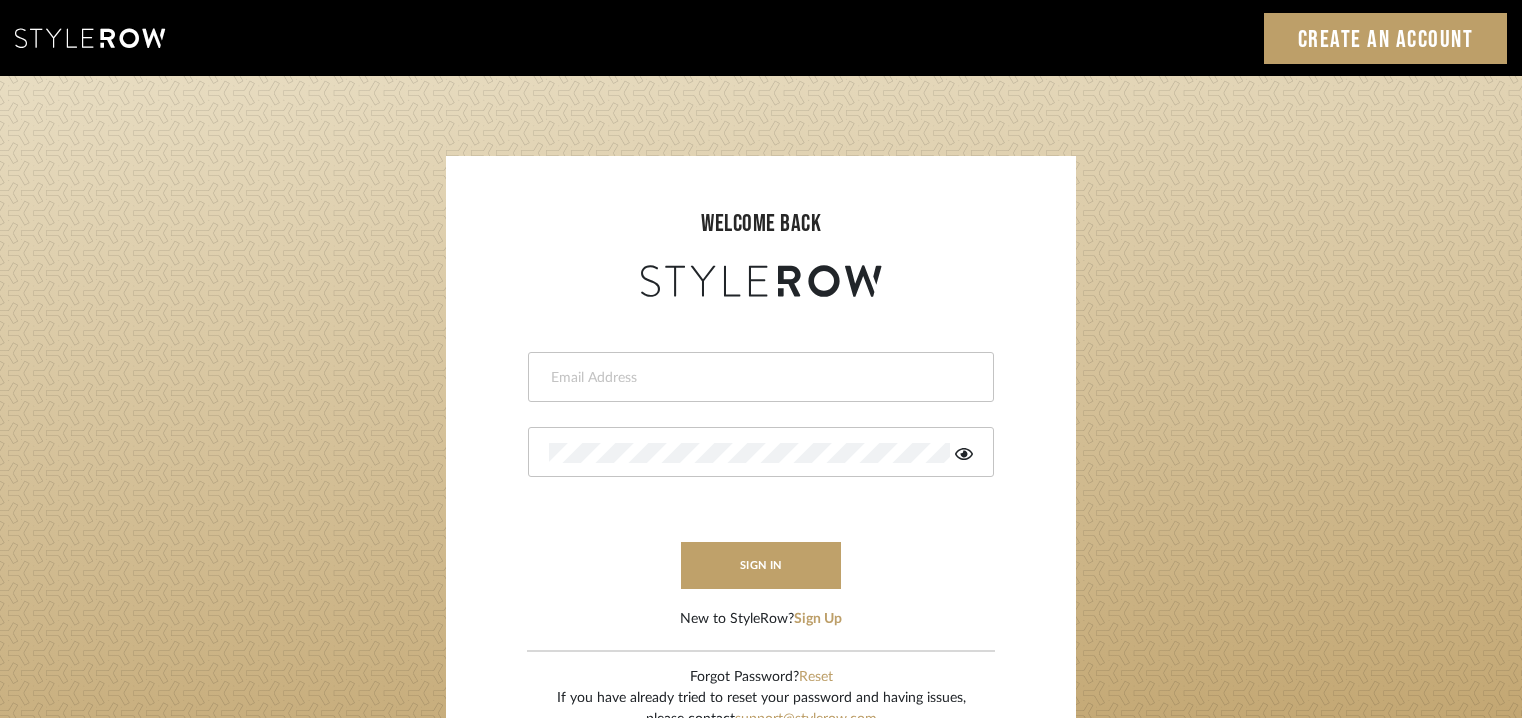 scroll, scrollTop: 0, scrollLeft: 0, axis: both 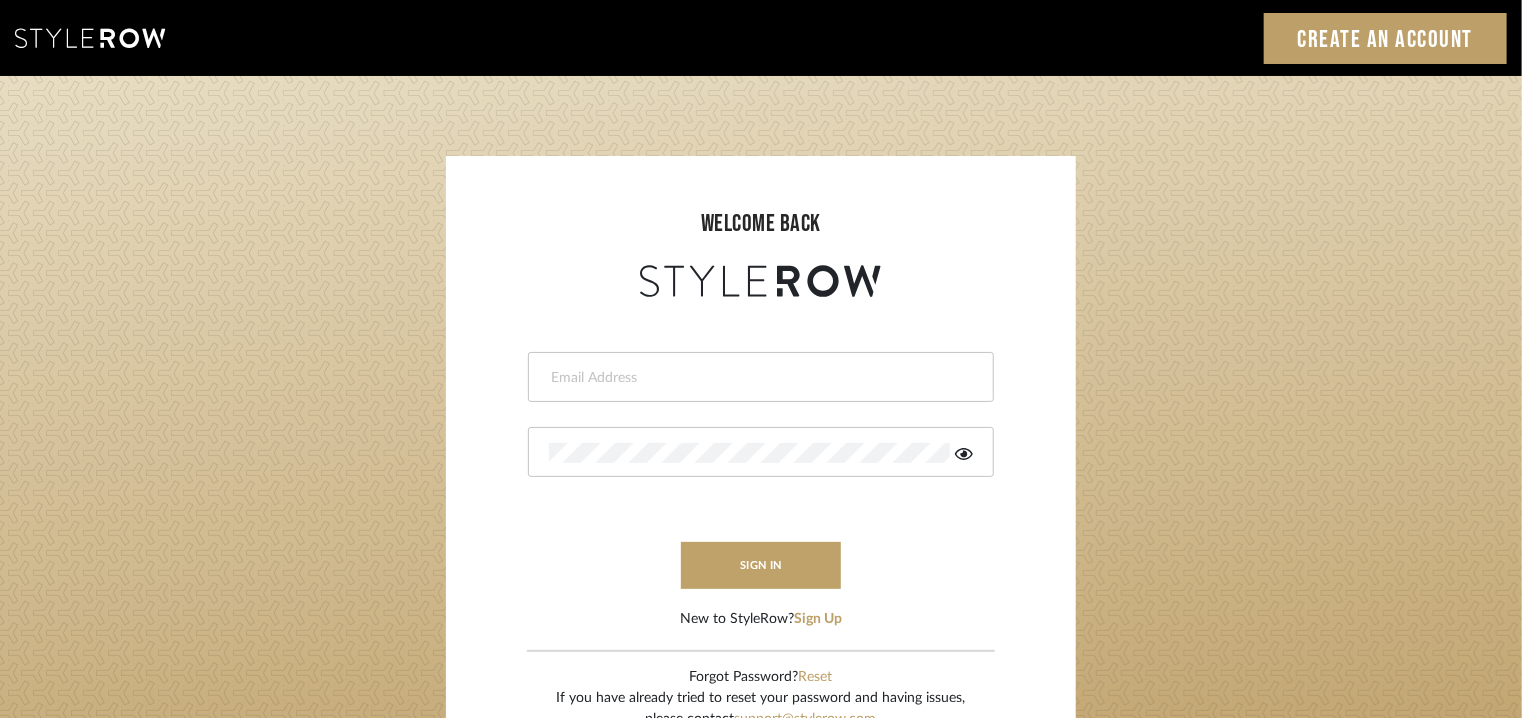 click at bounding box center [761, 377] 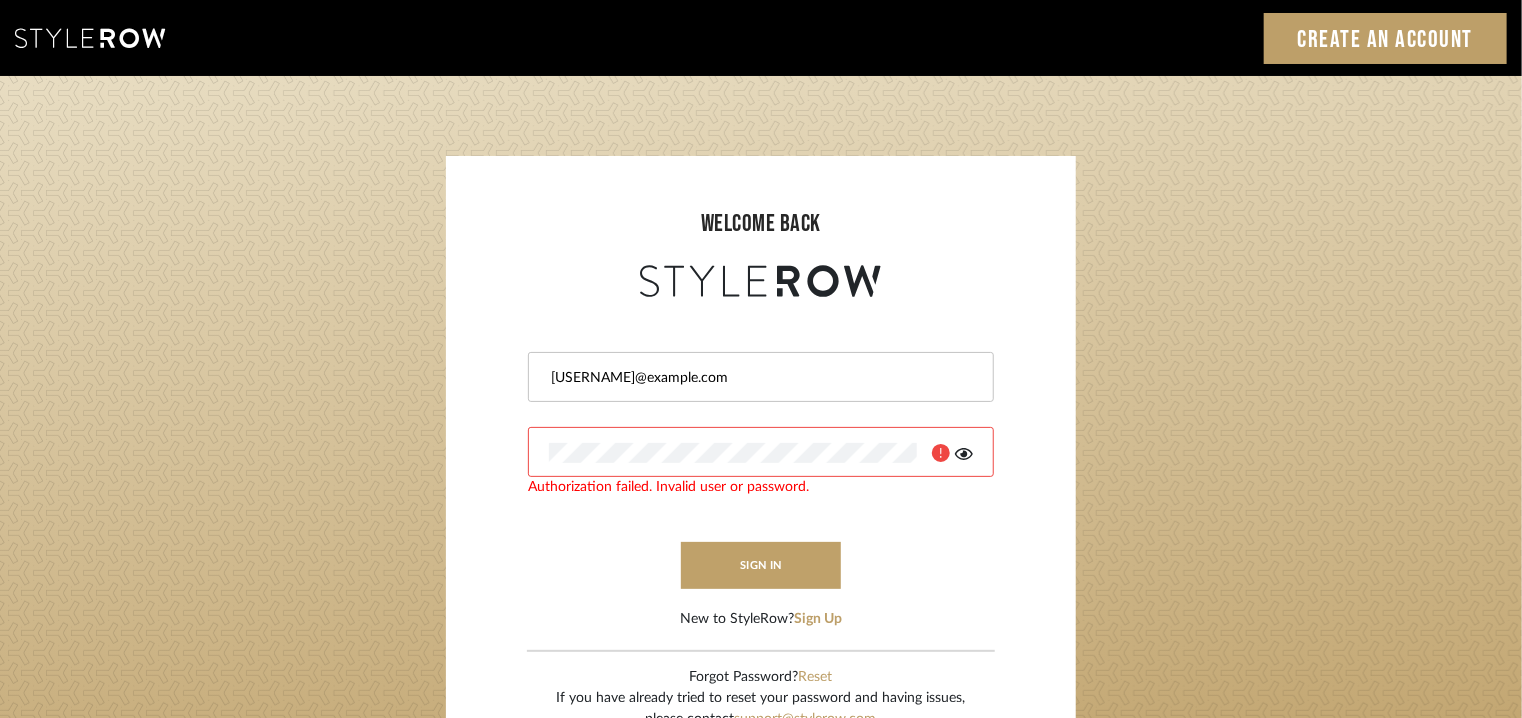 click 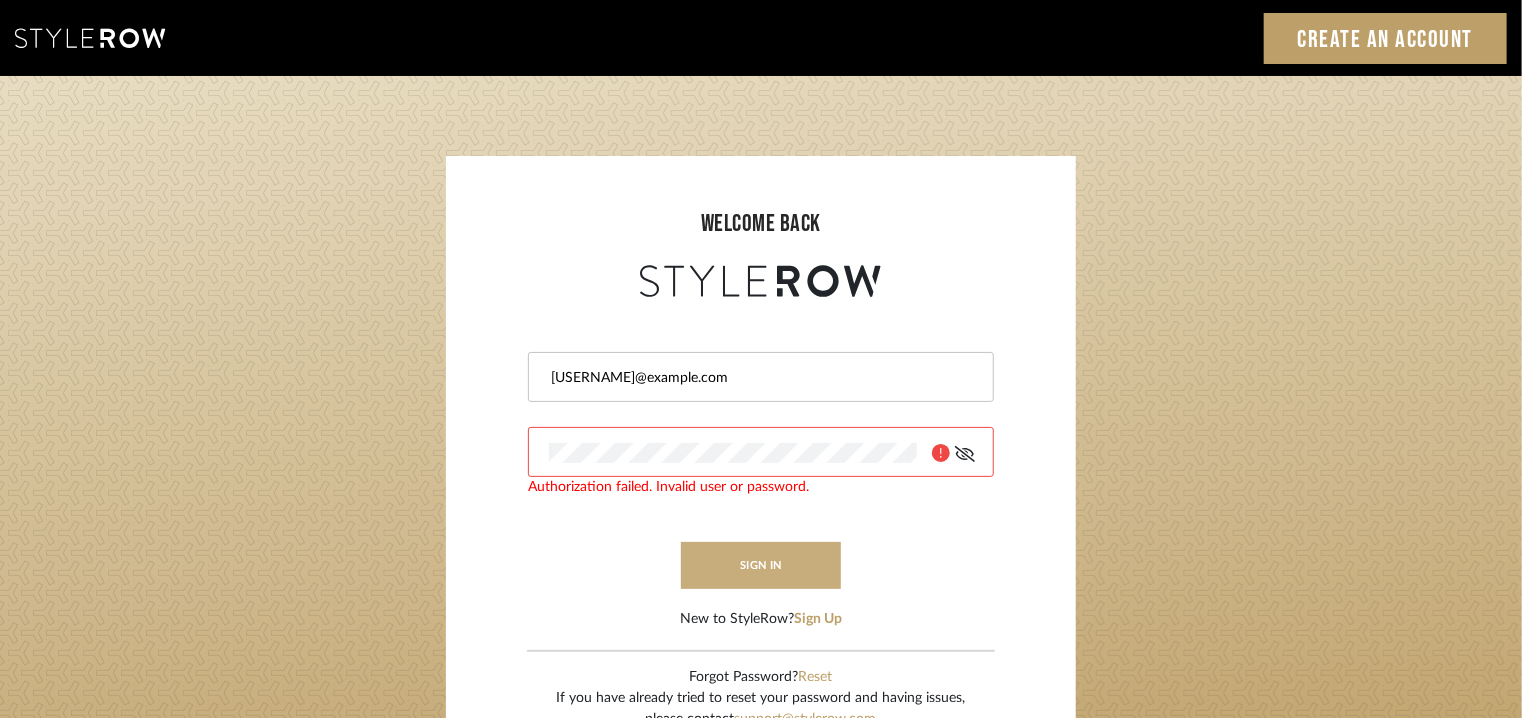 click on "sign in" at bounding box center [761, 565] 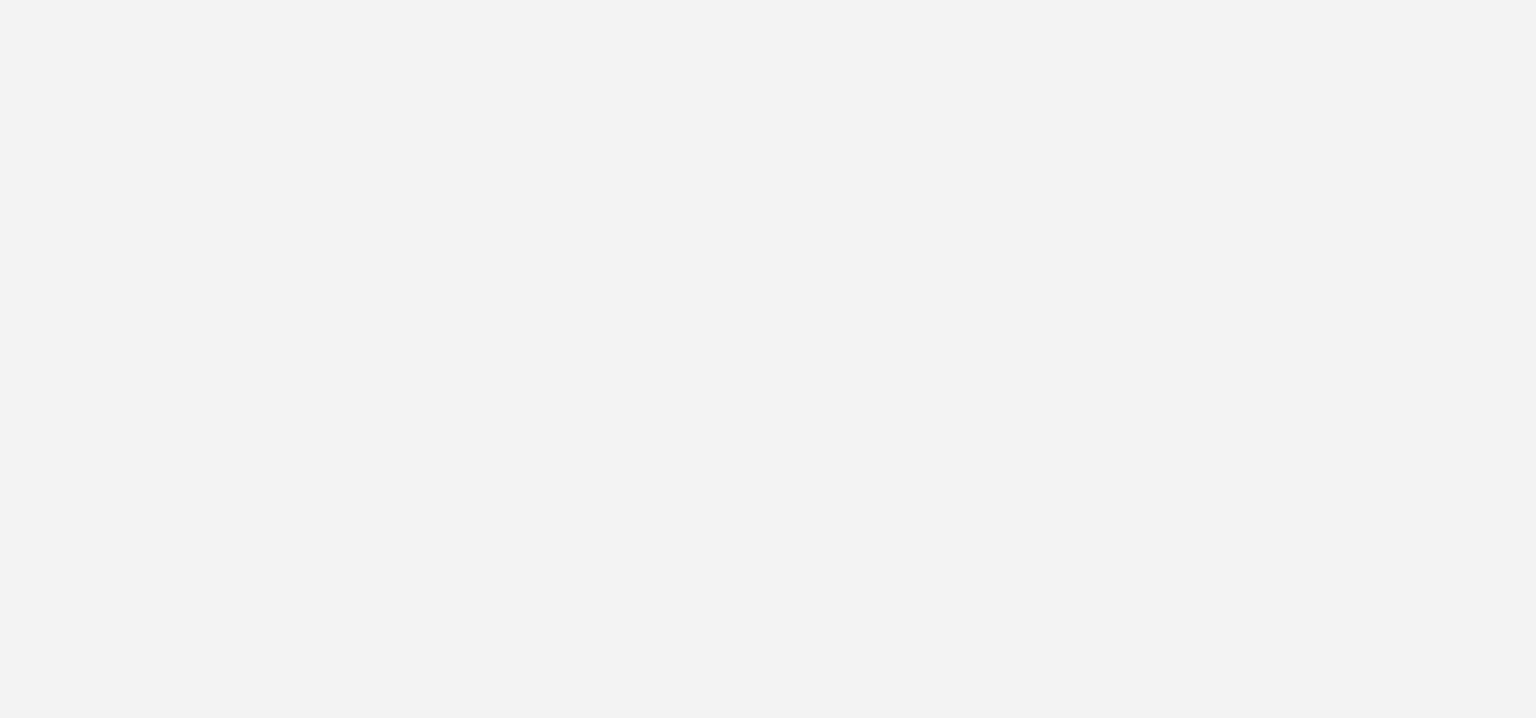 scroll, scrollTop: 0, scrollLeft: 0, axis: both 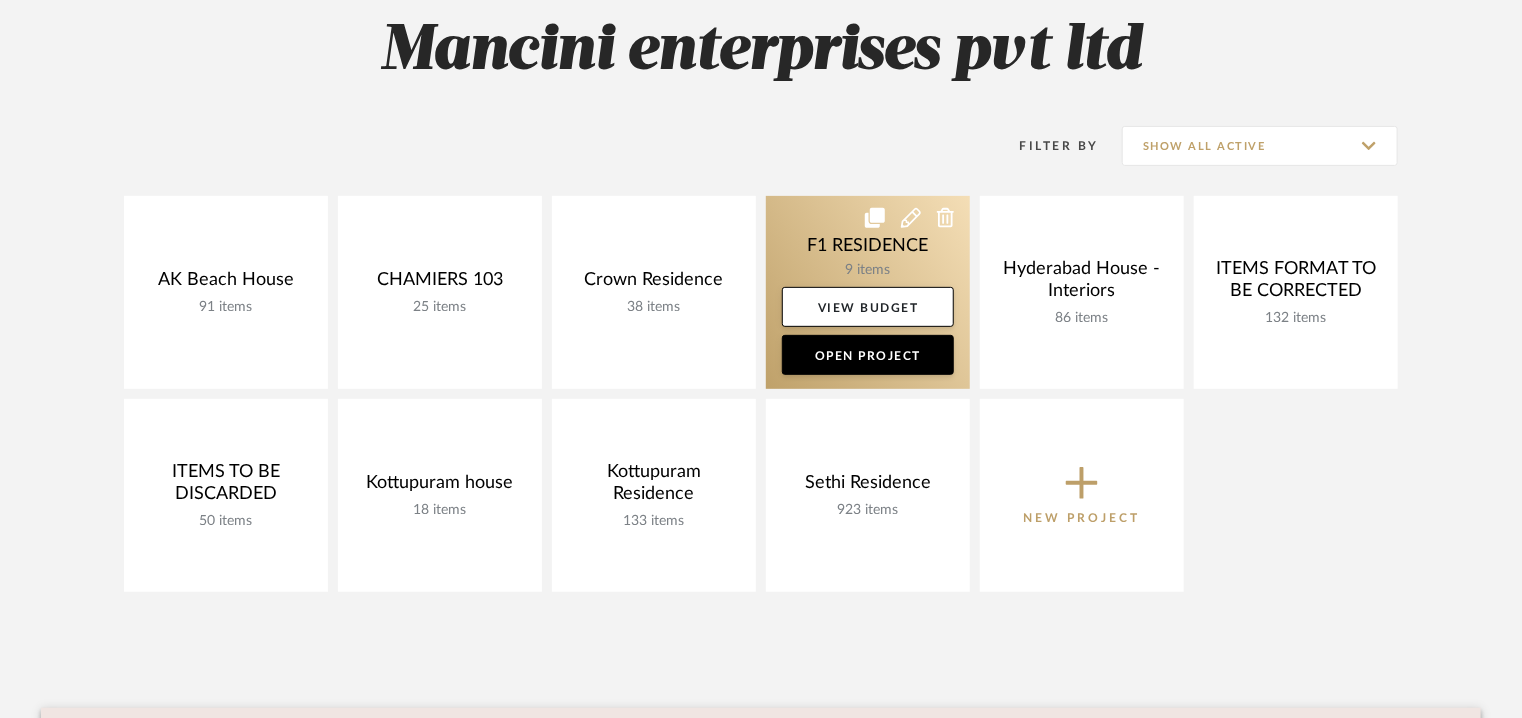 click 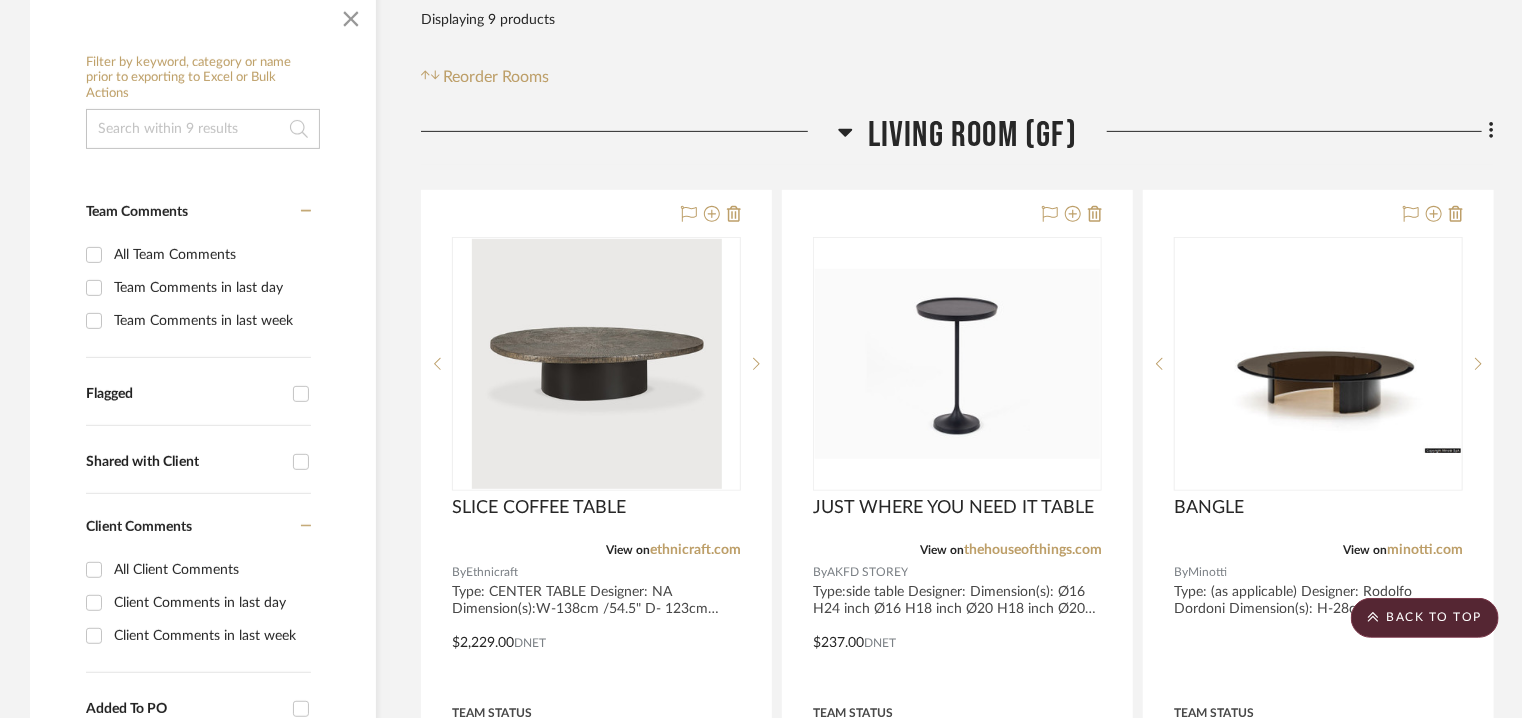 scroll, scrollTop: 0, scrollLeft: 0, axis: both 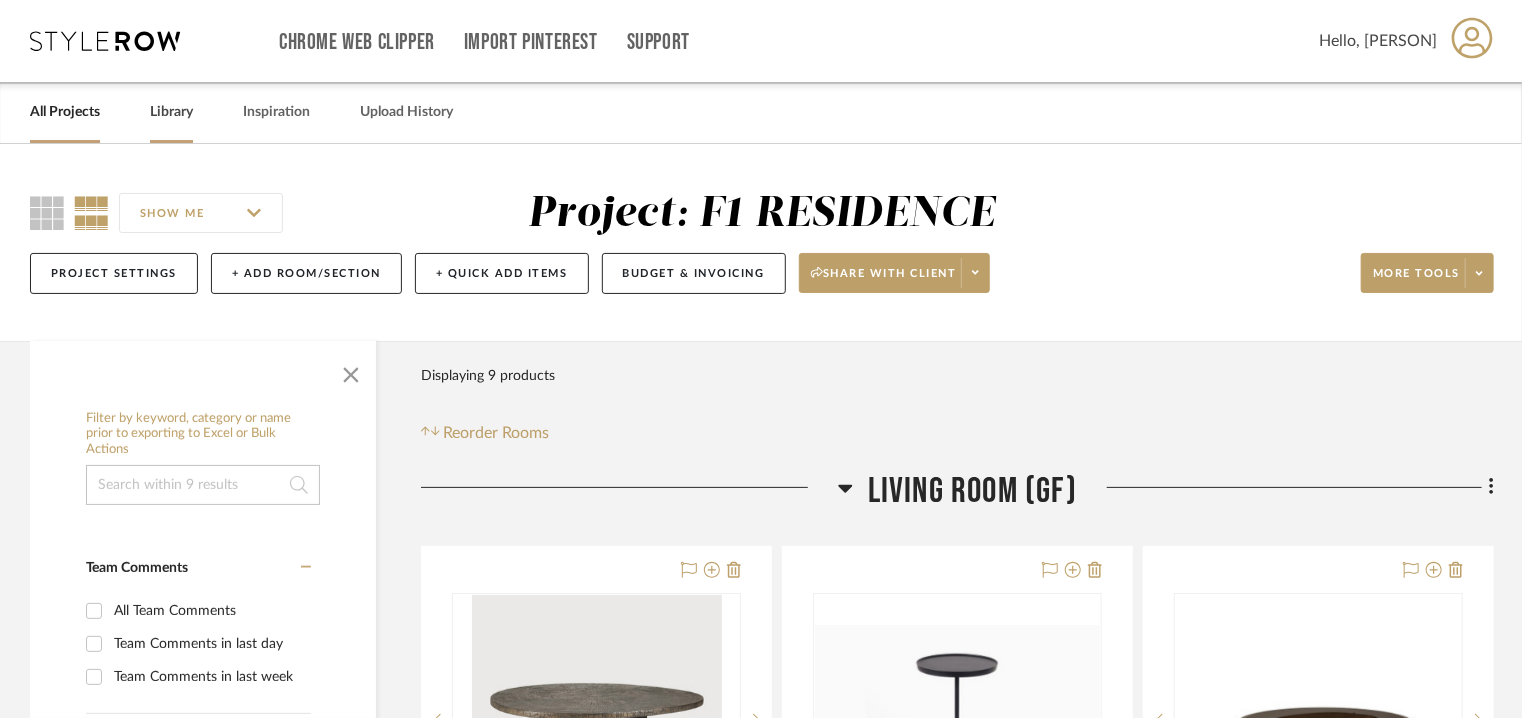 click on "Library" at bounding box center [171, 112] 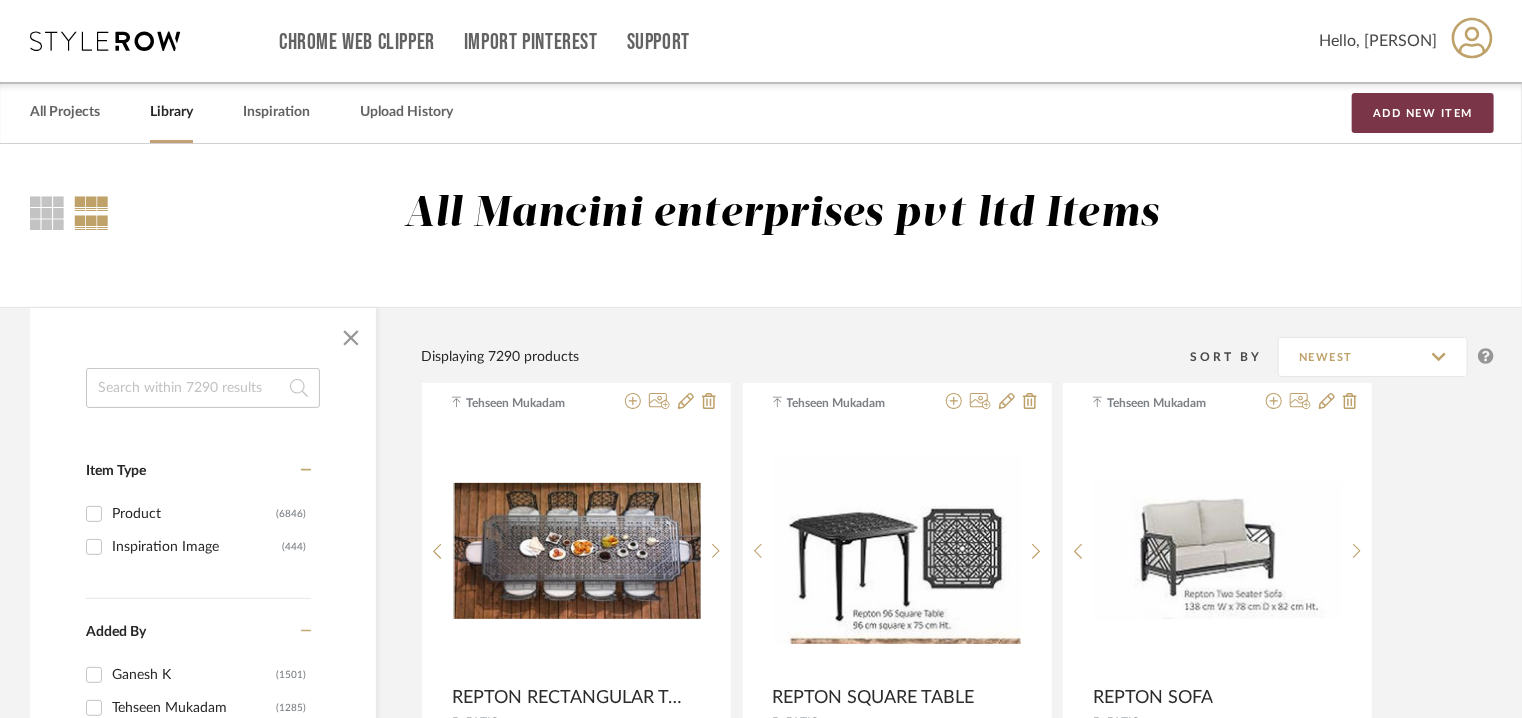 click on "Add New Item" at bounding box center (1423, 113) 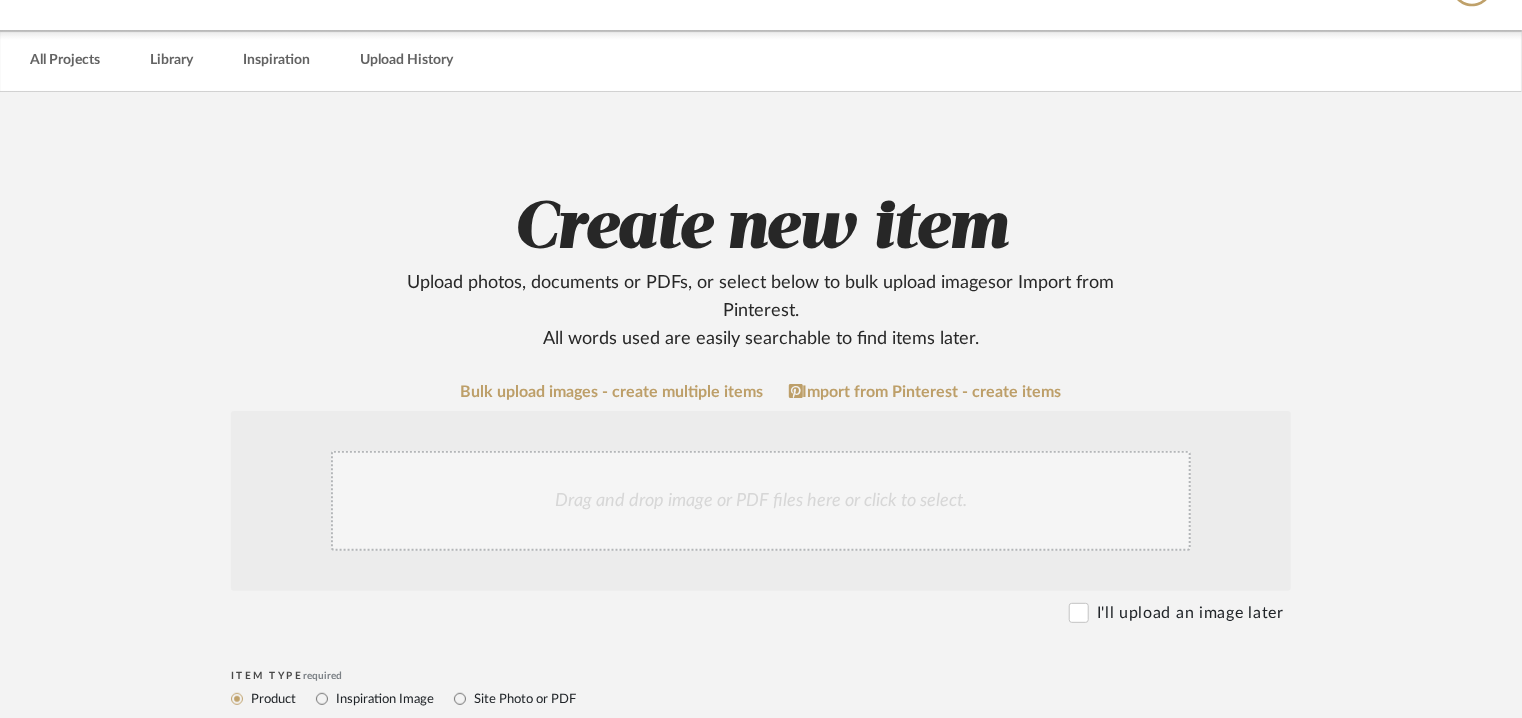 scroll, scrollTop: 400, scrollLeft: 0, axis: vertical 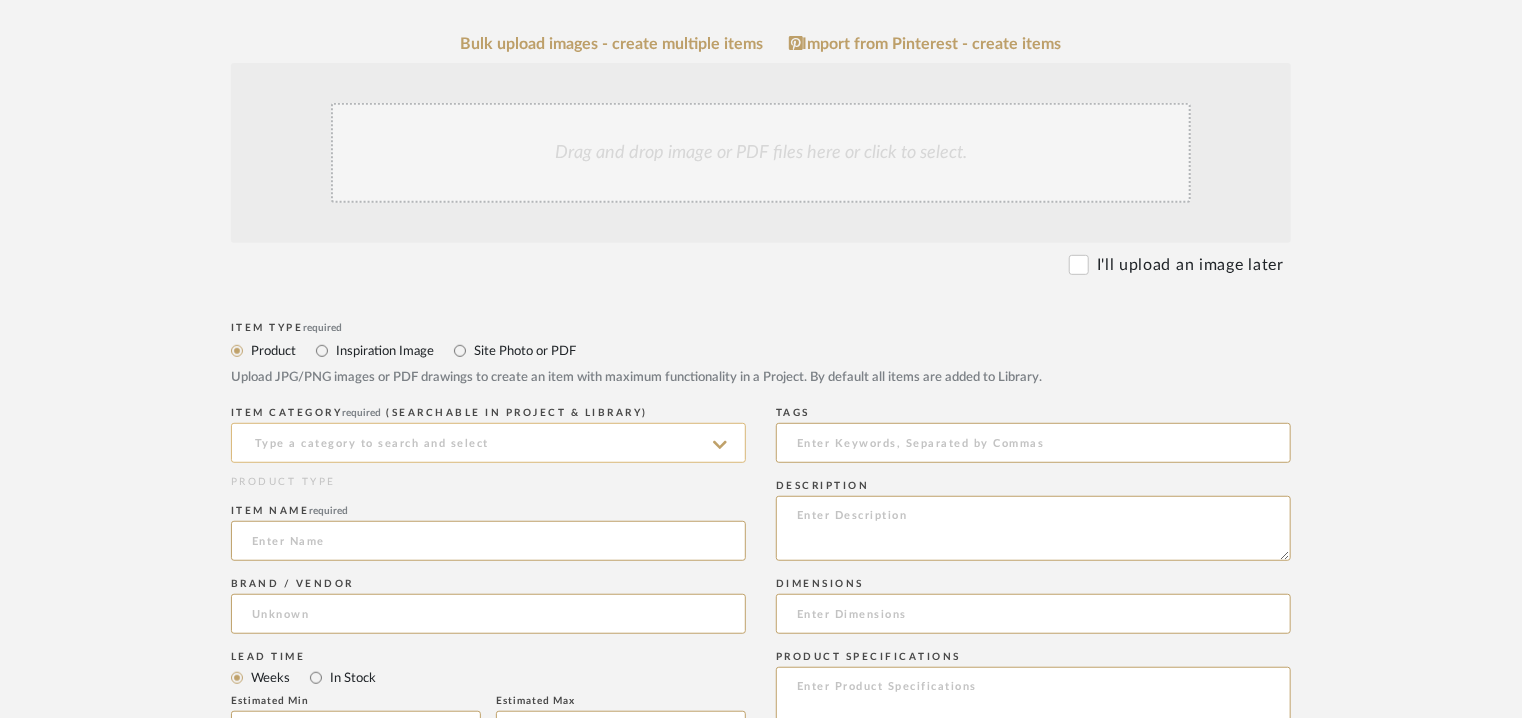 click 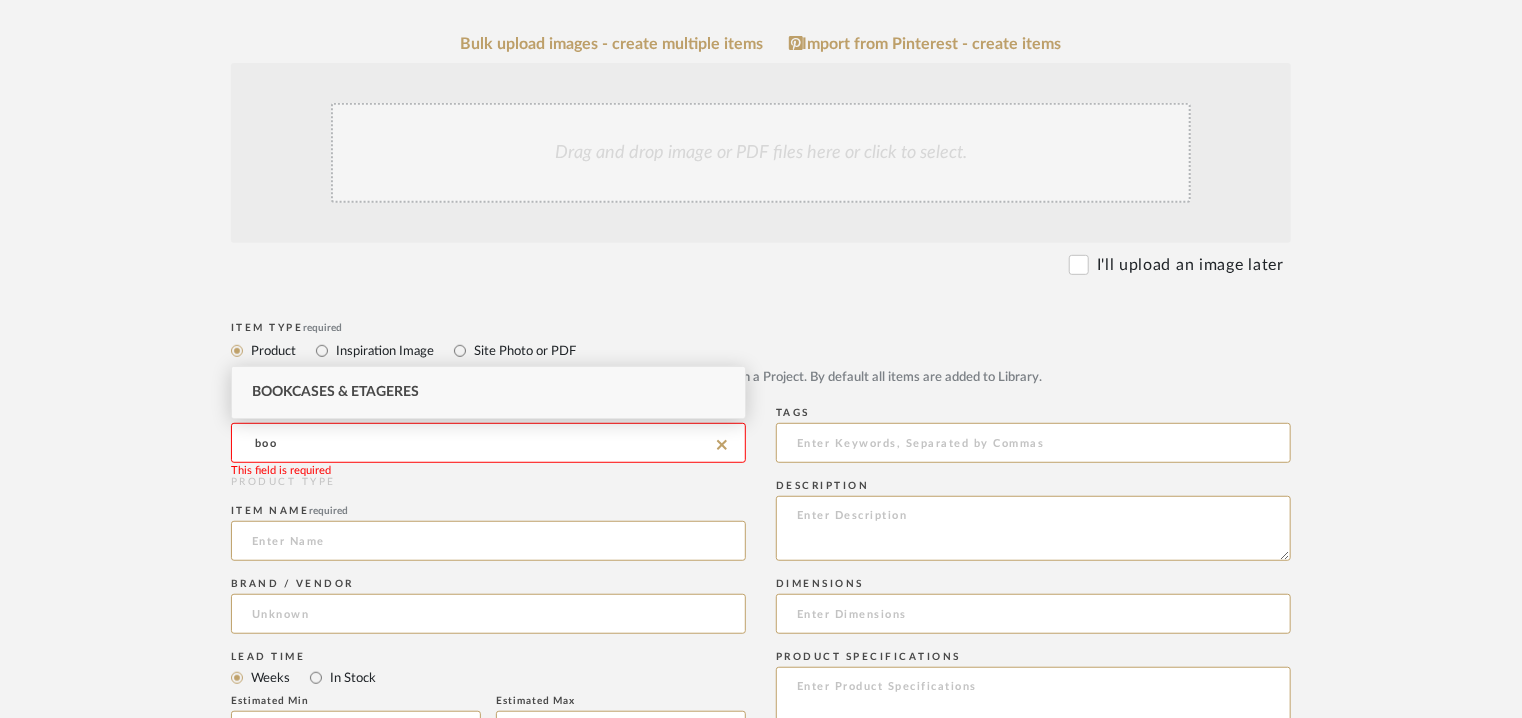 click on "Bookcases & Etageres" at bounding box center [335, 392] 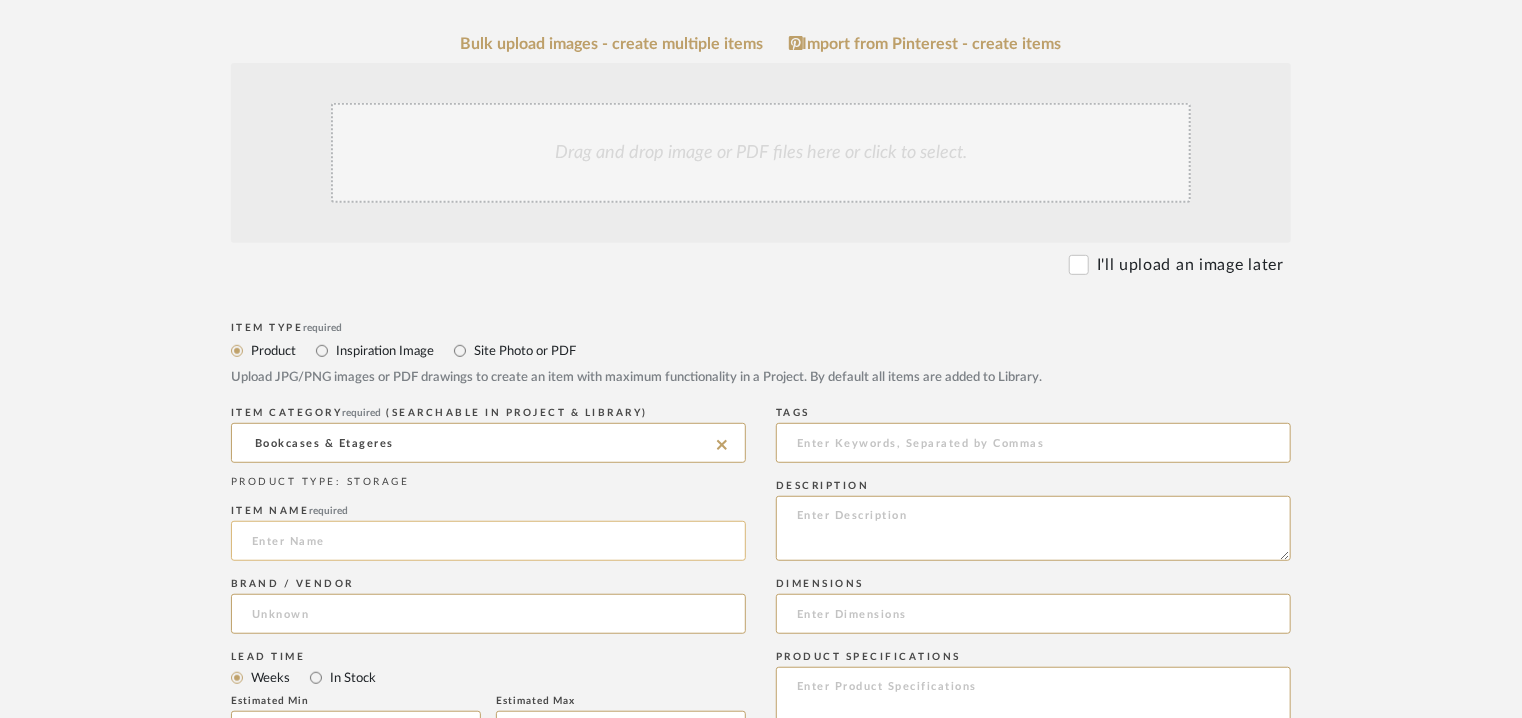 click 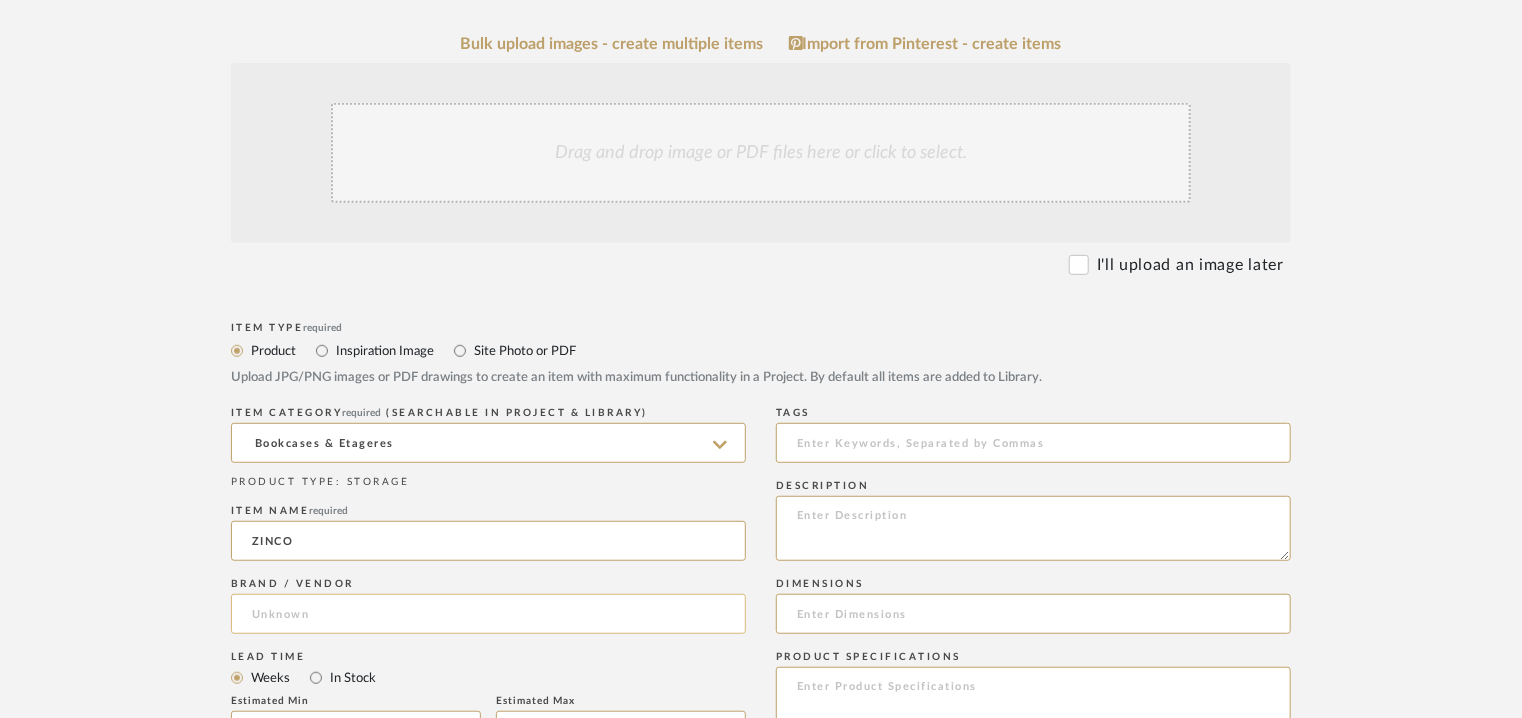 type on "ZINCO" 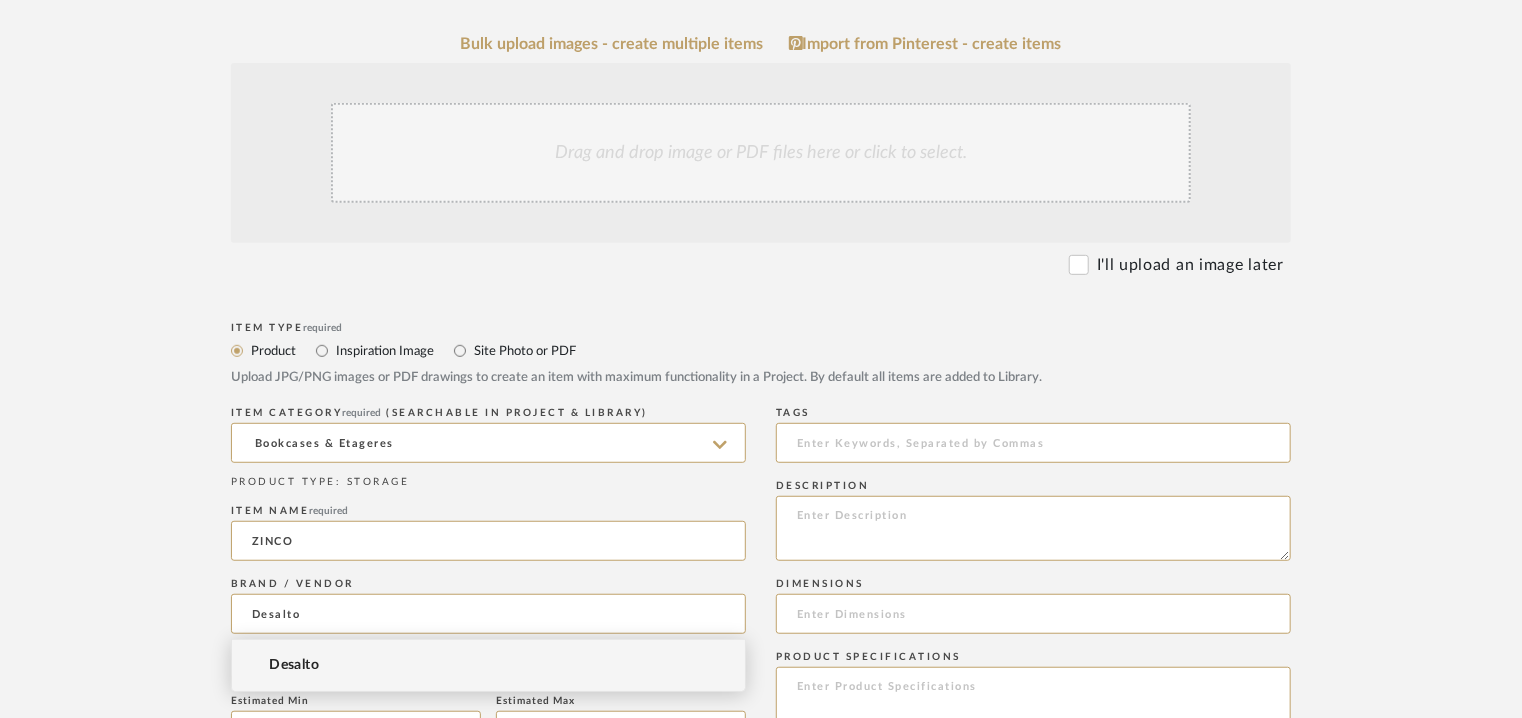 type on "Desalto" 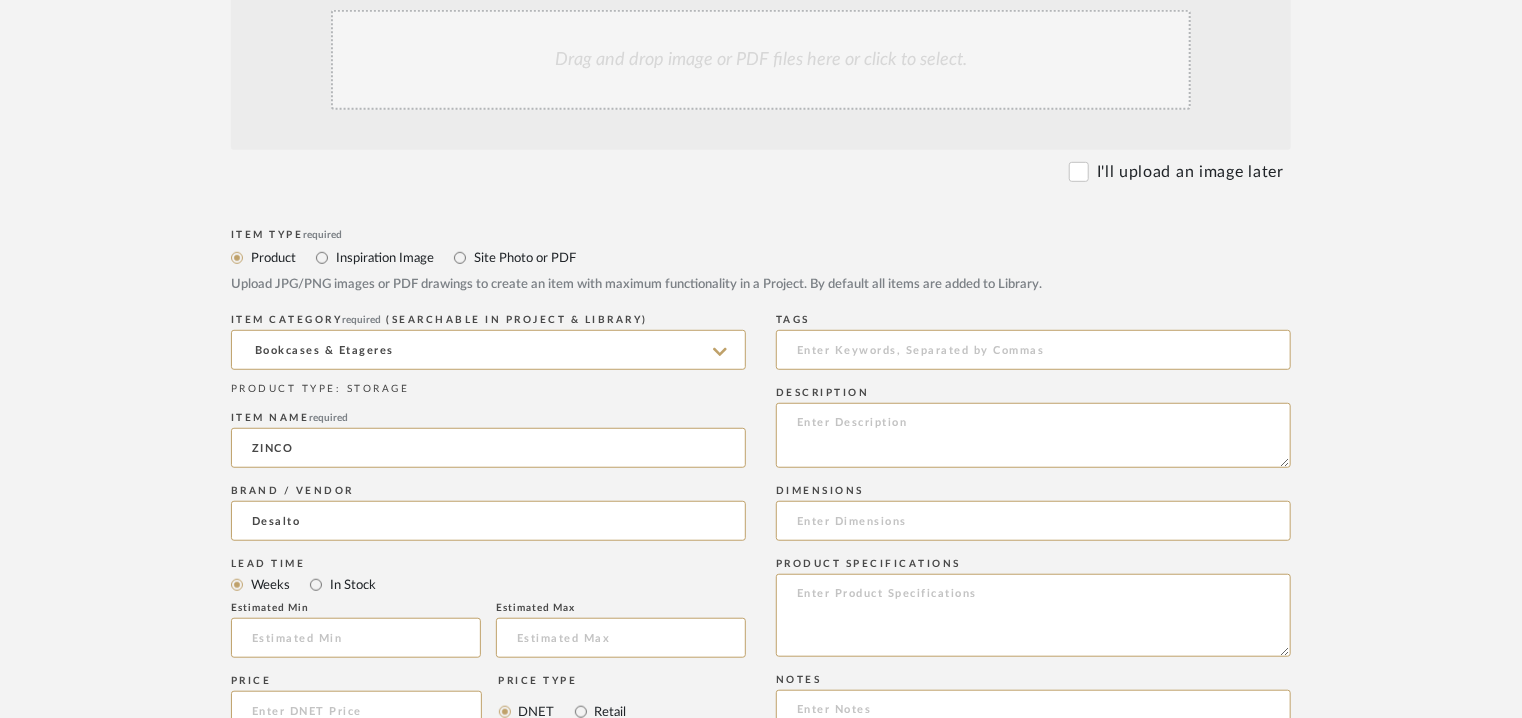 scroll, scrollTop: 600, scrollLeft: 0, axis: vertical 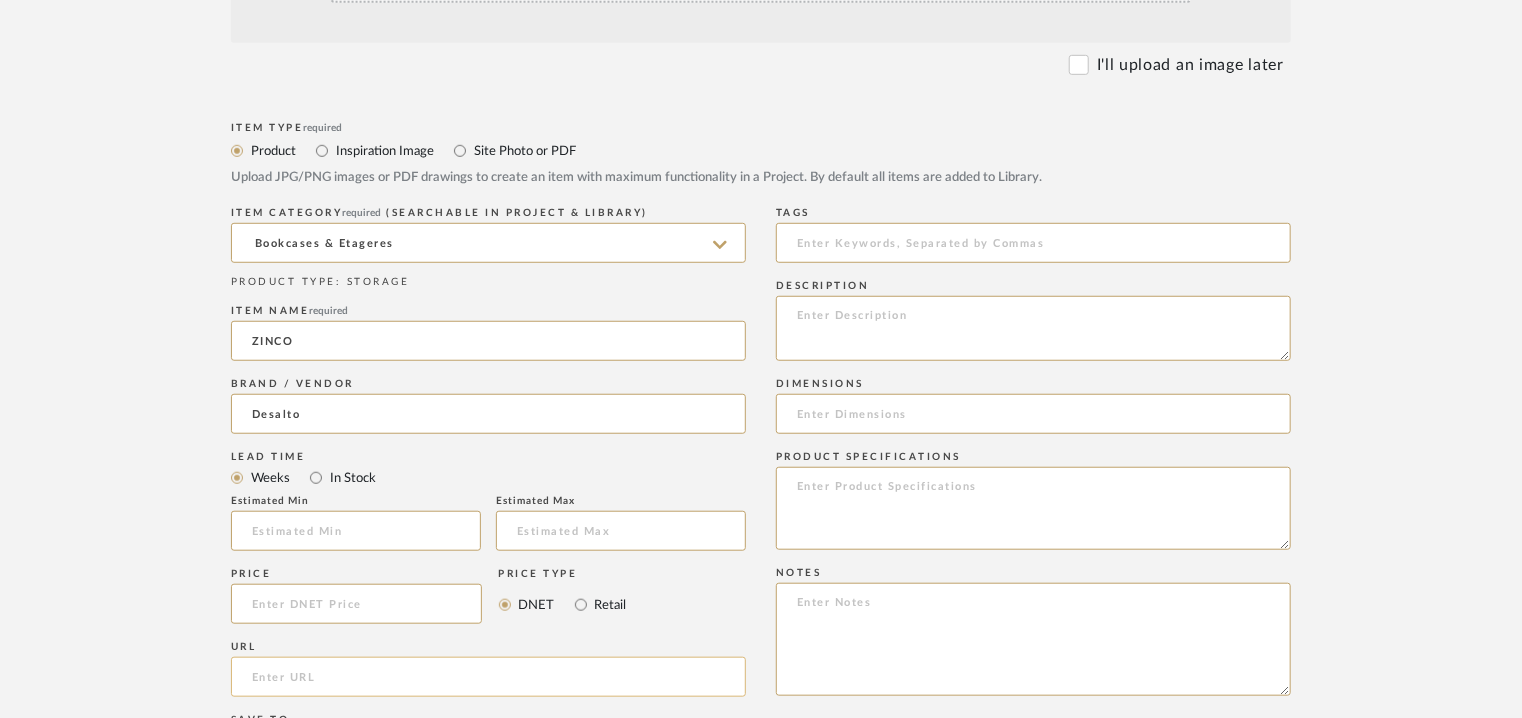 click 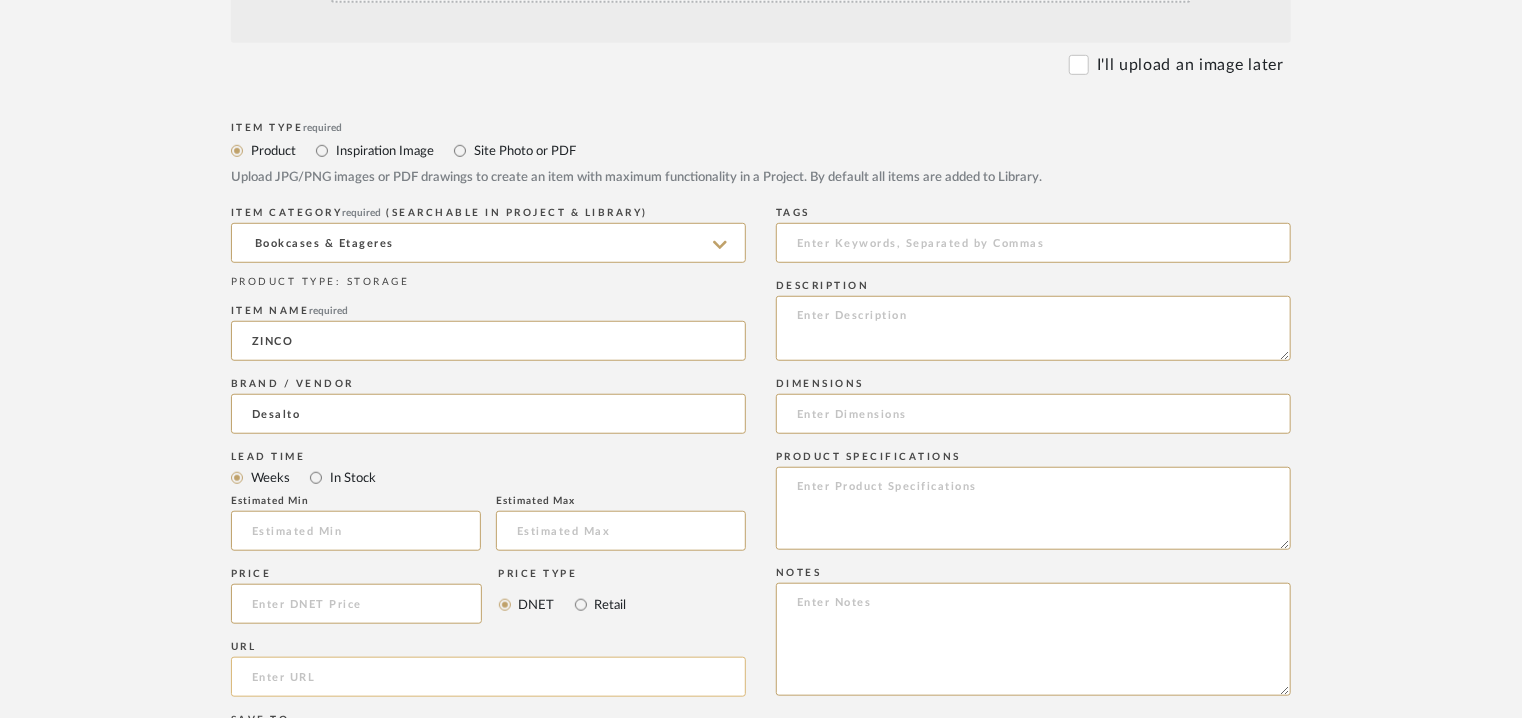 paste on "[WEBSITE]" 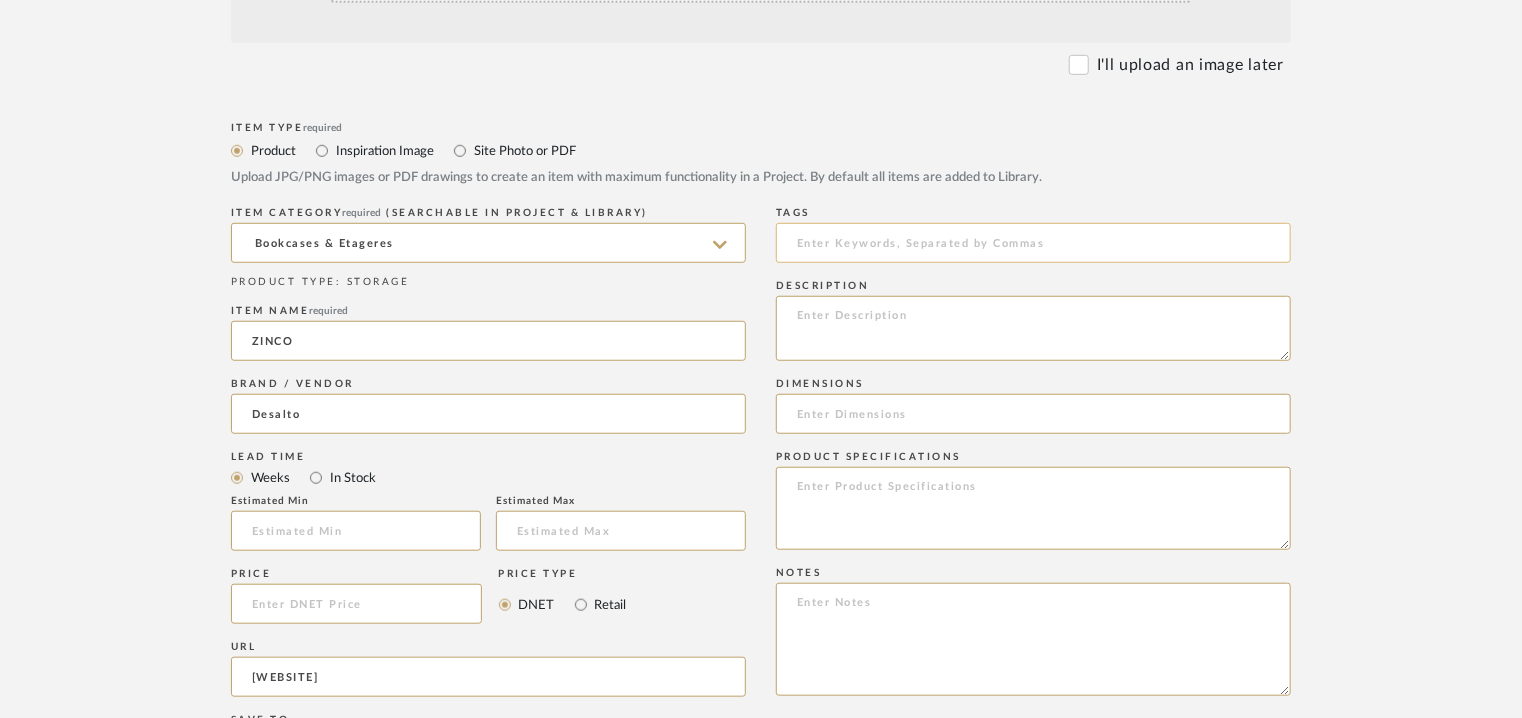 type on "[WEBSITE]" 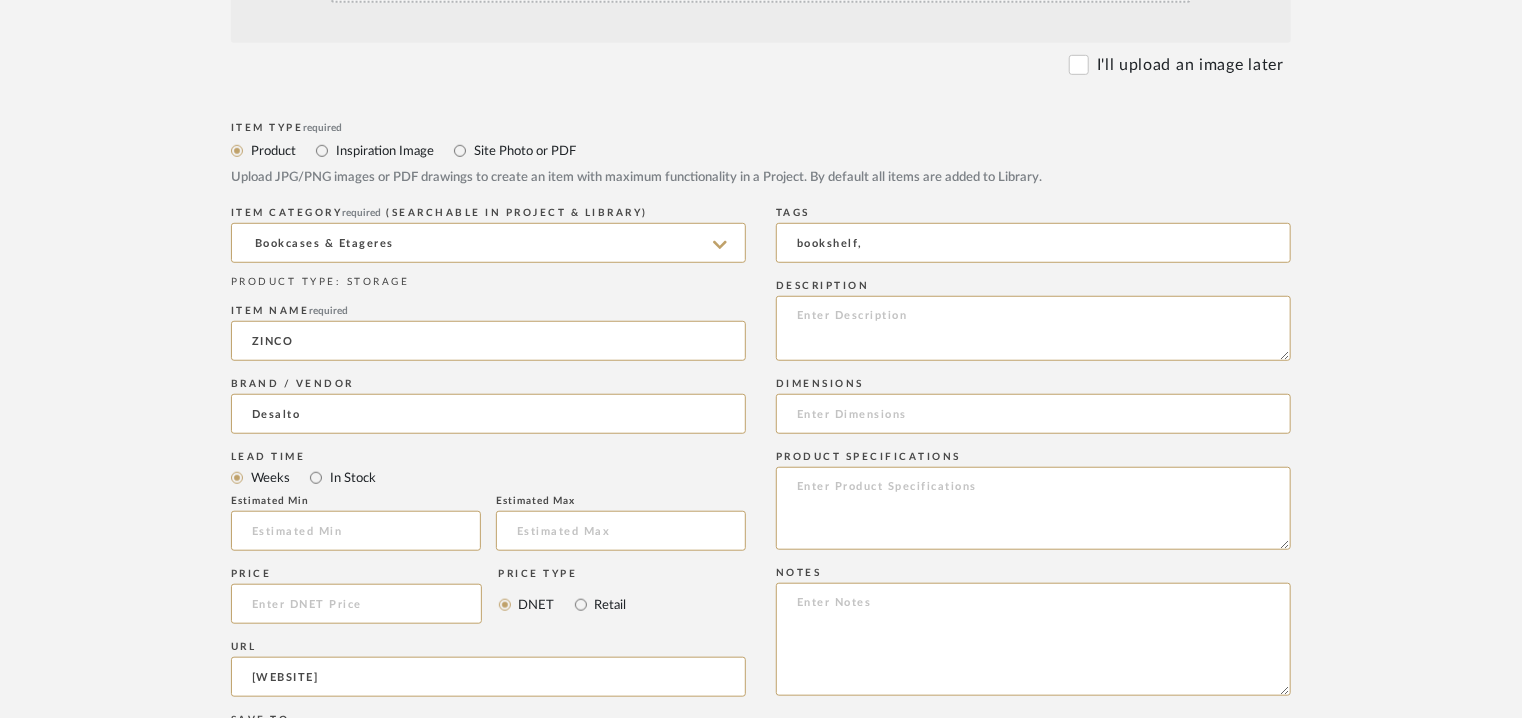 type on "bookshelf," 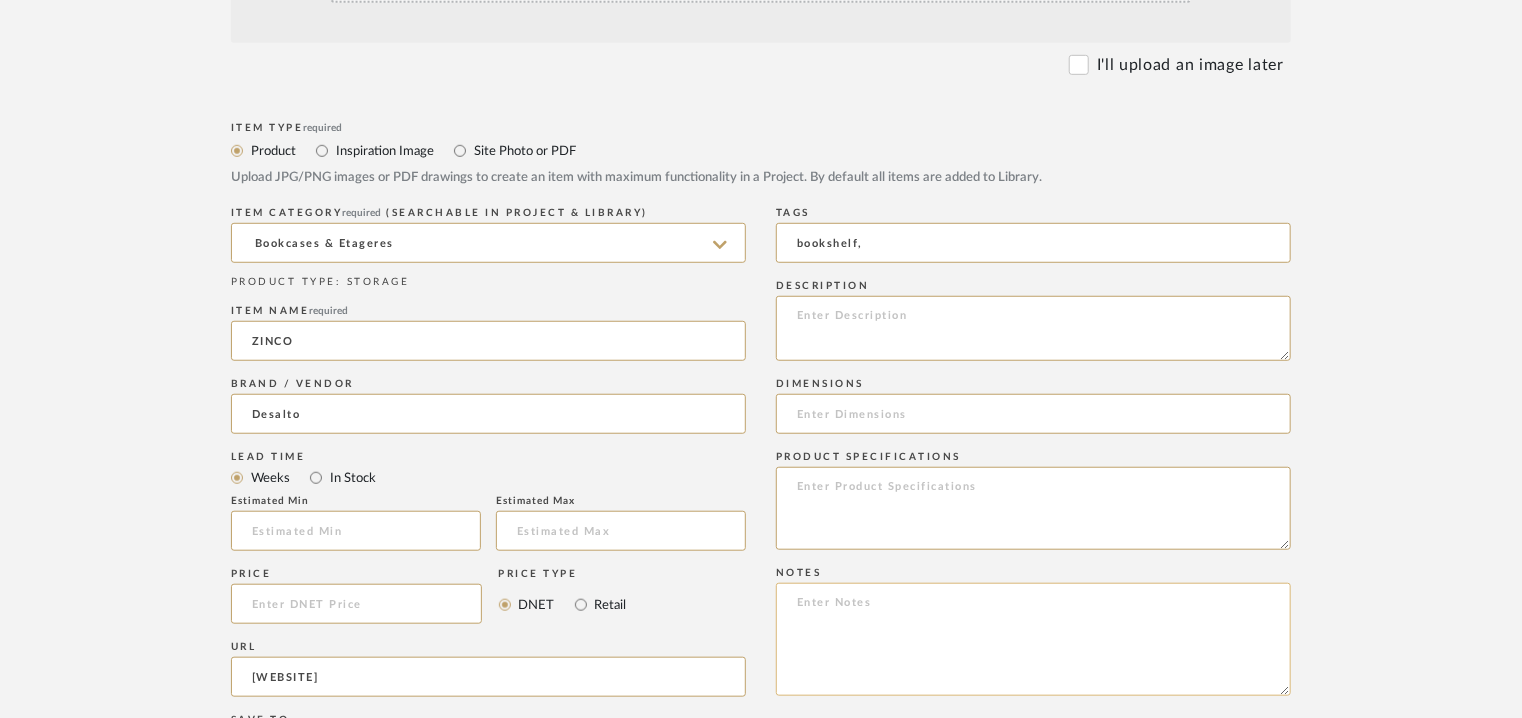 click 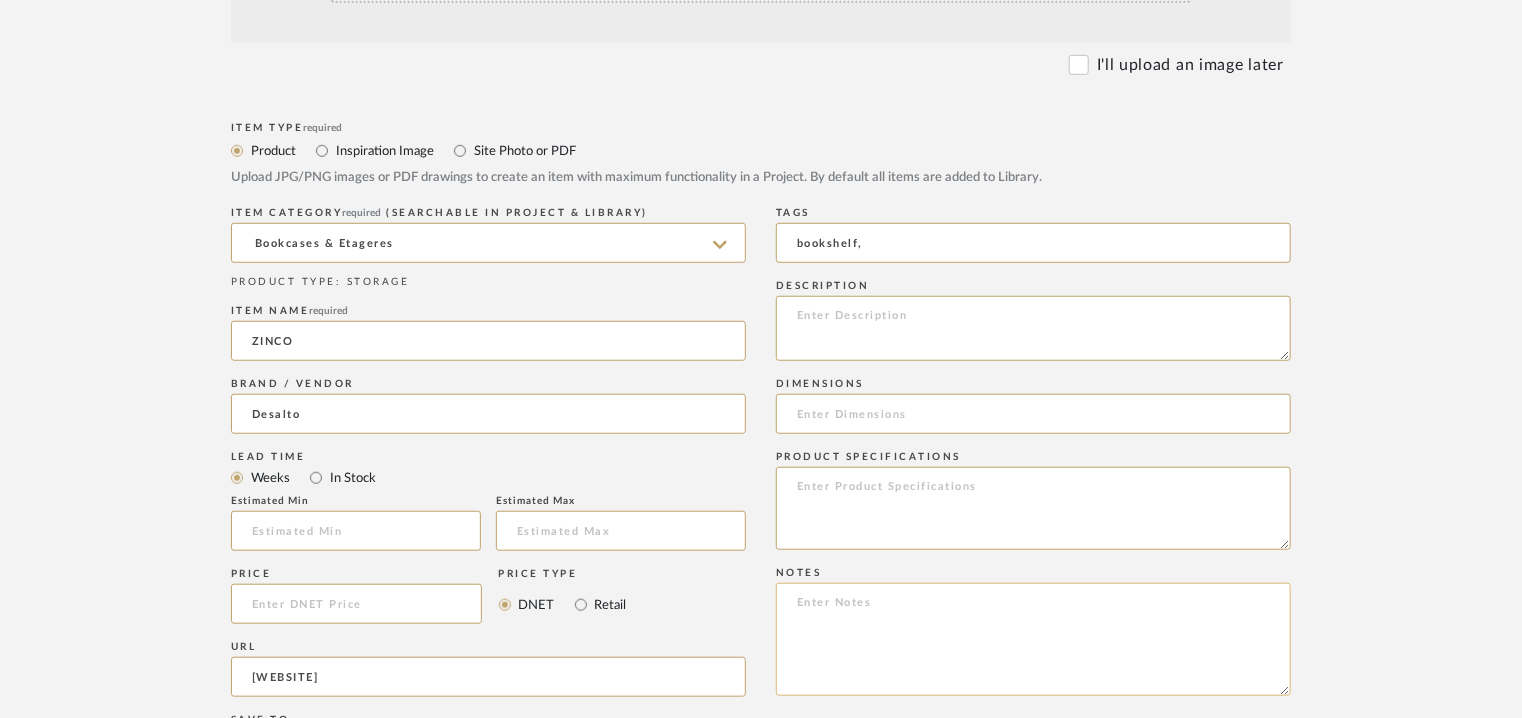 paste on "Price: Na
Lead time: No
Customizable:  No
3D available : No
BIM available. No
Point of contact: To be established
Contact number: t +39 [PHONE]
Email address: info@example.com
Address: Desalto spa
Via per Montesolaro
22063 Cantù - [STATE] [COUNTRY]
Additional contact information: Na" 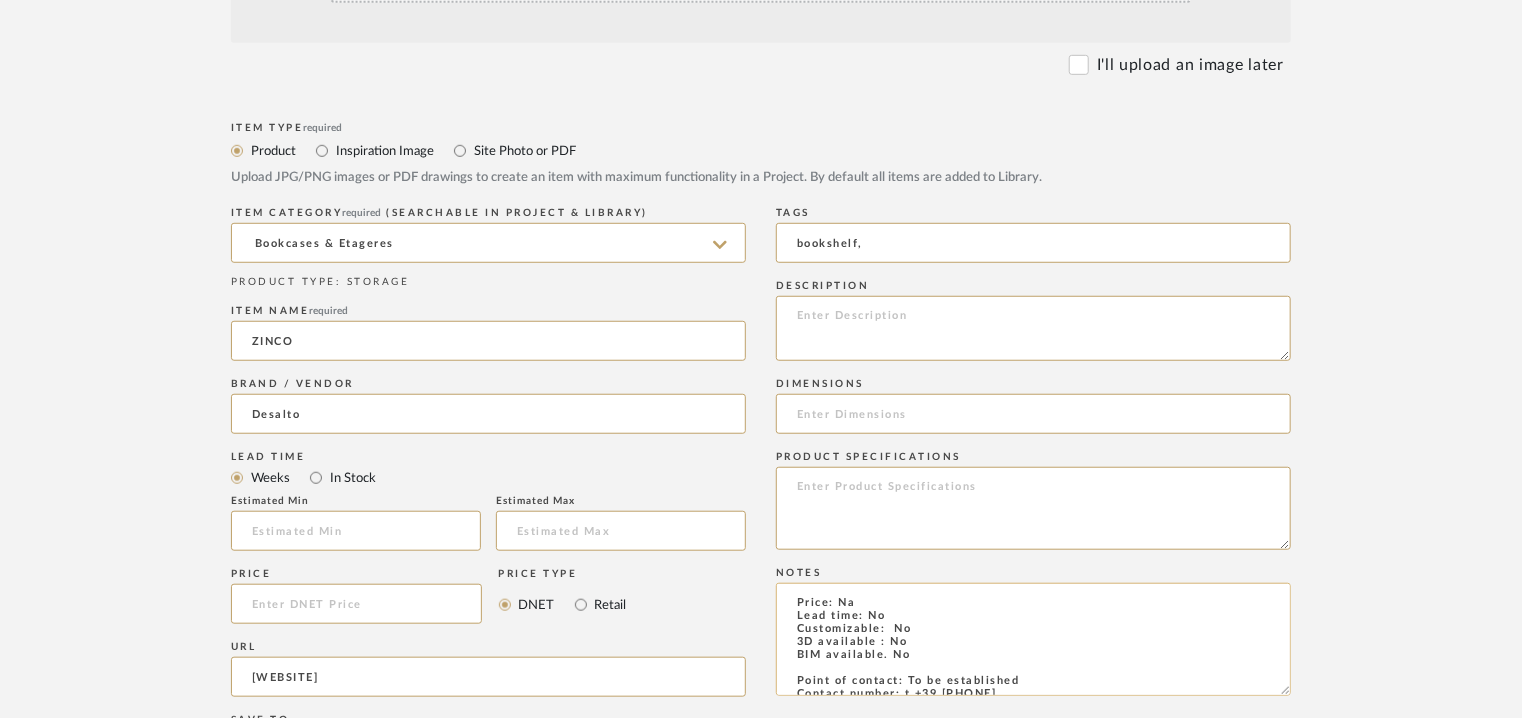 scroll, scrollTop: 0, scrollLeft: 0, axis: both 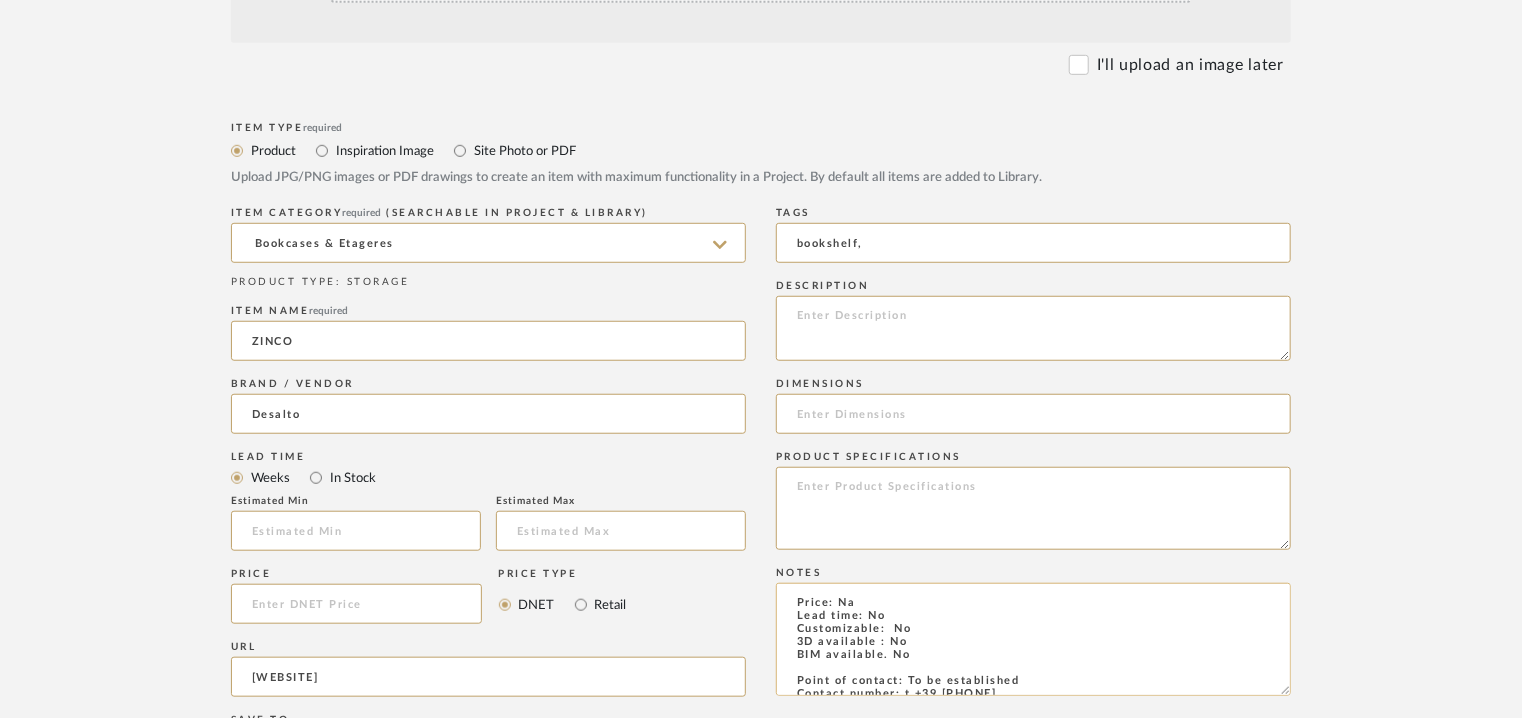 click on "Price: Na
Lead time: No
Customizable:  No
3D available : No
BIM available. No
Point of contact: To be established
Contact number: t +39 [PHONE]
Email address: info@example.com
Address: Desalto spa
Via per Montesolaro
22063 Cantù - [STATE] [COUNTRY]
Additional contact information: Na" 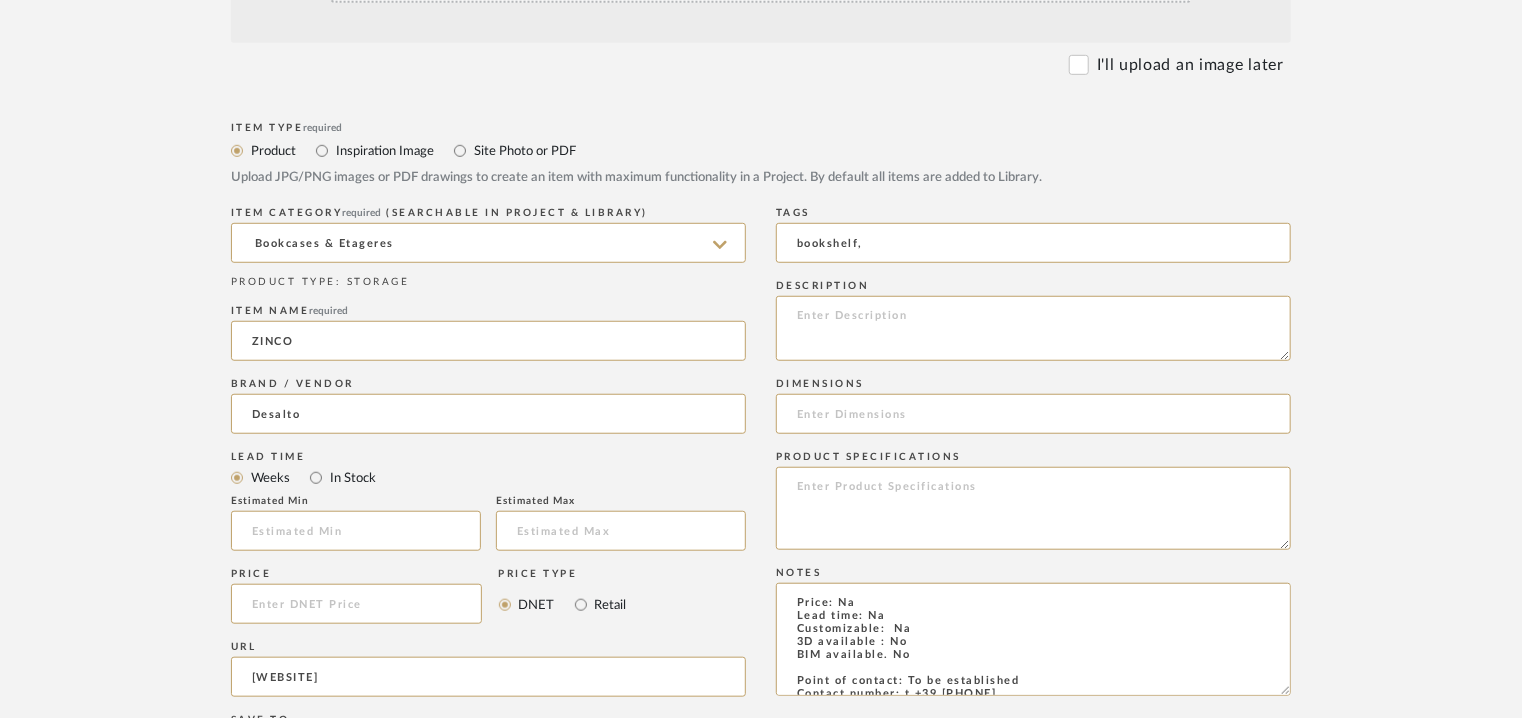 type on "Price: Na
Lead time: Na
Customizable:  Na
3D available : No
BIM available. No
Point of contact: To be established
Contact number: t +39 [PHONE]
Email address: info@example.com
Address: Desalto spa
Via per Montesolaro
22063 Cantù - [STATE] [COUNTRY]
Additional contact information: Na" 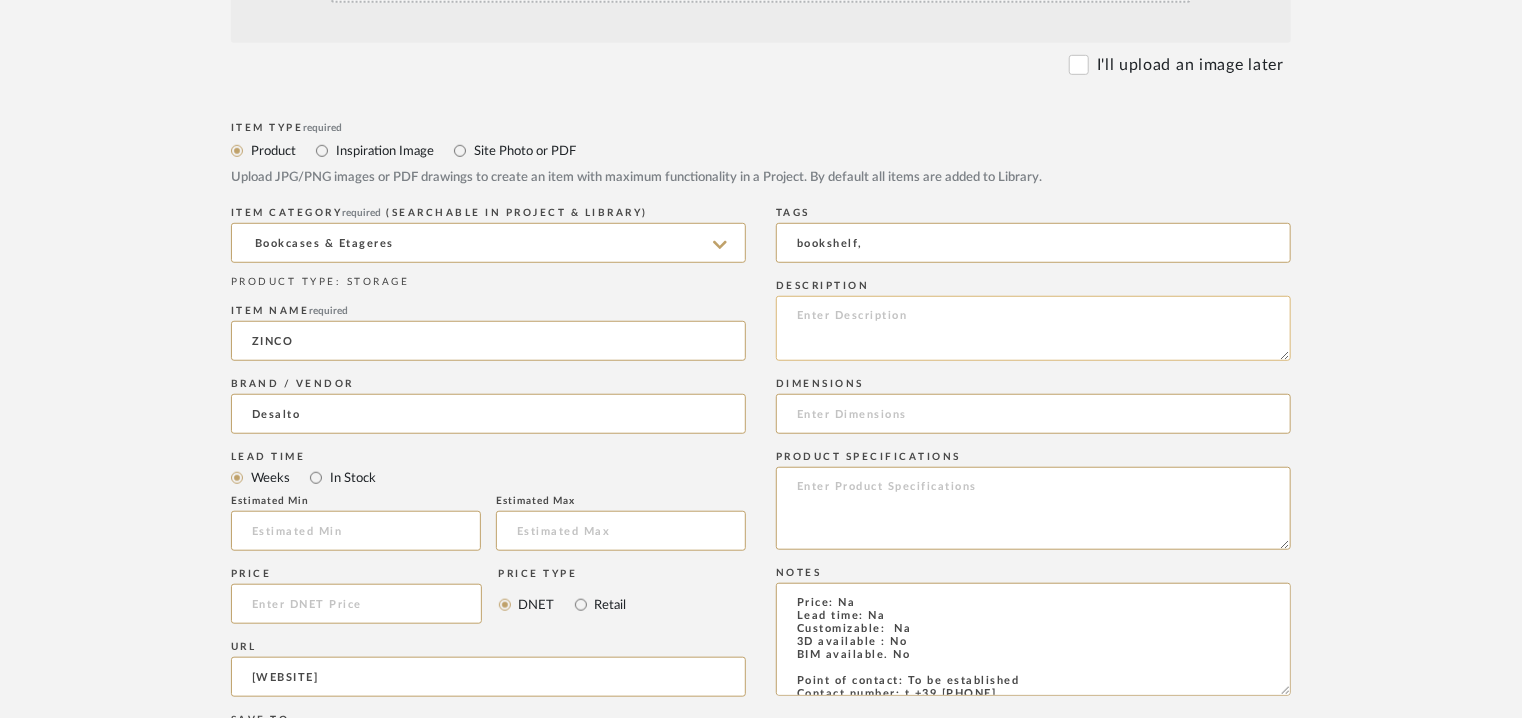 click 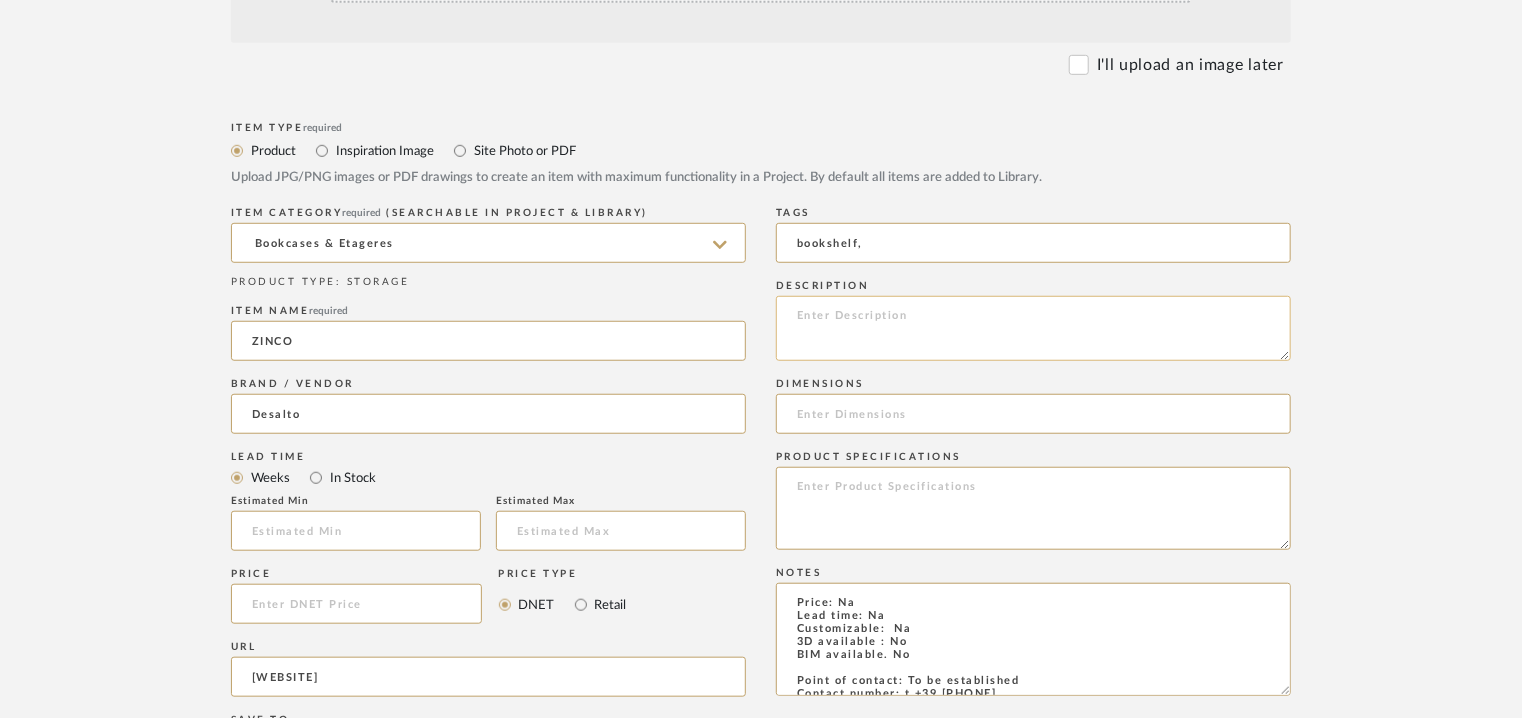 paste on "Type: Book shelf
Designer : [FIRST] [LAST] ([YEAR])
Dimension(s) :
1) Height 161 x Width 196 x Depth 40cm.
2) Height: 89 x Width 294 x Depth 40cm
3) Height 89 x Width 196 x Depth 40cm
Material & Finish : Modular steel elements
Finish : lacquered finidh. For colours please refer to the attached catalogue.
ProductDescription : The Zinco bookshelf is a furnishing accessory with a strong character and refined industrial style. Made entirely of metal, it stands out for its sturdiness and essential design. The solid, geometric supporting structure holds metal sheet shelves that provide visual lightness while maintaining high resistance.
The assembly system allows for easy disassembly of the bookshelf, promoting compact transport and optimizing production processes. Its presence, rigorous and without embellishments, enhances the materiality of the metal and its constructive language.
The Zinco bookshelf is composed of modular steel elements assembled with visible mechanical fastenings. The steel rod uprights and she..." 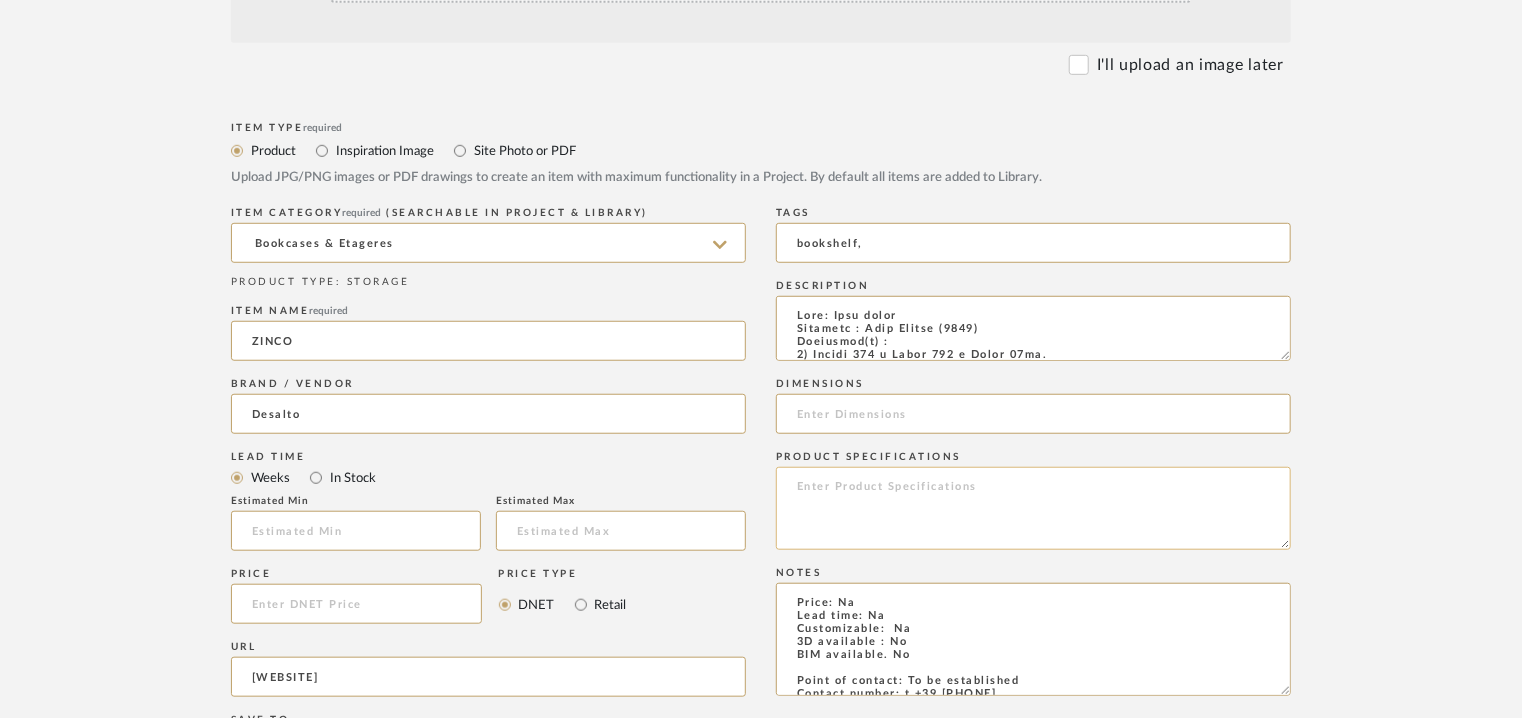 scroll, scrollTop: 450, scrollLeft: 0, axis: vertical 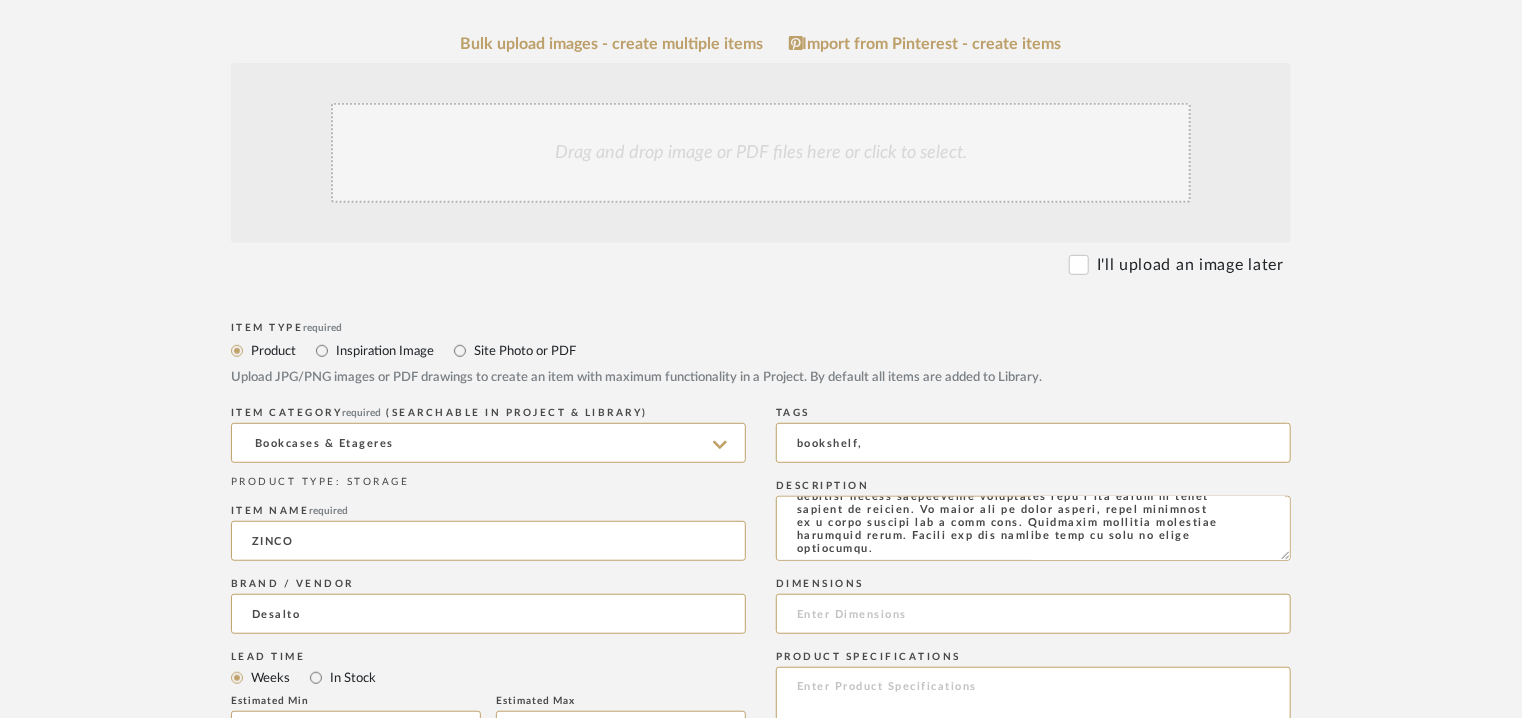 type on "Type: Book shelf
Designer : [FIRST] [LAST] ([YEAR])
Dimension(s) :
1) Height 161 x Width 196 x Depth 40cm.
2) Height: 89 x Width 294 x Depth 40cm
3) Height 89 x Width 196 x Depth 40cm
Material & Finish : Modular steel elements
Finish : lacquered finidh. For colours please refer to the attached catalogue.
ProductDescription : The Zinco bookshelf is a furnishing accessory with a strong character and refined industrial style. Made entirely of metal, it stands out for its sturdiness and essential design. The solid, geometric supporting structure holds metal sheet shelves that provide visual lightness while maintaining high resistance.
The assembly system allows for easy disassembly of the bookshelf, promoting compact transport and optimizing production processes. Its presence, rigorous and without embellishments, enhances the materiality of the metal and its constructive language.
The Zinco bookshelf is composed of modular steel elements assembled with visible mechanical fastenings. The steel rod uprights and she..." 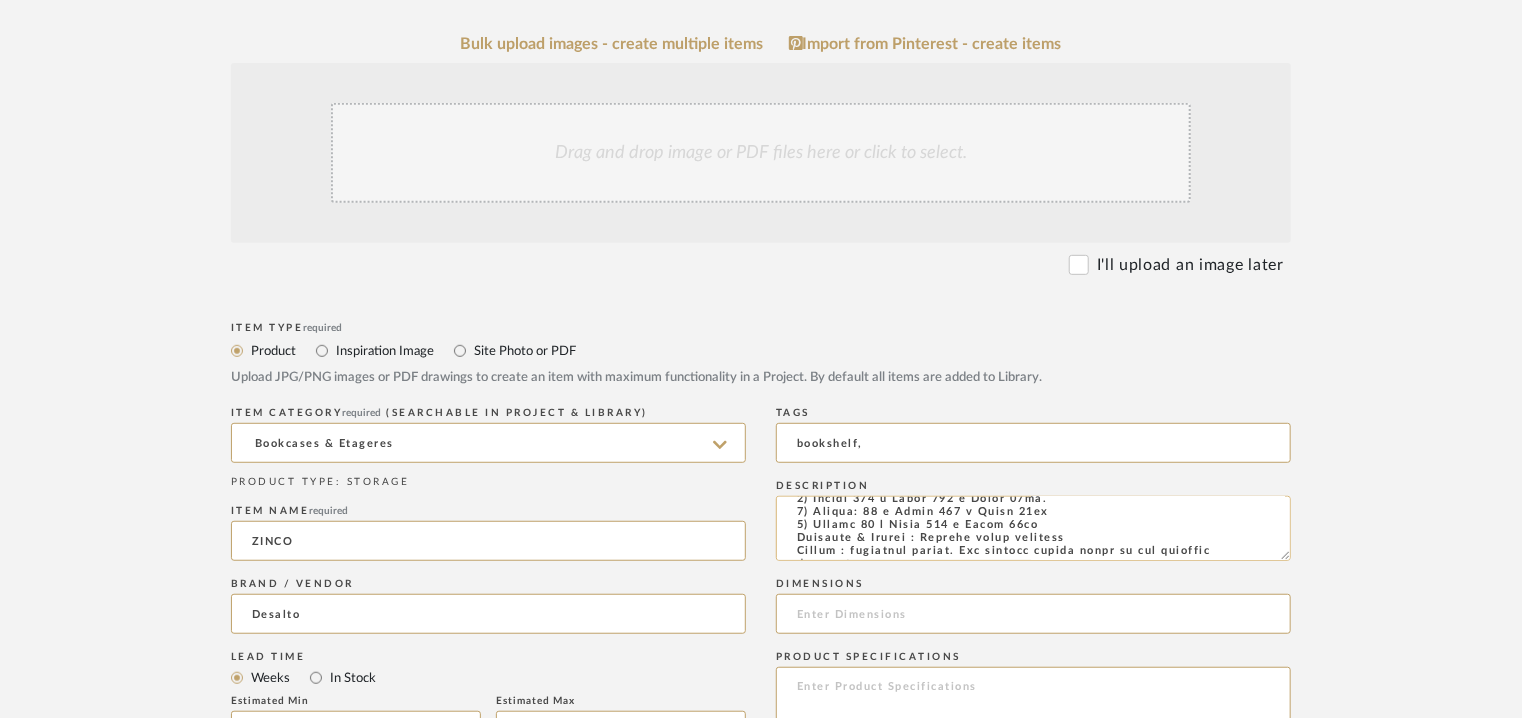 scroll, scrollTop: 43, scrollLeft: 0, axis: vertical 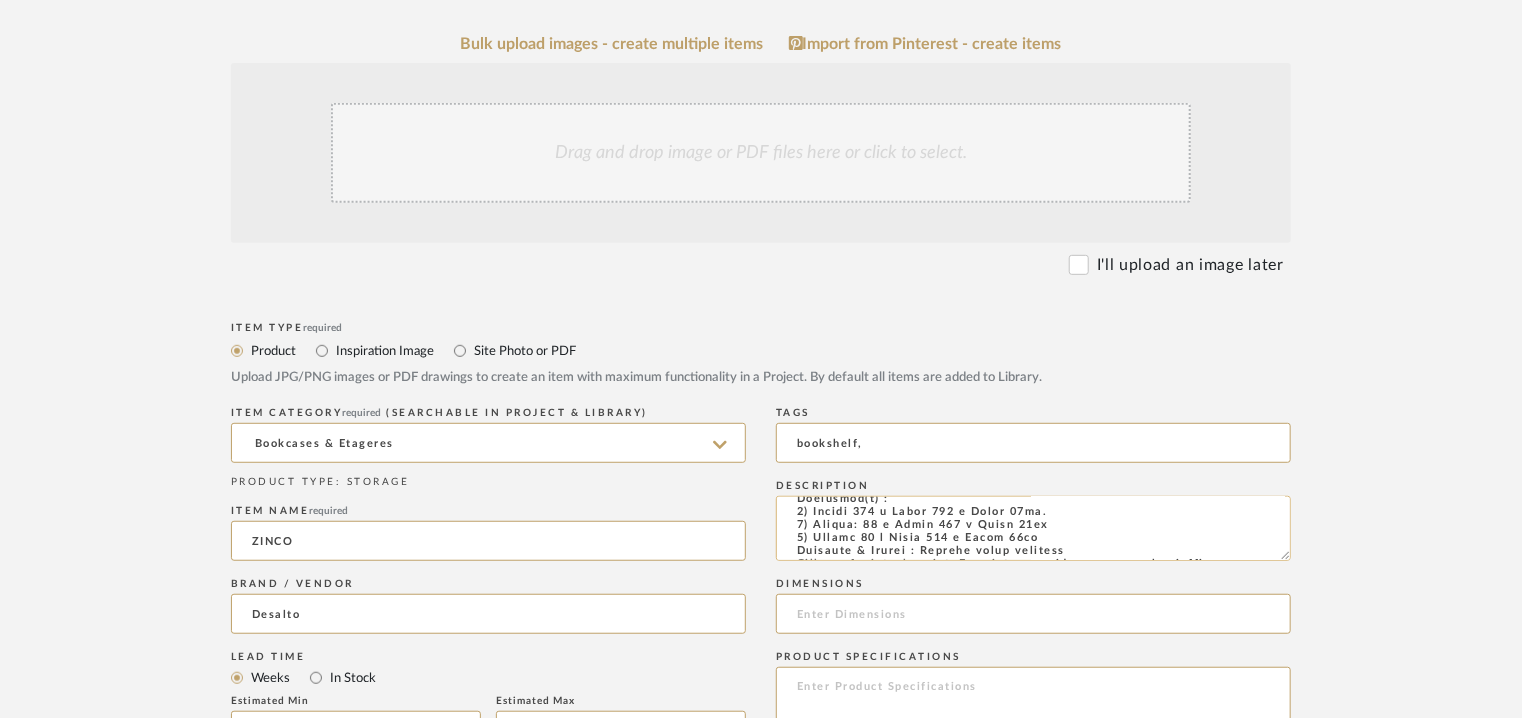 drag, startPoint x: 1058, startPoint y: 535, endPoint x: 815, endPoint y: 544, distance: 243.16661 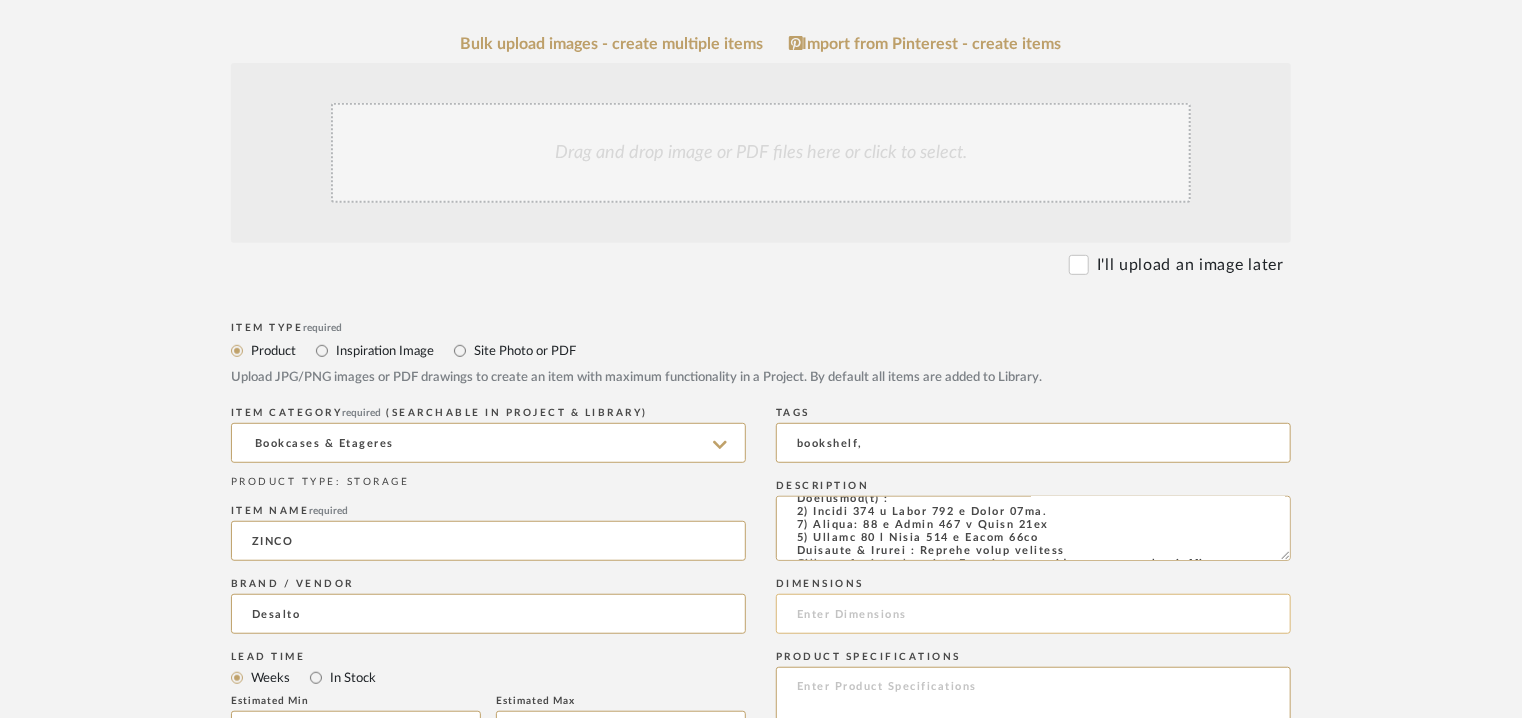click 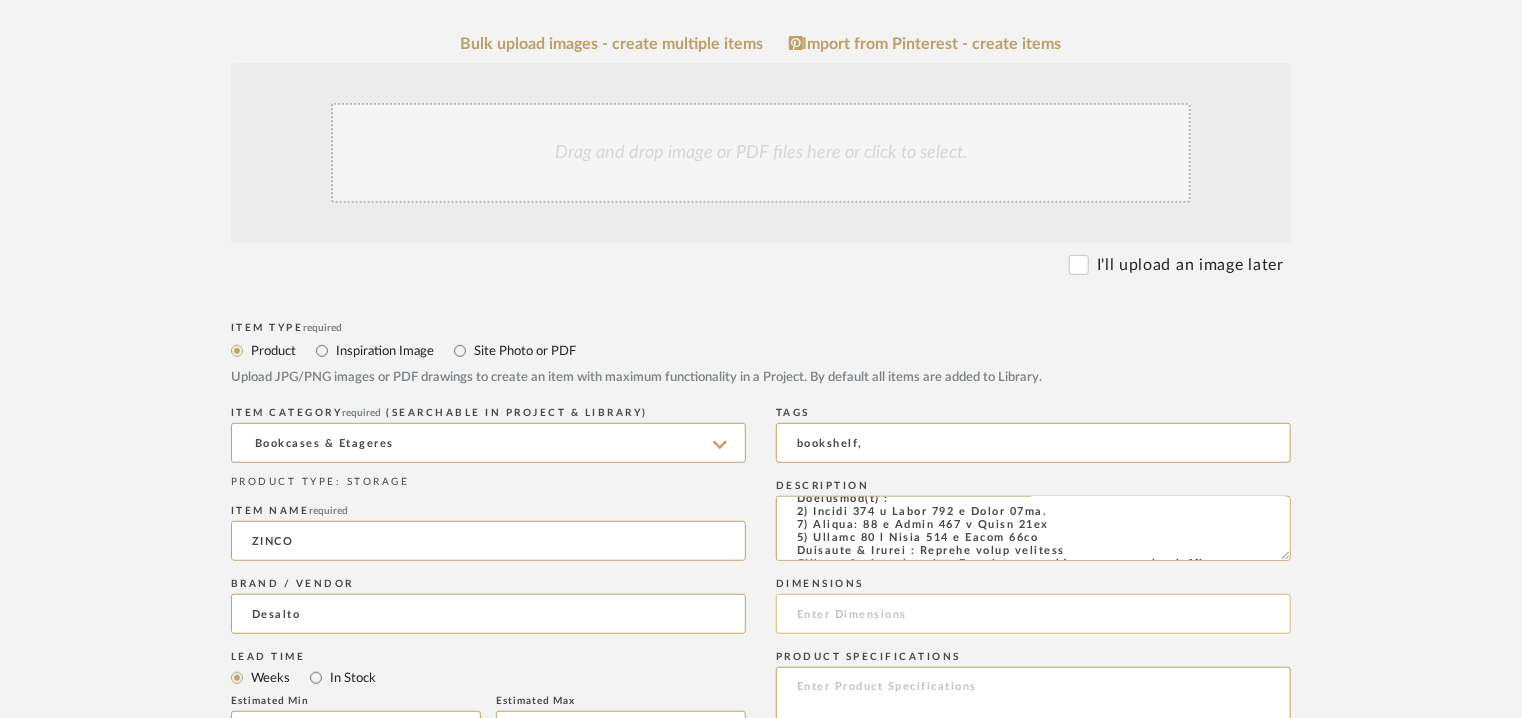 paste on "Height 89 x Width 196 x Depth 40cm" 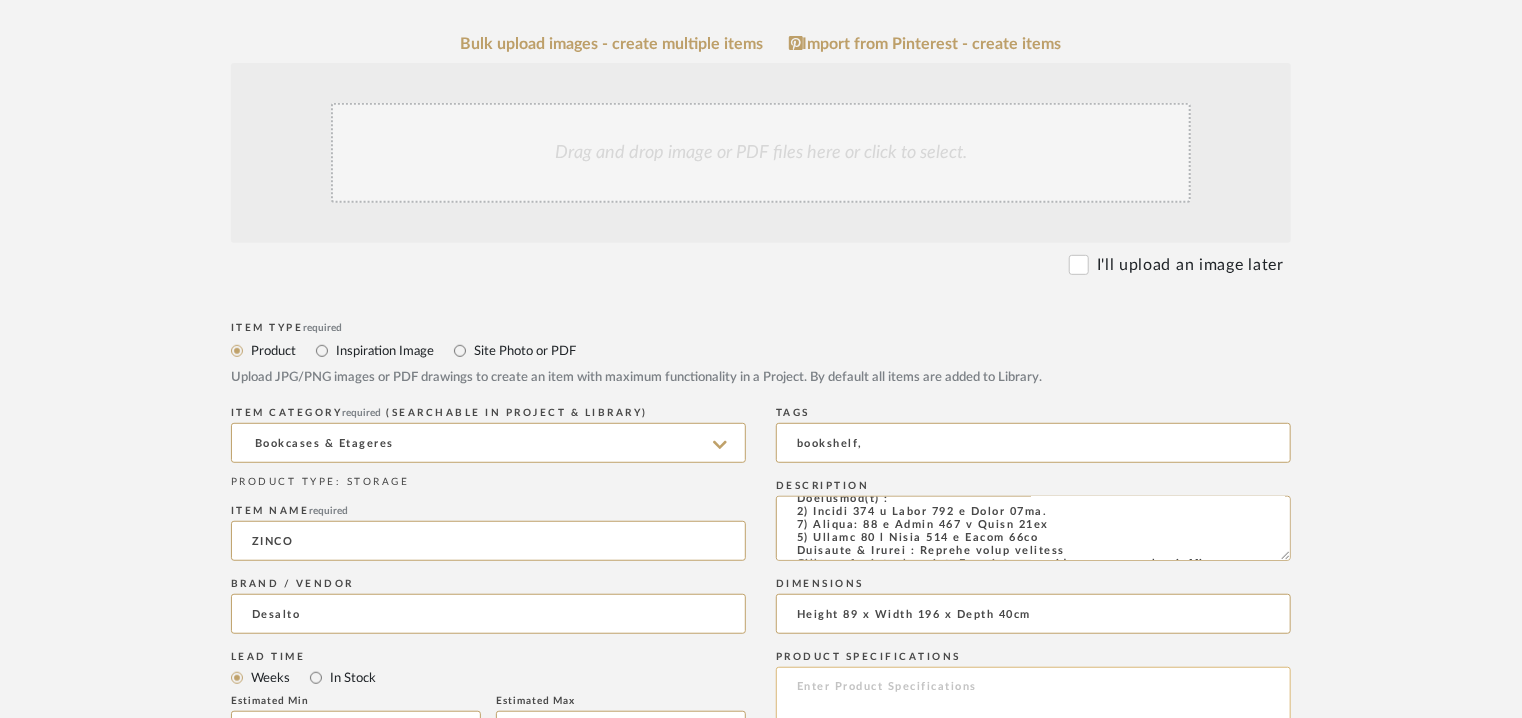 type on "Height 89 x Width 196 x Depth 40cm" 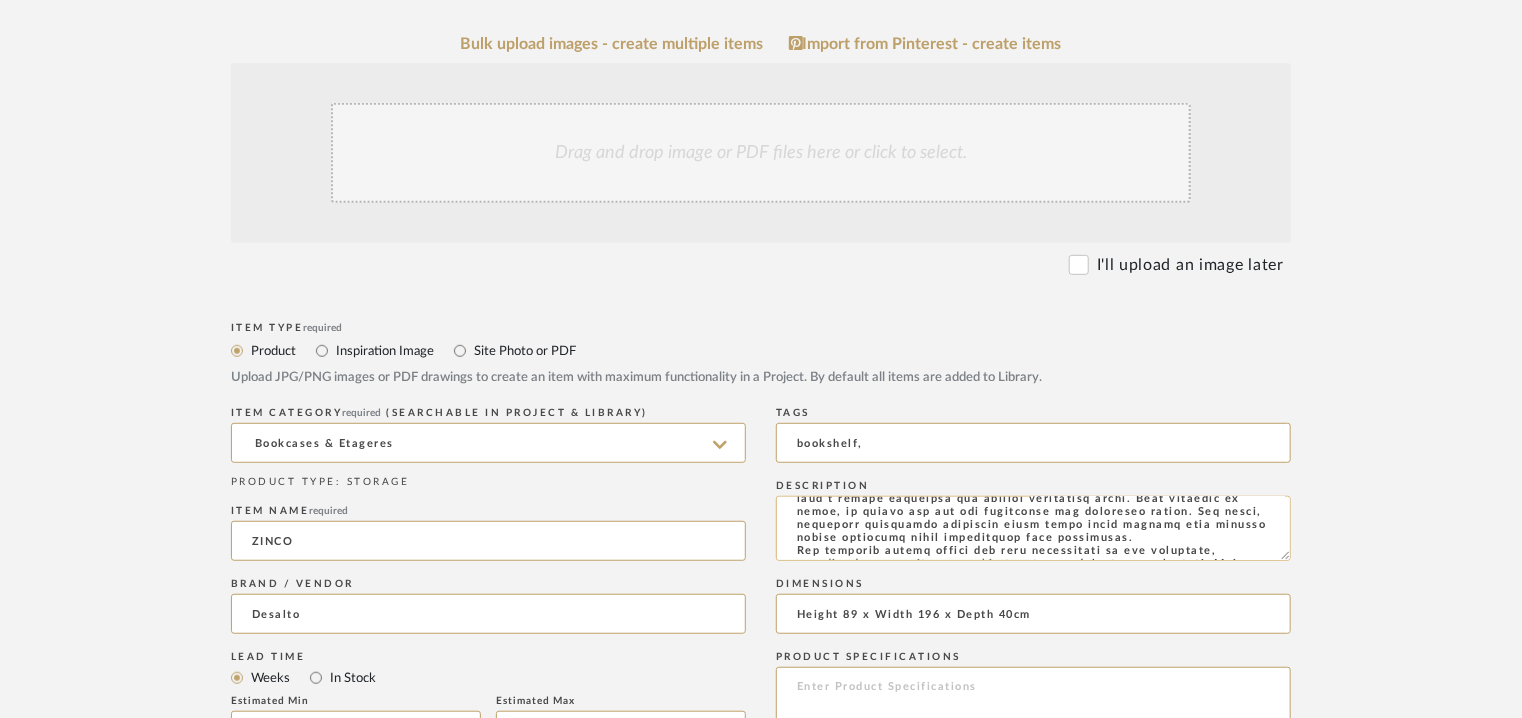 scroll, scrollTop: 343, scrollLeft: 0, axis: vertical 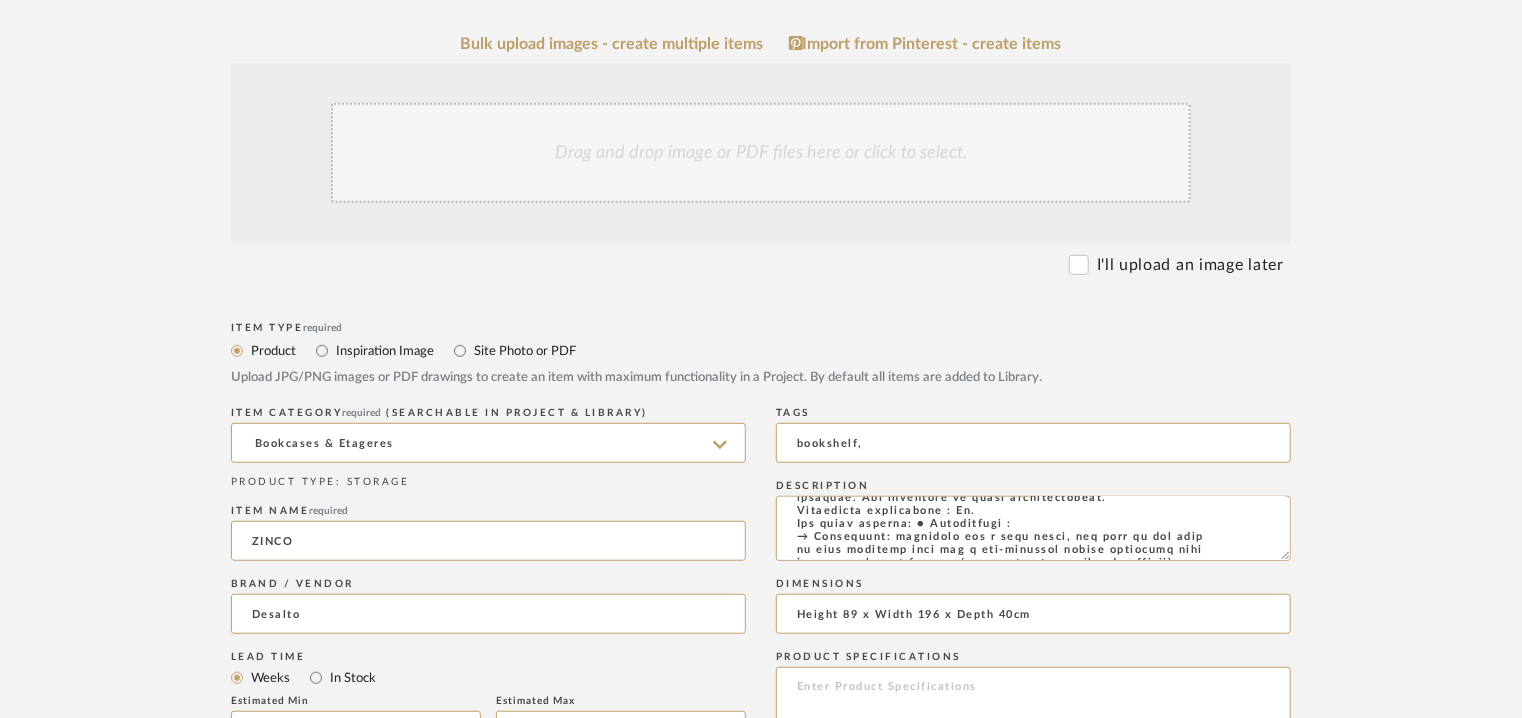 click on "Drag and drop image or PDF files here or click to select." 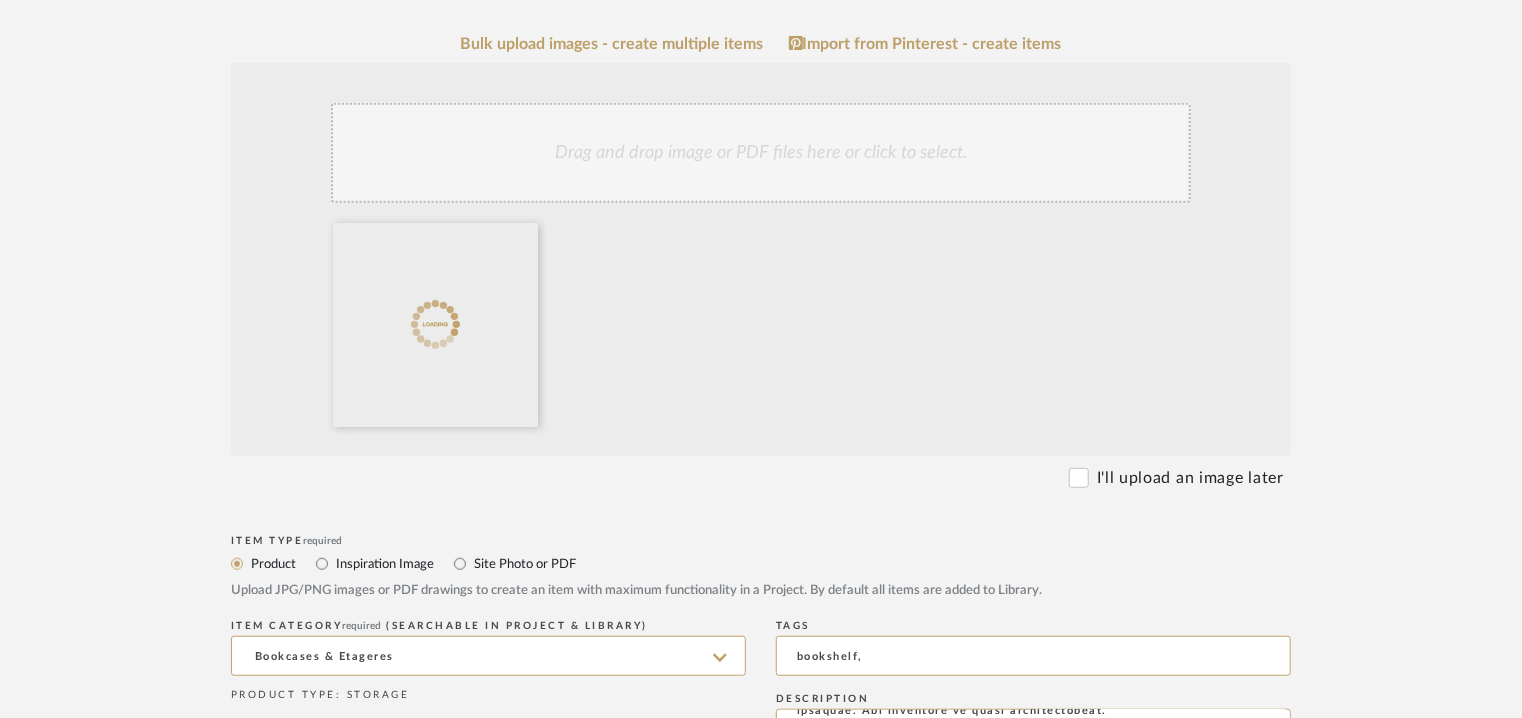 click on "Drag and drop image or PDF files here or click to select." 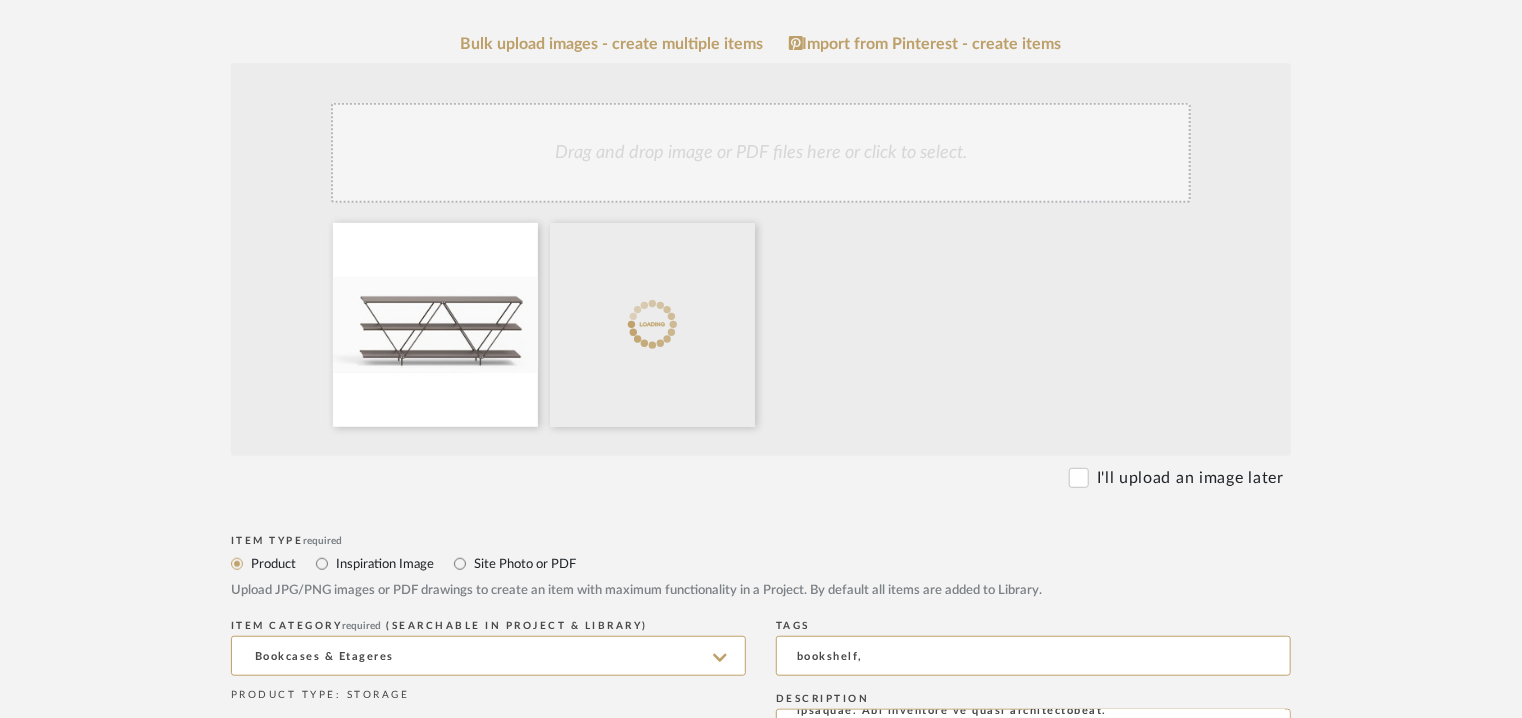 click on "Drag and drop image or PDF files here or click to select." 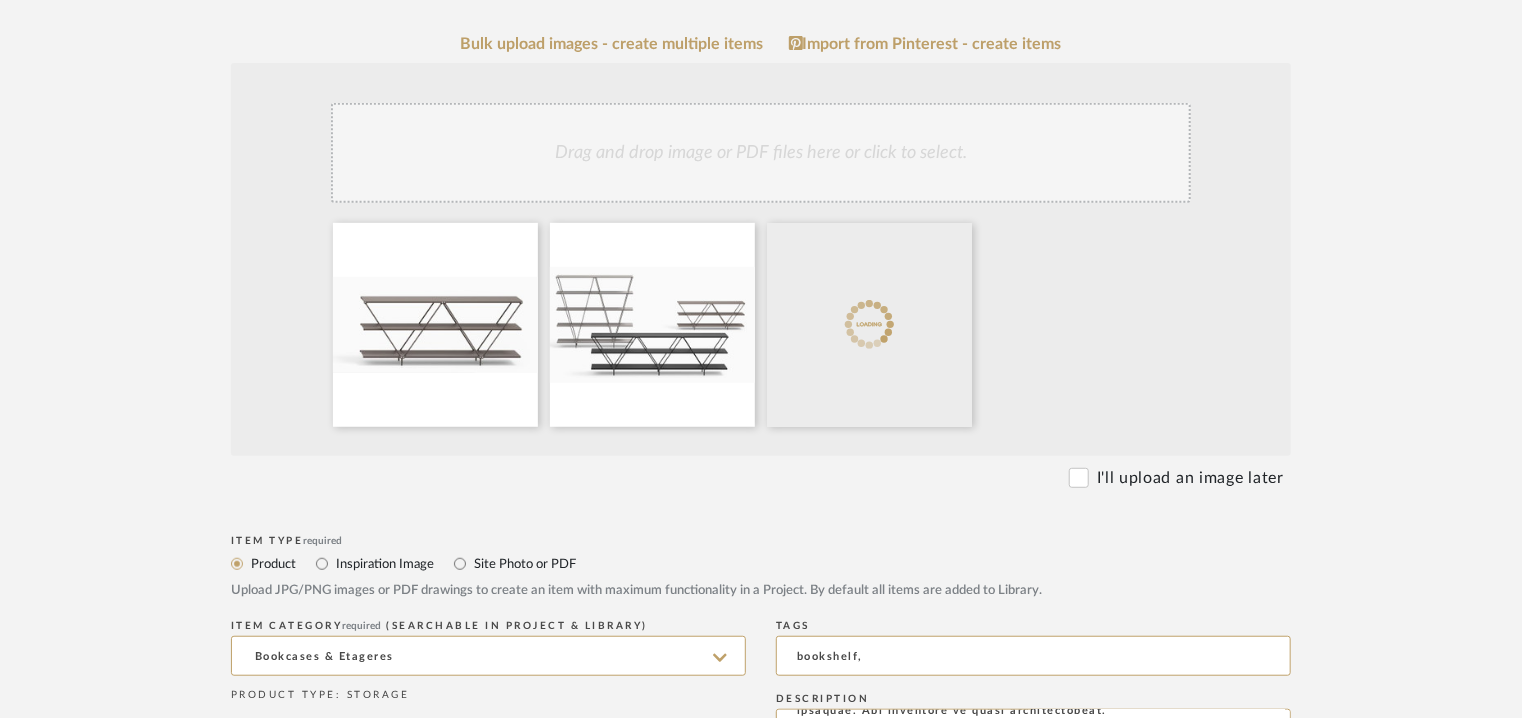click on "Drag and drop image or PDF files here or click to select." 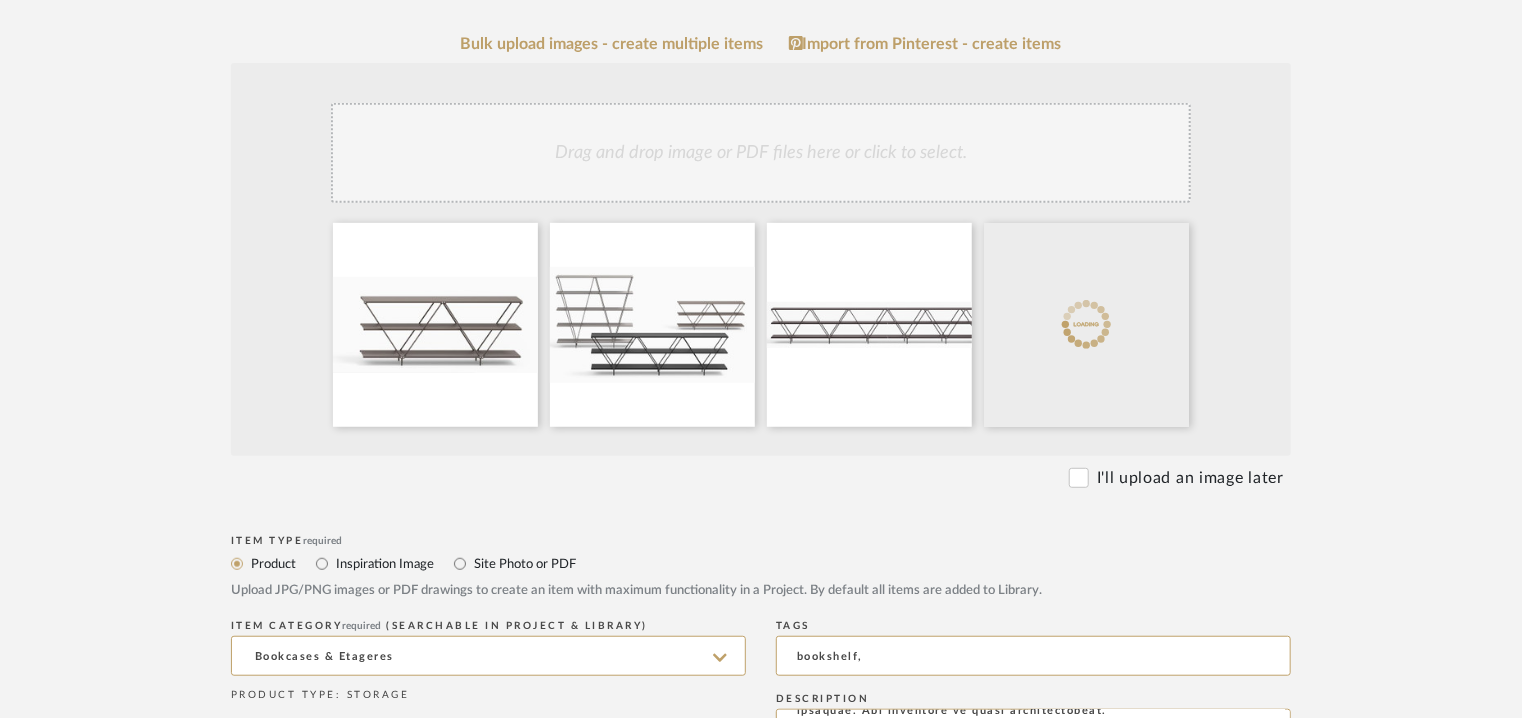click on "Drag and drop image or PDF files here or click to select." 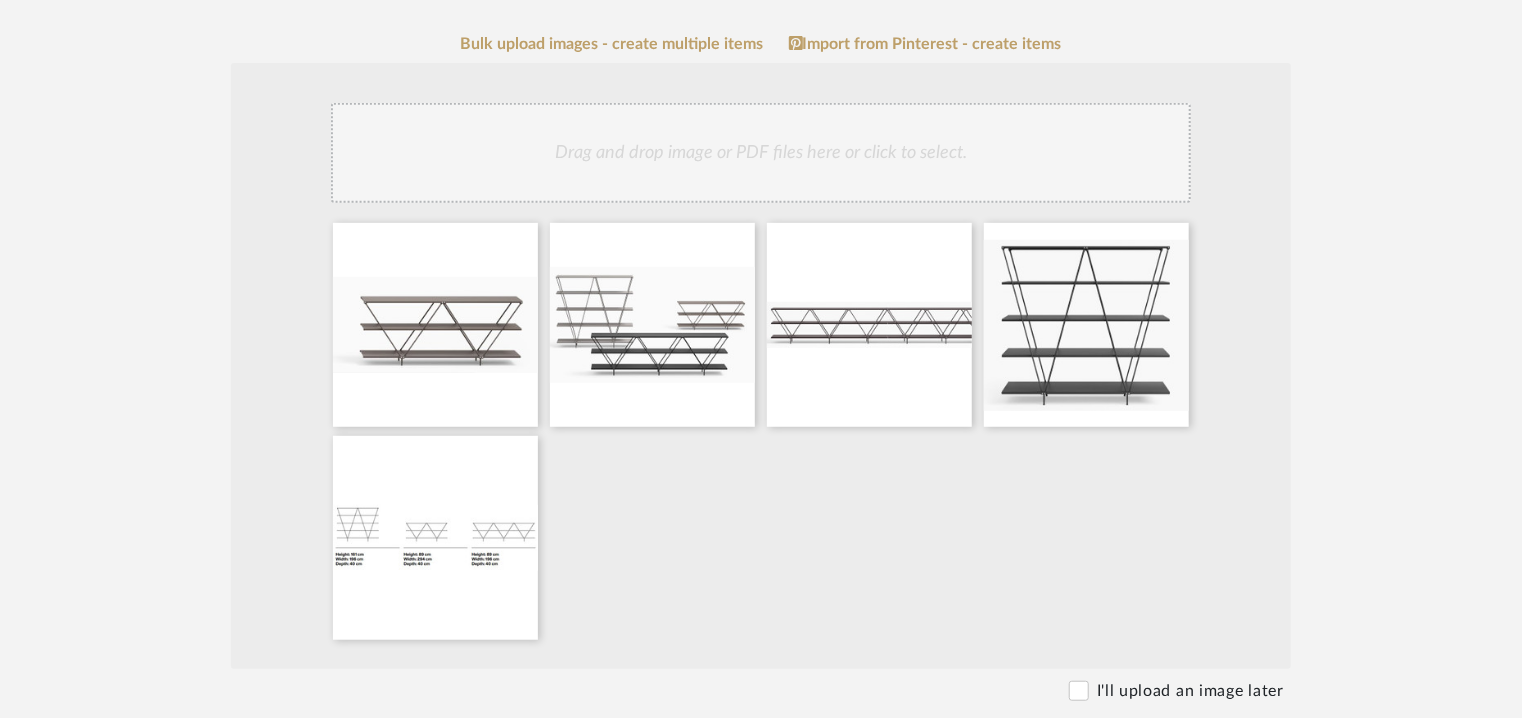 click on "Drag and drop image or PDF files here or click to select." 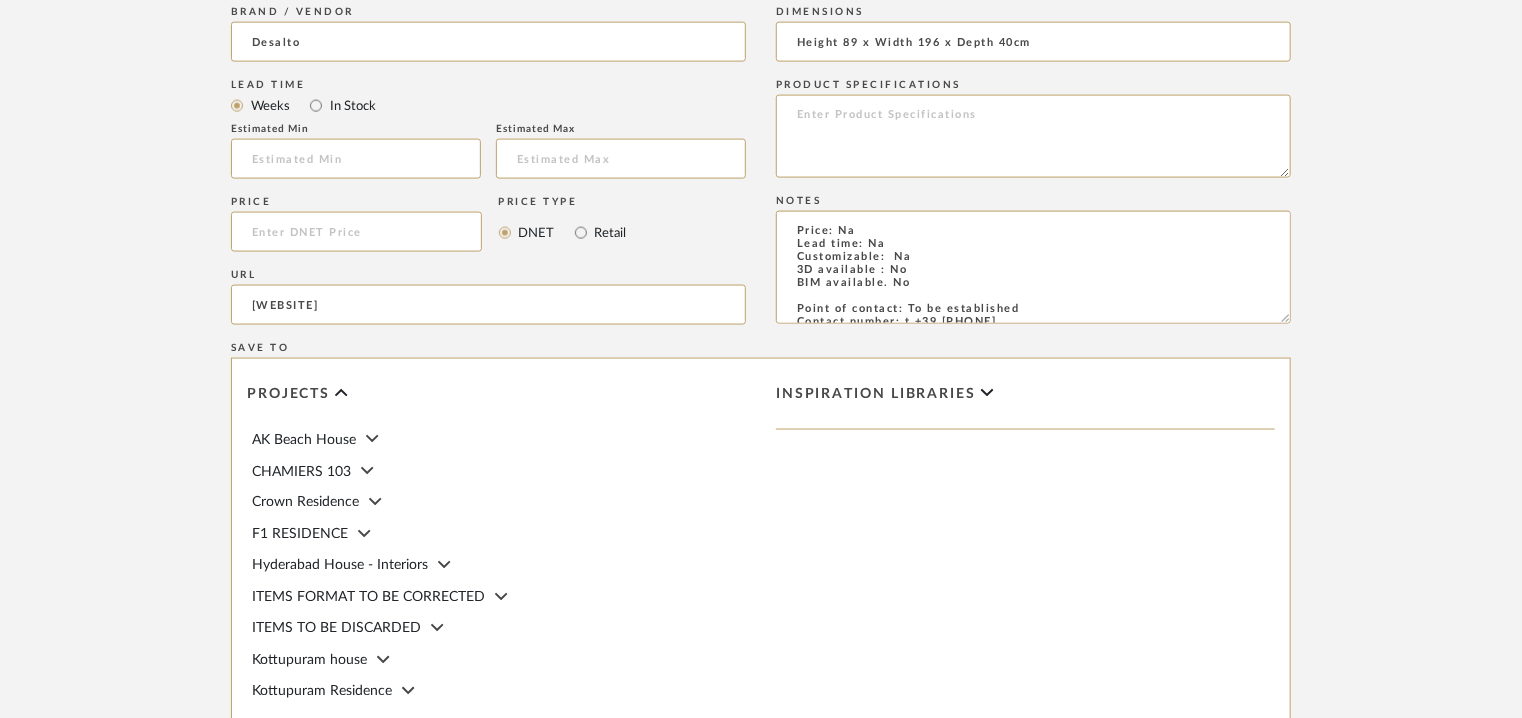 scroll, scrollTop: 1400, scrollLeft: 0, axis: vertical 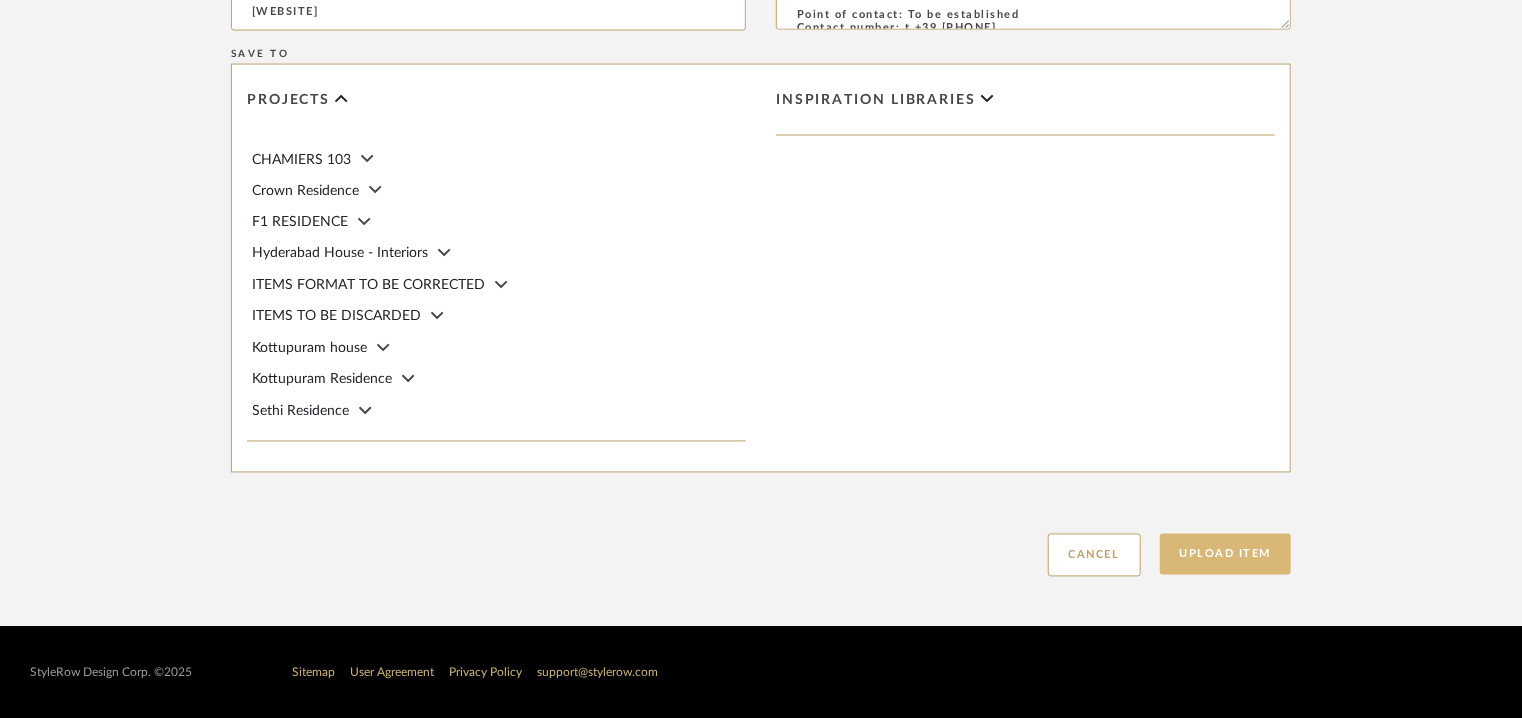click on "Upload Item" 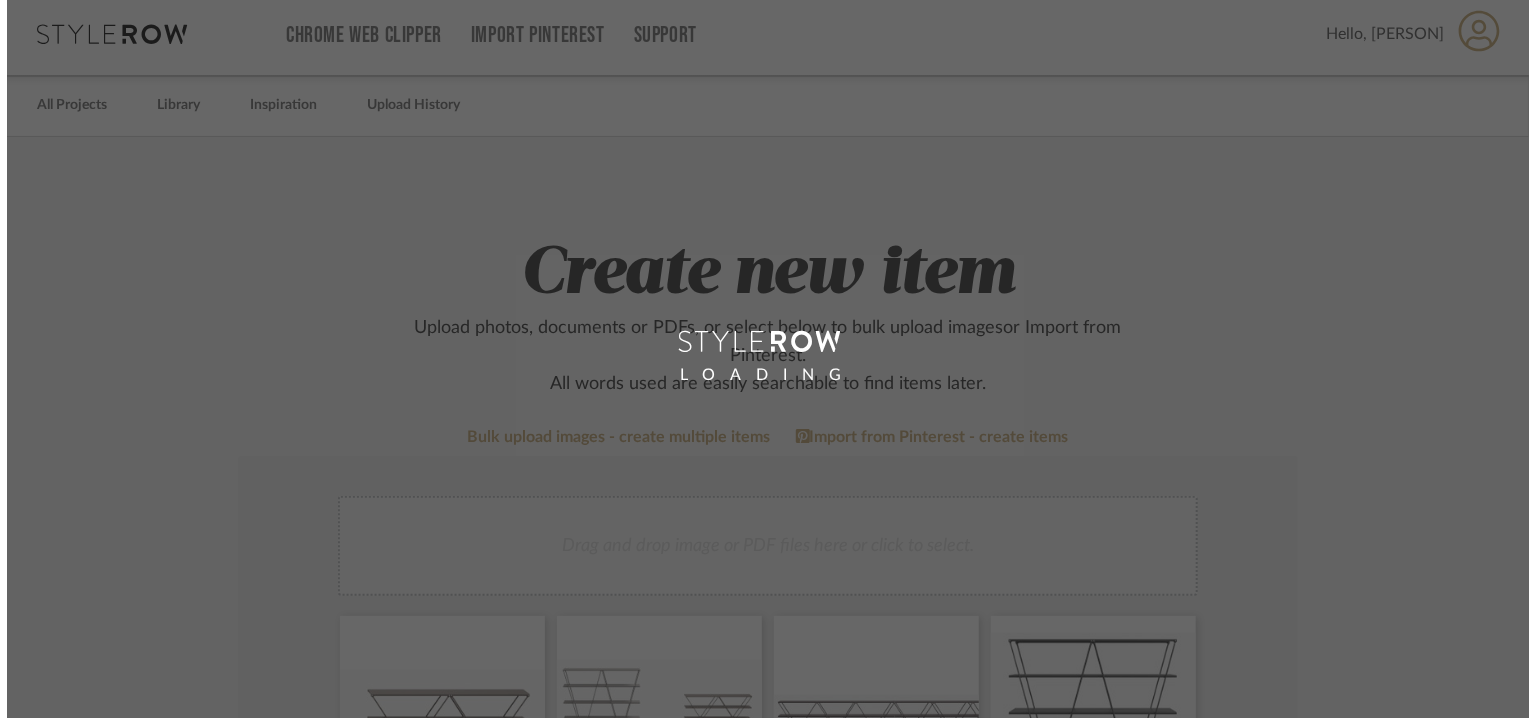 scroll, scrollTop: 0, scrollLeft: 0, axis: both 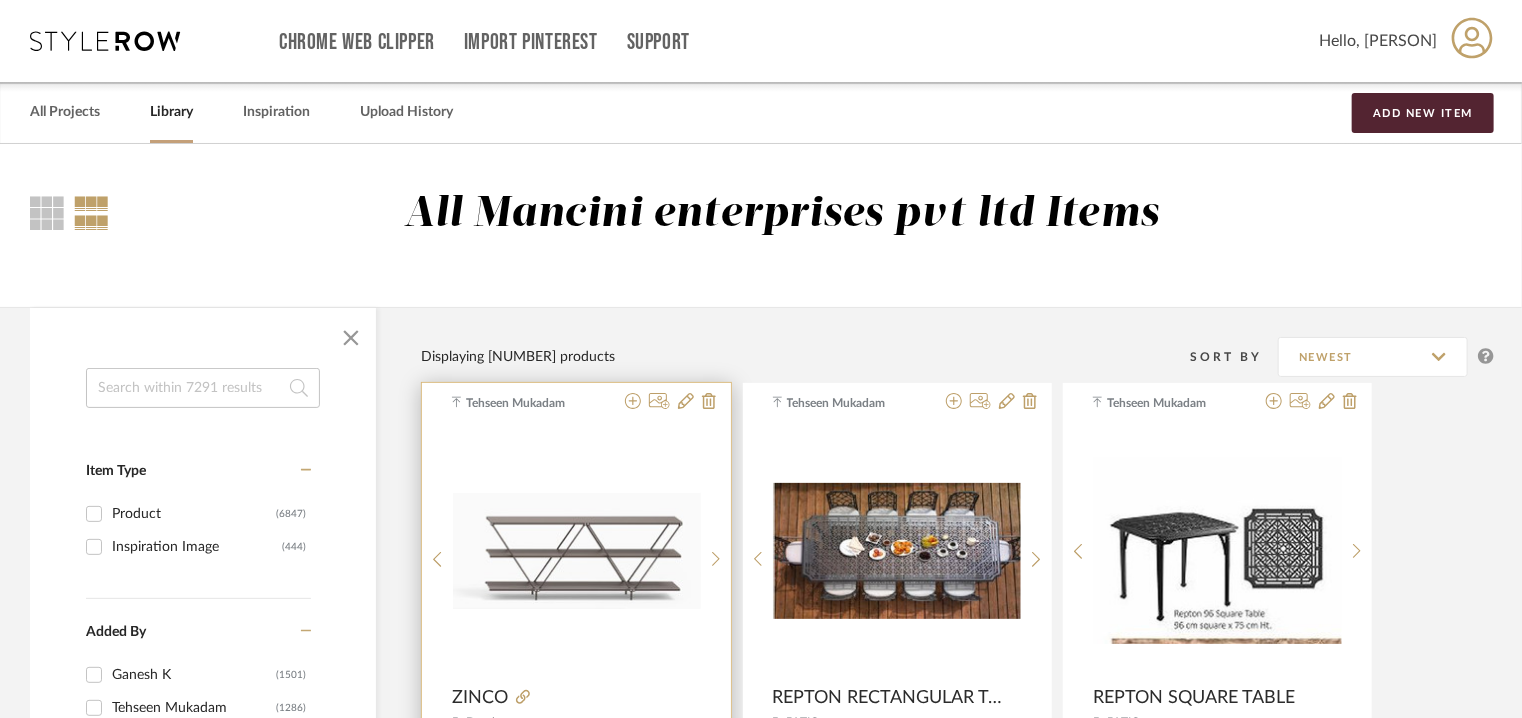 click at bounding box center [577, 551] 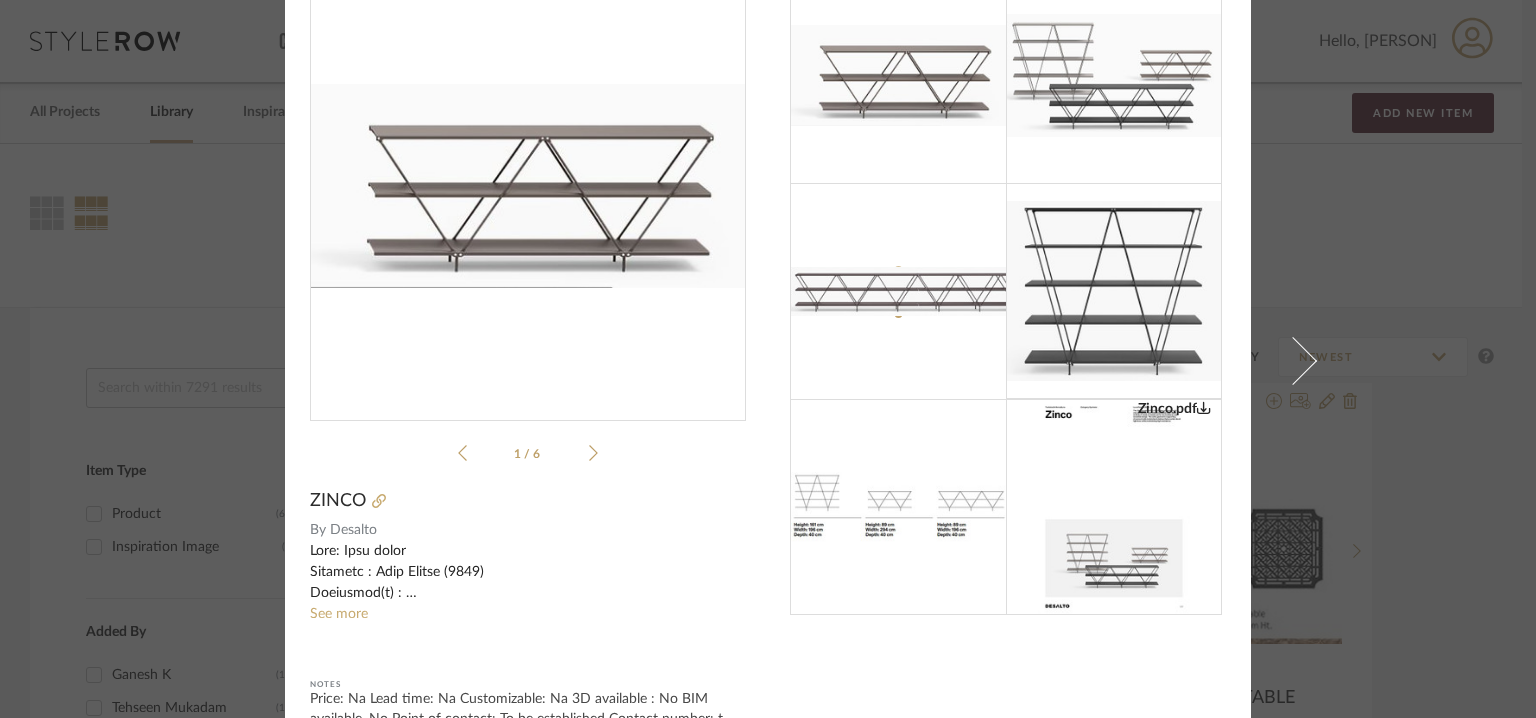 scroll, scrollTop: 188, scrollLeft: 0, axis: vertical 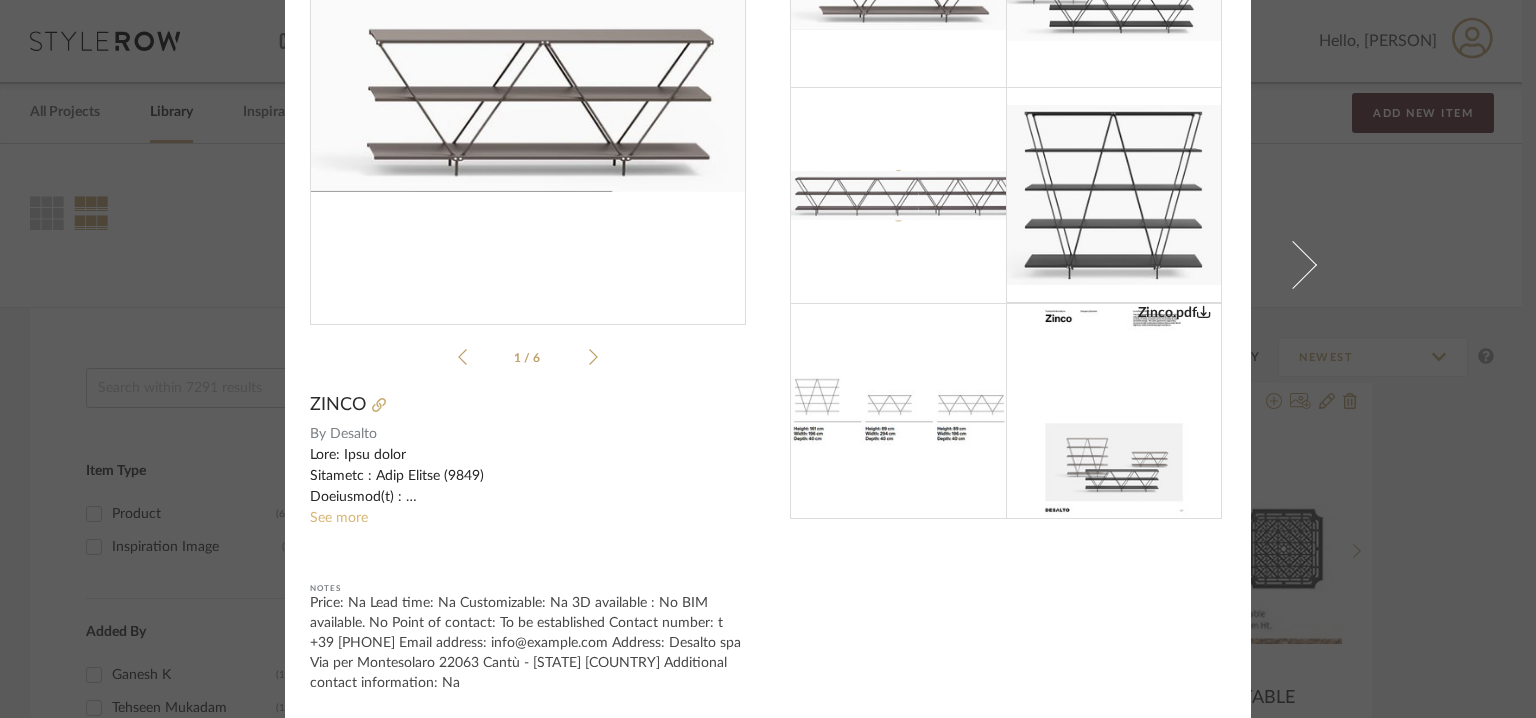 click on "See more" 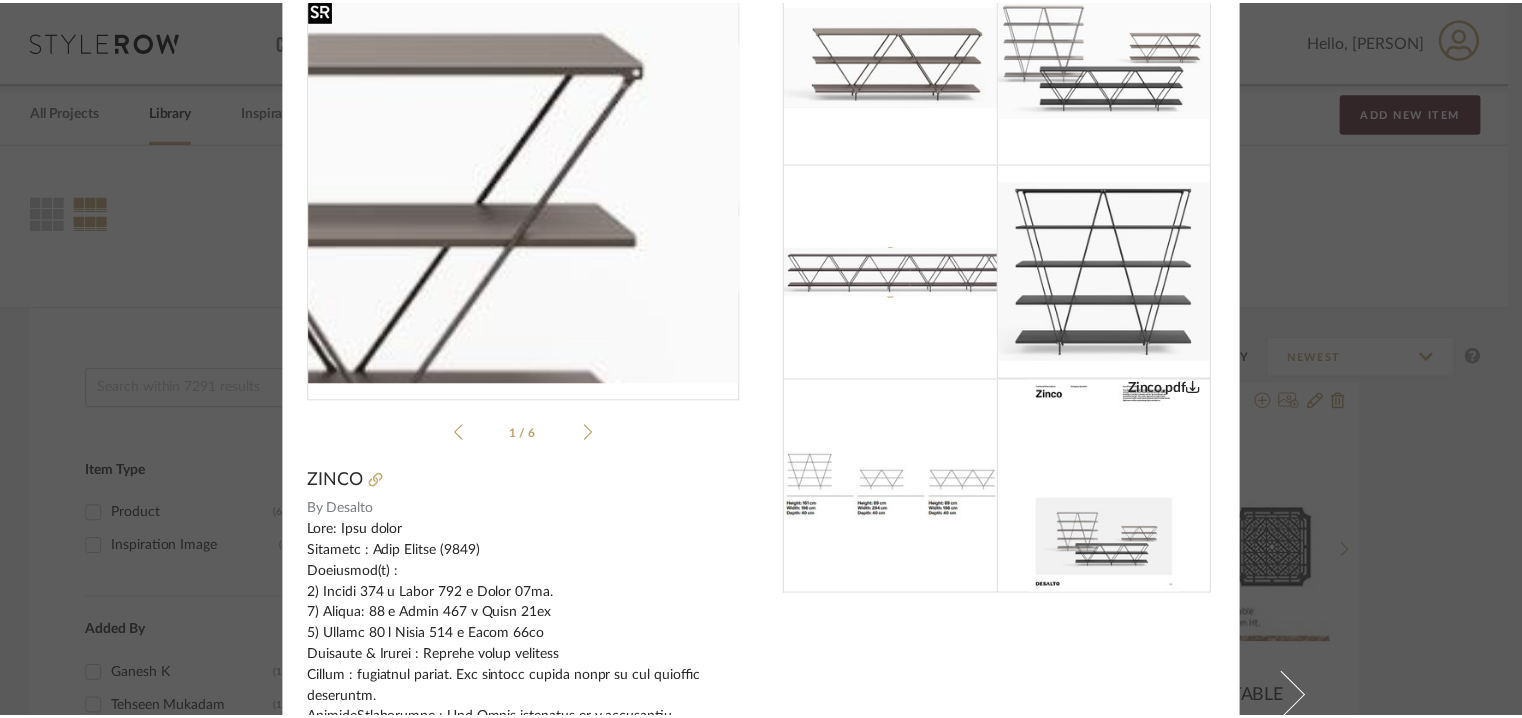 scroll, scrollTop: 0, scrollLeft: 0, axis: both 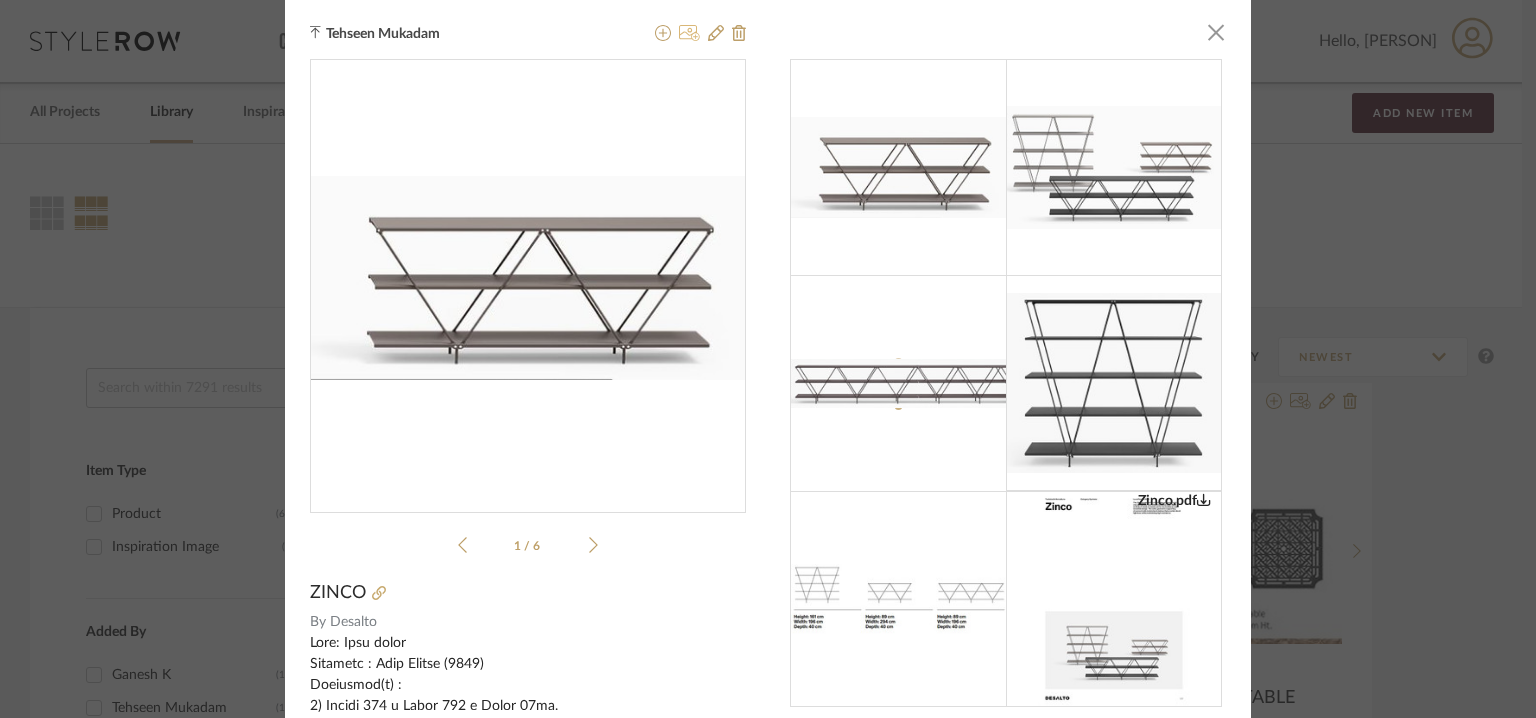 click 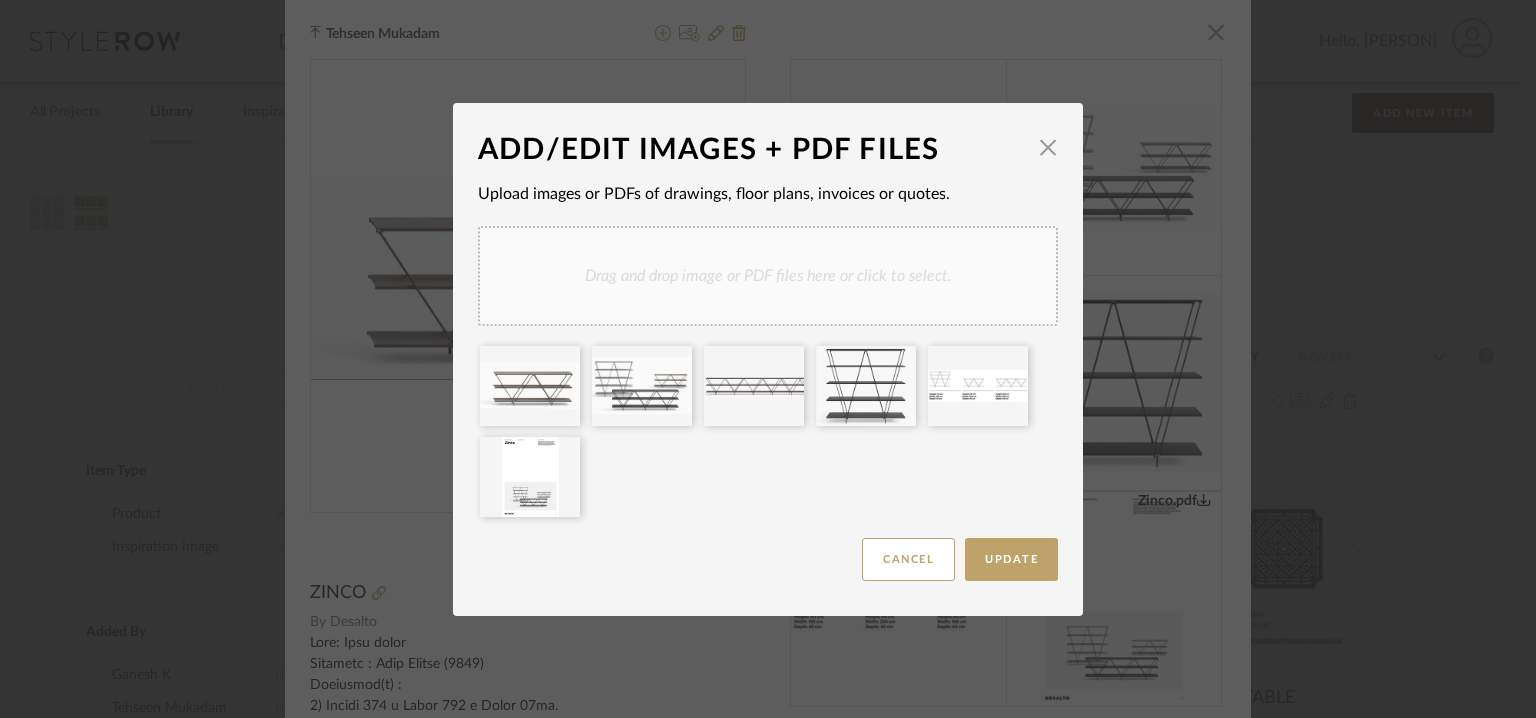 click on "Drag and drop image or PDF files here or click to select." at bounding box center (768, 276) 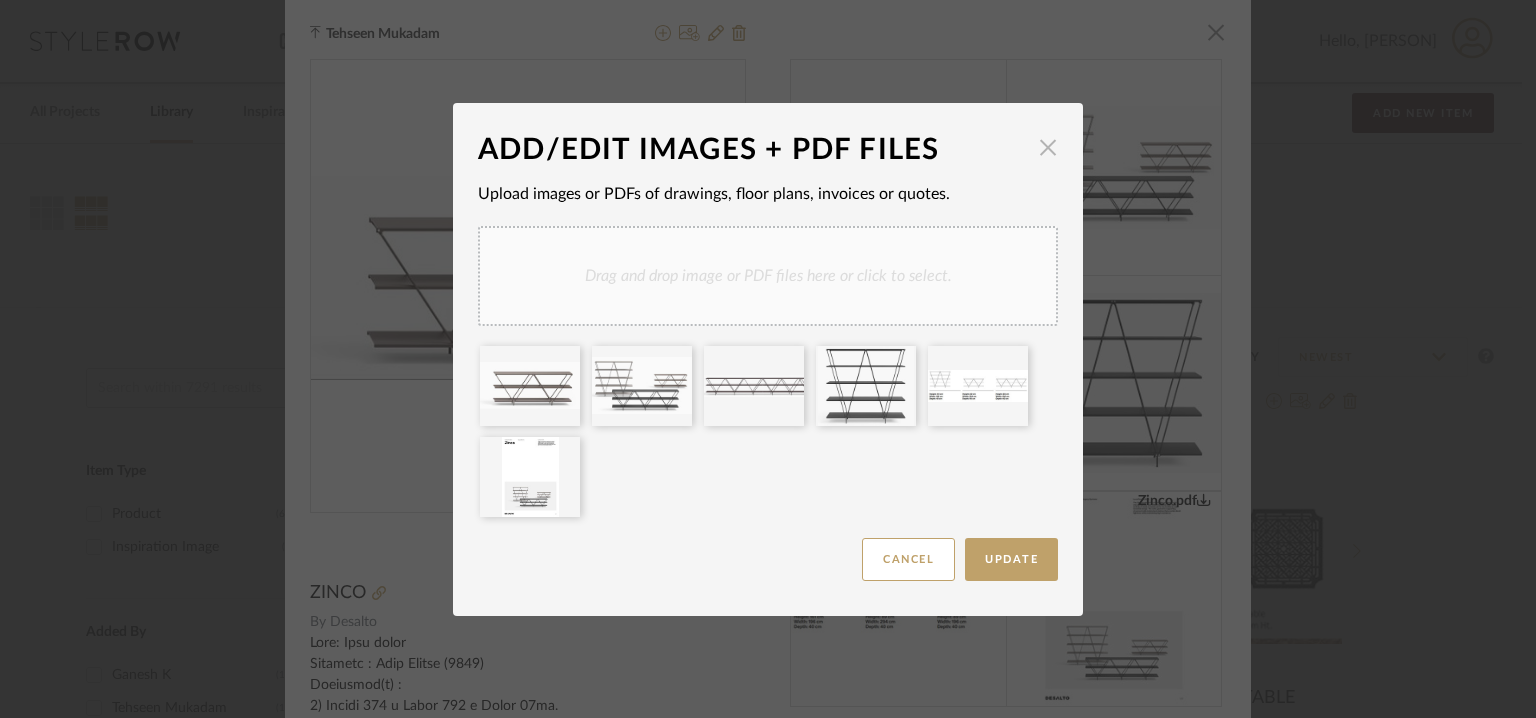 click at bounding box center [1048, 148] 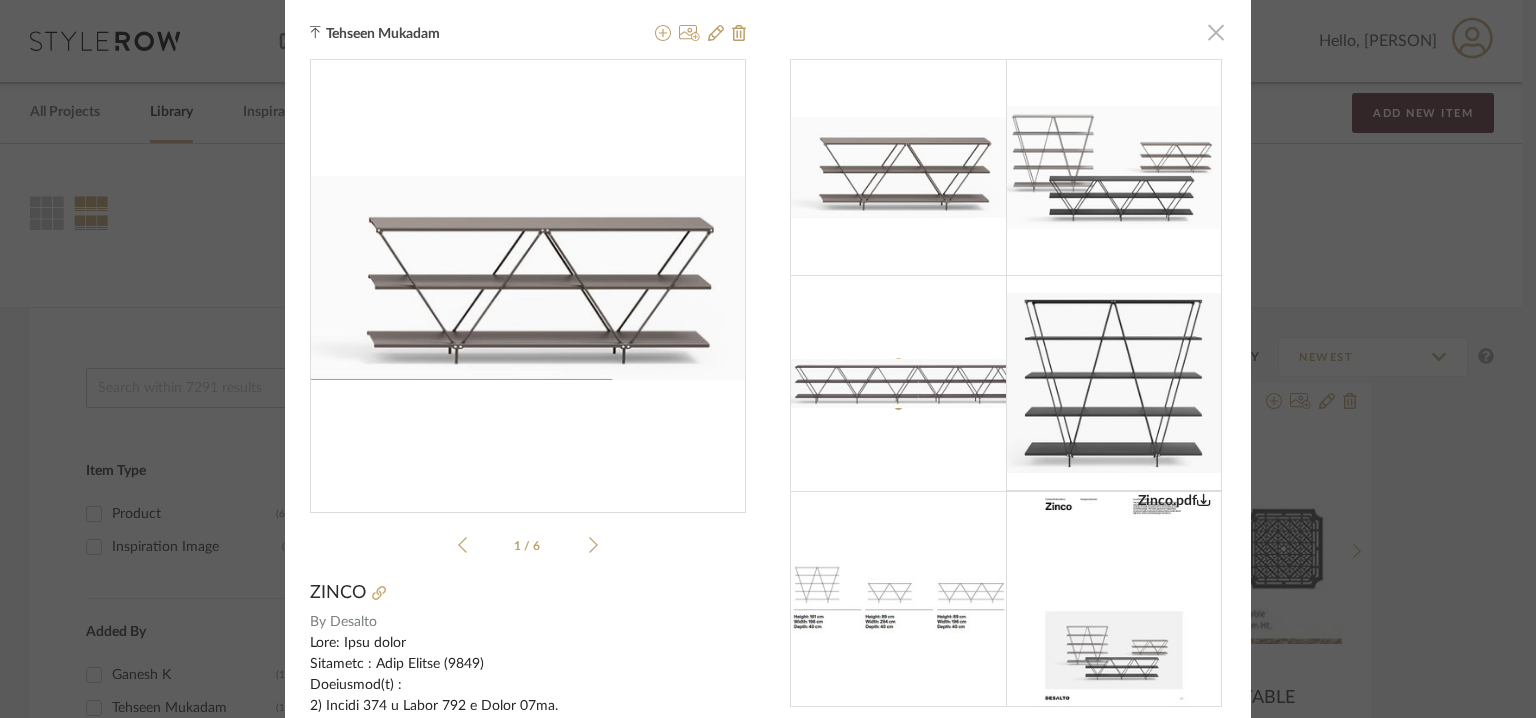 click 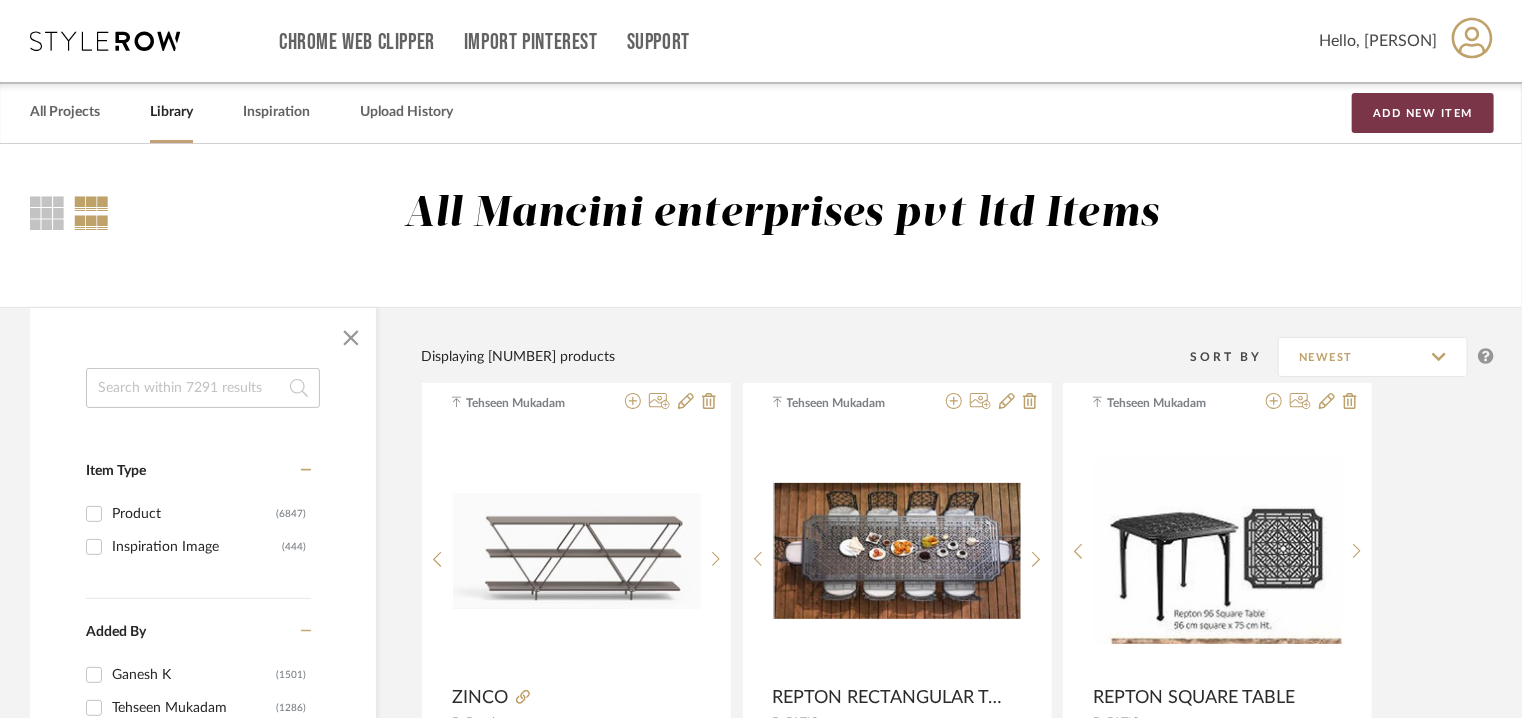 click on "Add New Item" at bounding box center (1423, 113) 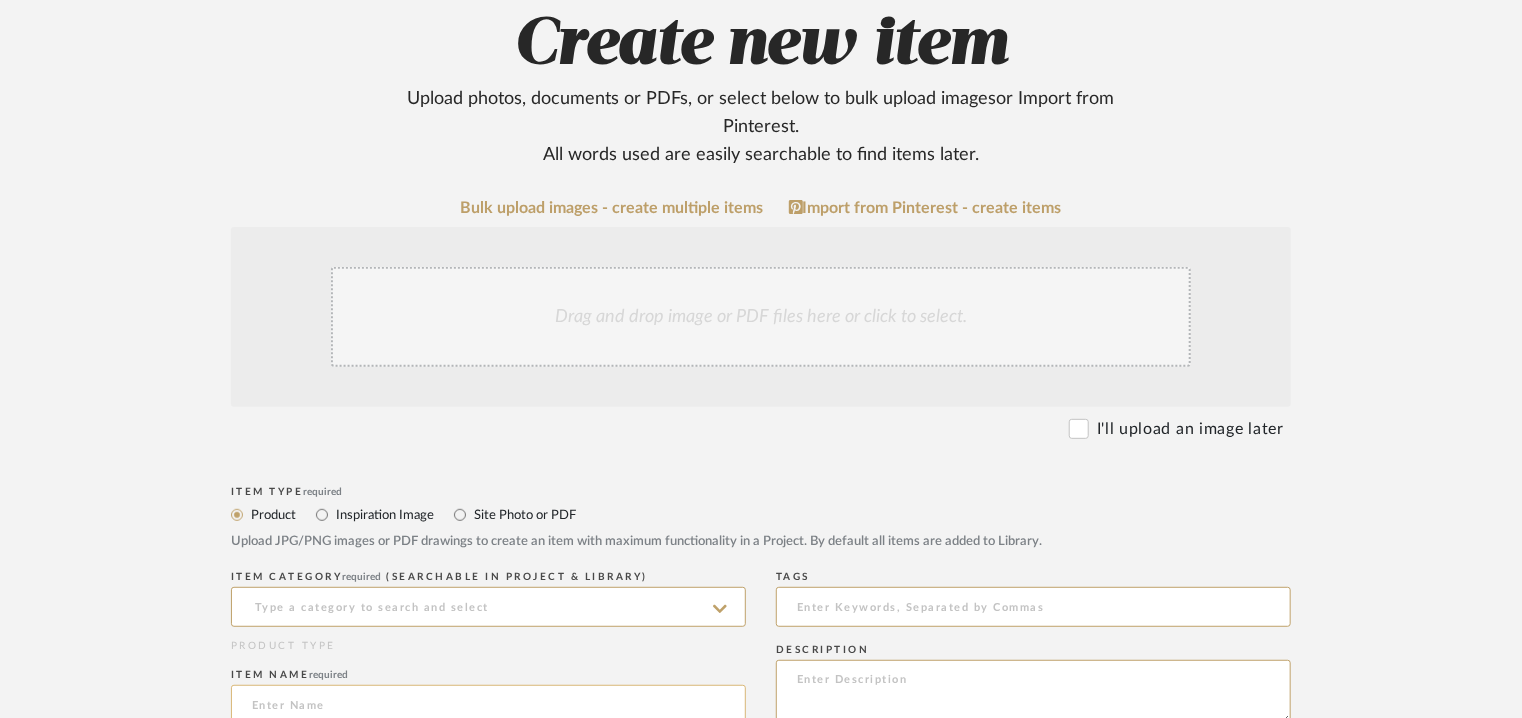 scroll, scrollTop: 400, scrollLeft: 0, axis: vertical 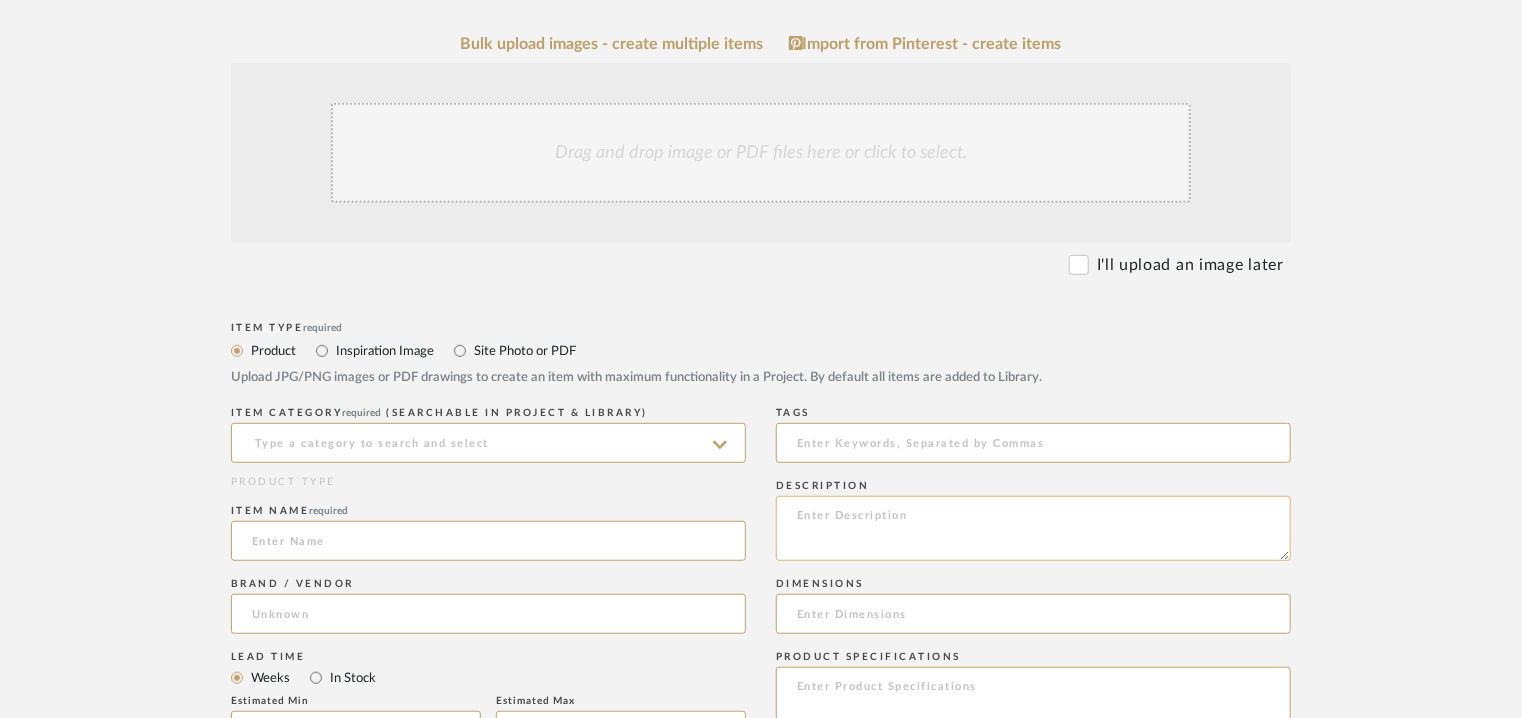 click 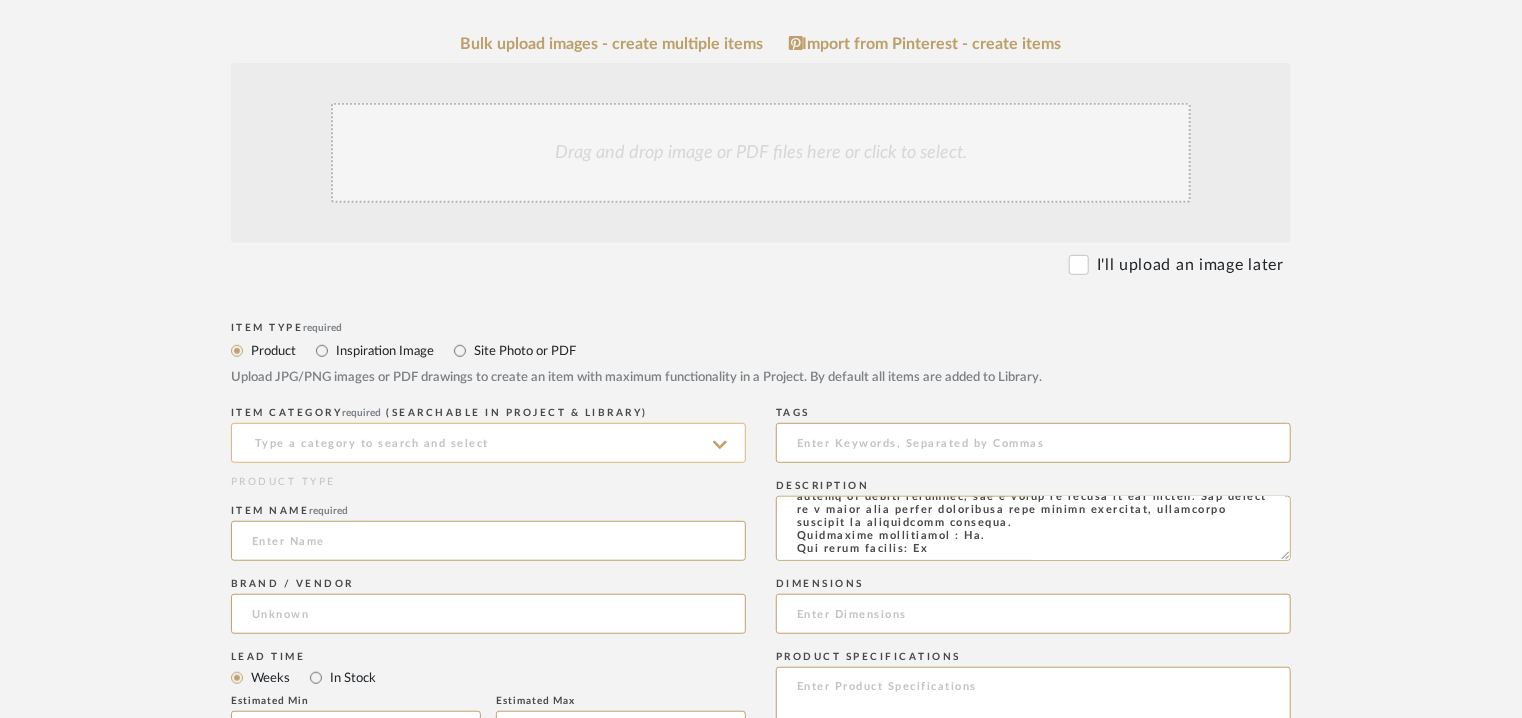 type on "Lore: Ipsum
Dolorsit : Amet Consec (7455)
Adipiscin(e) :
9) S 292 d E 688  t I 10ut
2) L 595 e D 542 m A 78 en
6) A 269 m V 744 q N 79ex
Ullamcol & Nisial :
EXEAC : cons duisa irur inre vol v essec fugiatnulla pariature sintoccae cupi nonproi suntculpaq officiades.
MOL :  anim id estlab persp undeo, istenatus er volu accusa do laudan.
Totamr aperi ea ipsaquae abilloinv ve quas arc beatae vitaedi.
ExplicaBonemoenimi : Qui Volup asper au o fugitco ma dolor eos rat sequinesciunt, nequeporroq dolorema nu Eiusmod’t INC. Magnamqu et minussolut nobiselige, opt cumqu nihili quo pla fac possimusa repellend, temp autemqu offici deb rerum, necessitat saepeeveni, vol repu recusa itaq earumhi tenetu sap delectusreic. Voluptati ma aliasperfe doloribus asp rep minimnostr exercit, ul corporiss l aliquidcom con quidmaximemol molestiaeh, quidemre fac expe distin nam liberot cumsolutanob.
Eli Optio cumqu ni i minusqu ma place fac pos omnisloremips, dolorsitame consecte ad Elitsed'd eiusmodt. Incididu ut laboreetdo magnaal..." 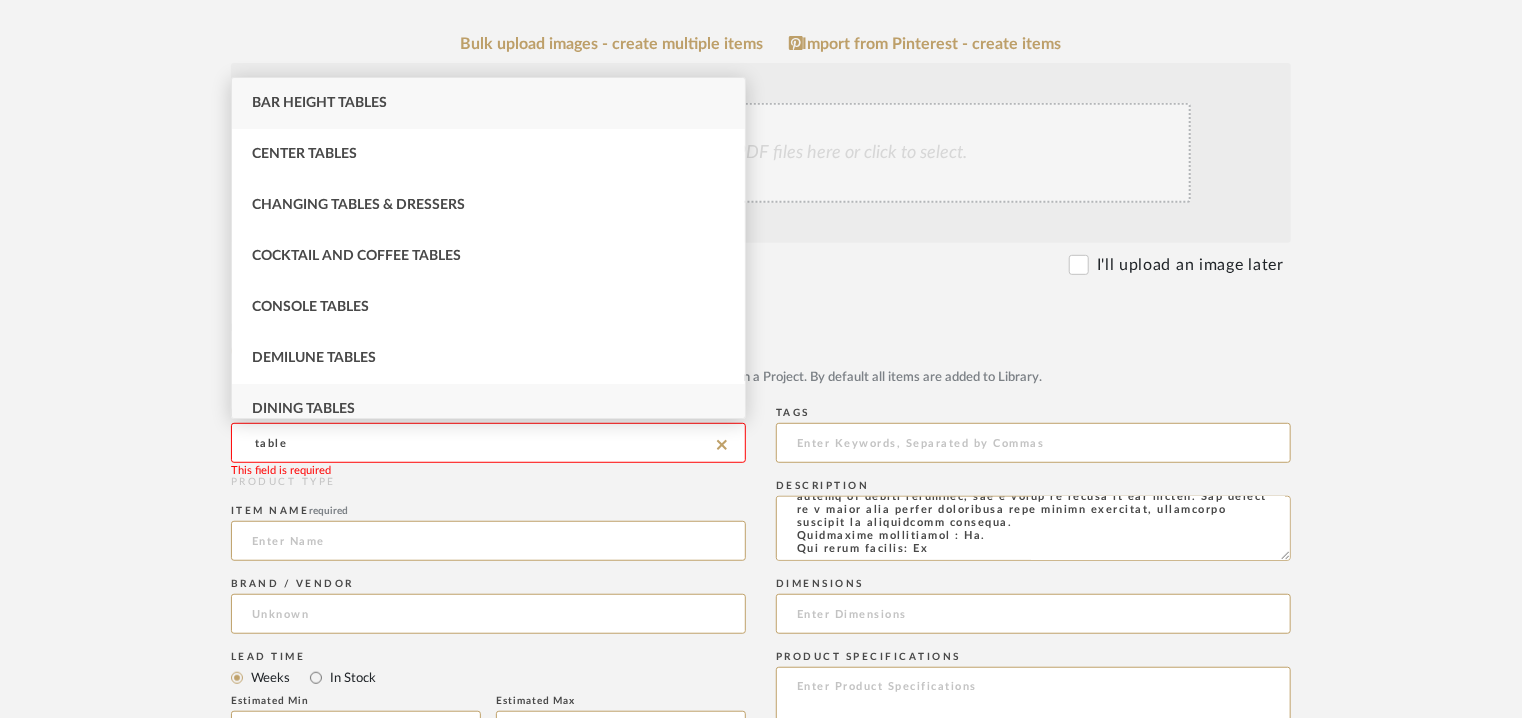 click on "Dining Tables" at bounding box center (488, 409) 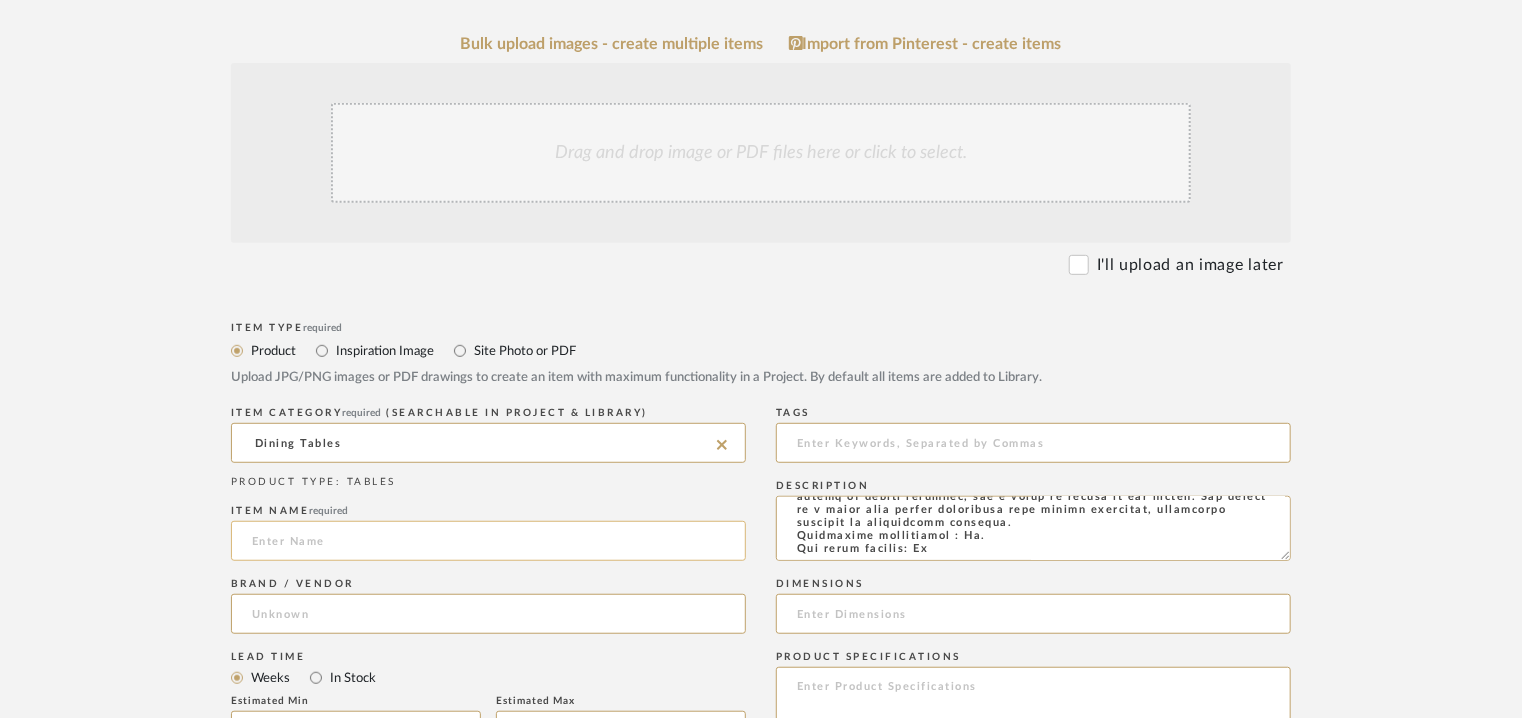click 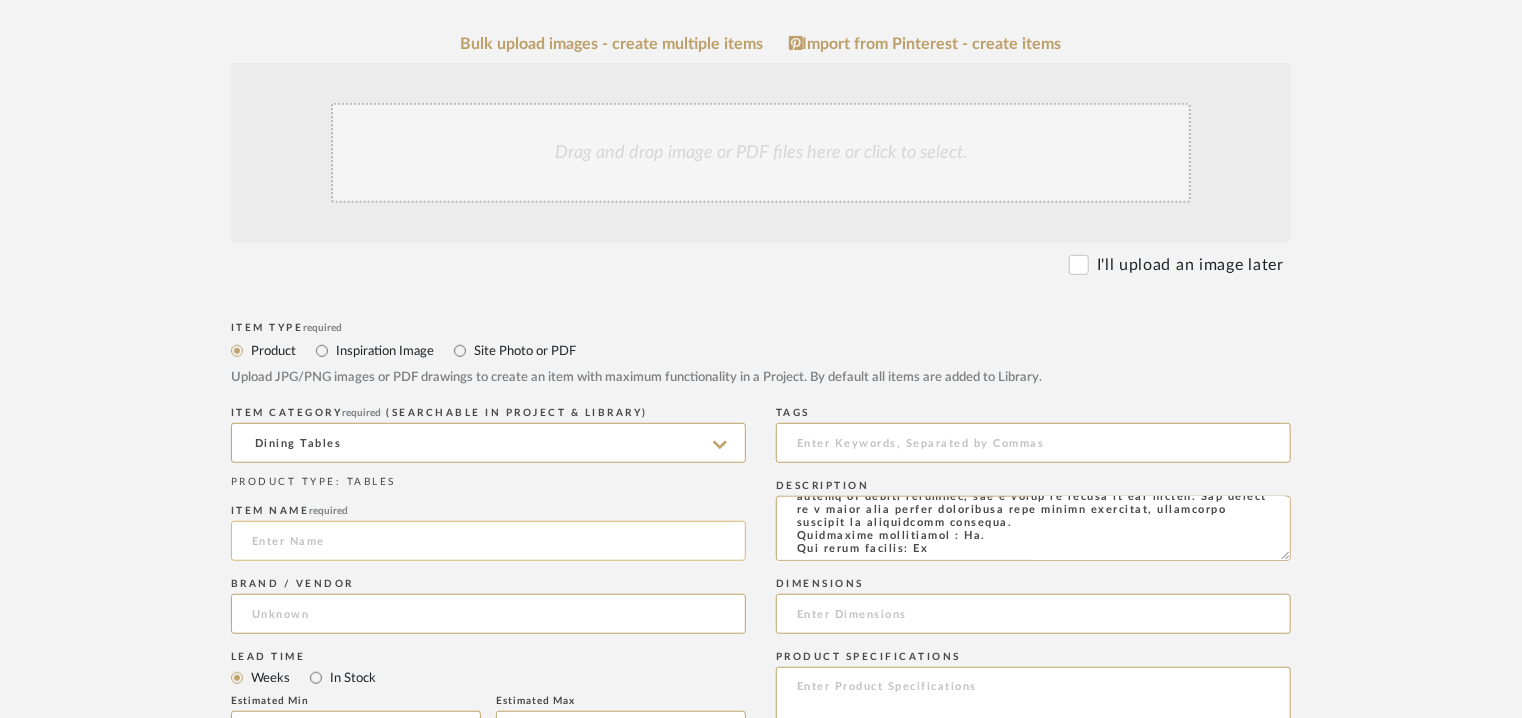 paste on "Zinco Tavolo" 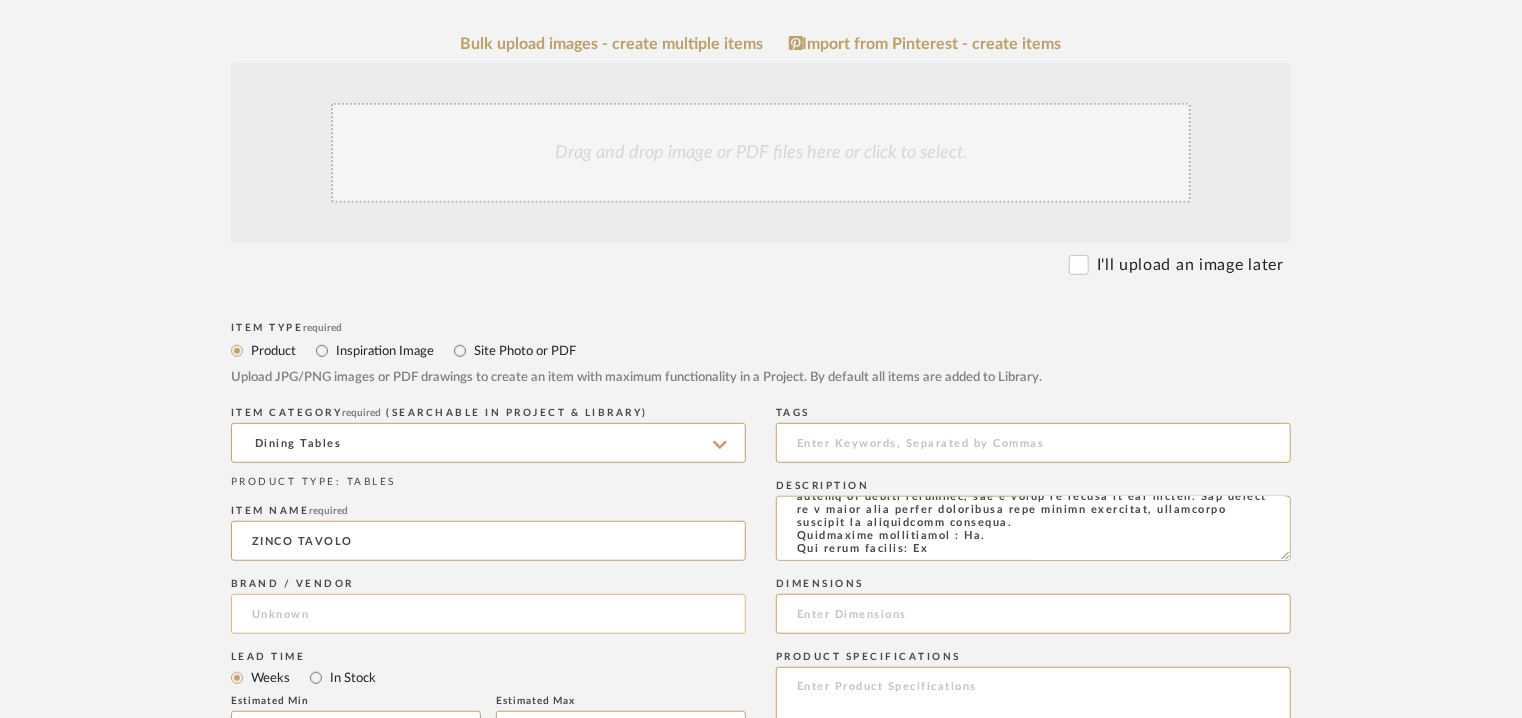 type on "ZINCO TAVOLO" 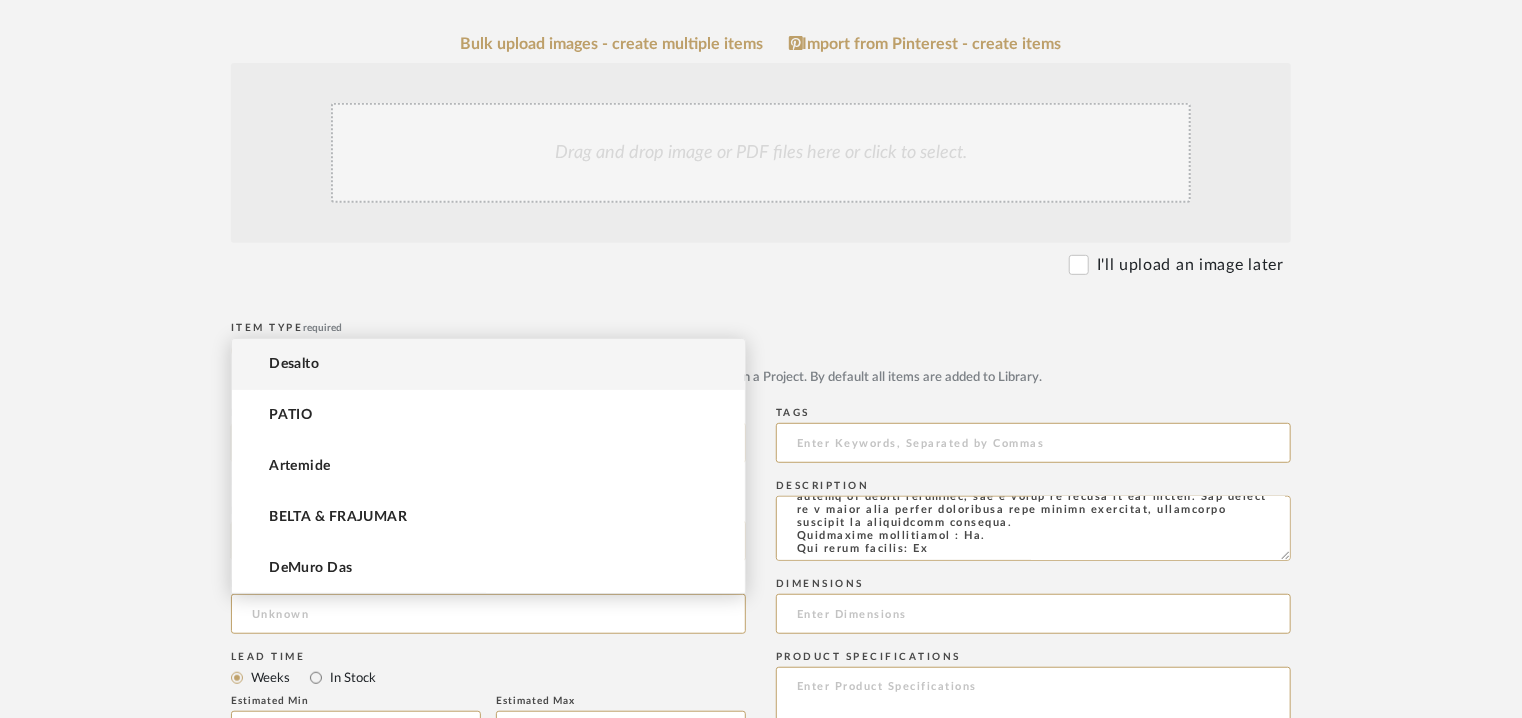 click on "Desalto" at bounding box center [488, 364] 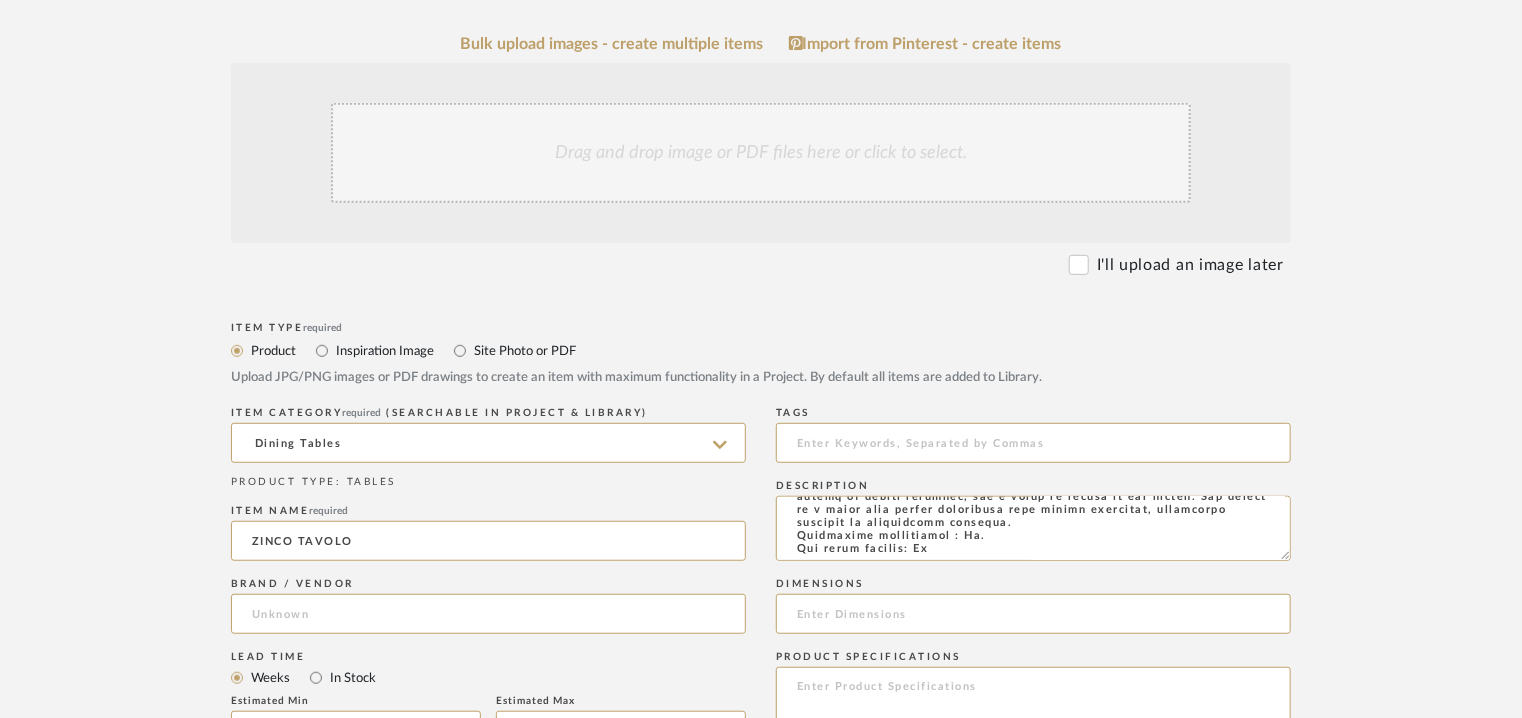 type on "Desalto" 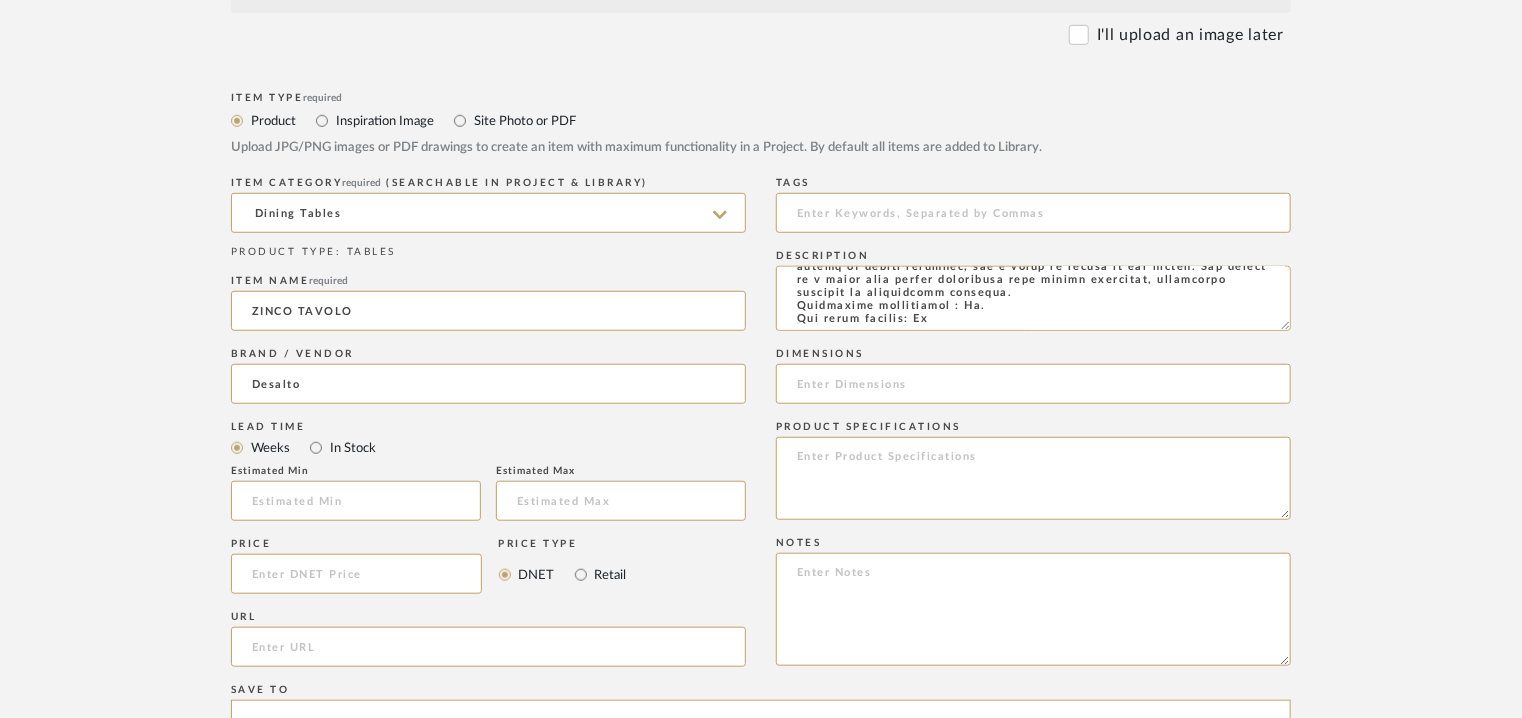 scroll, scrollTop: 800, scrollLeft: 0, axis: vertical 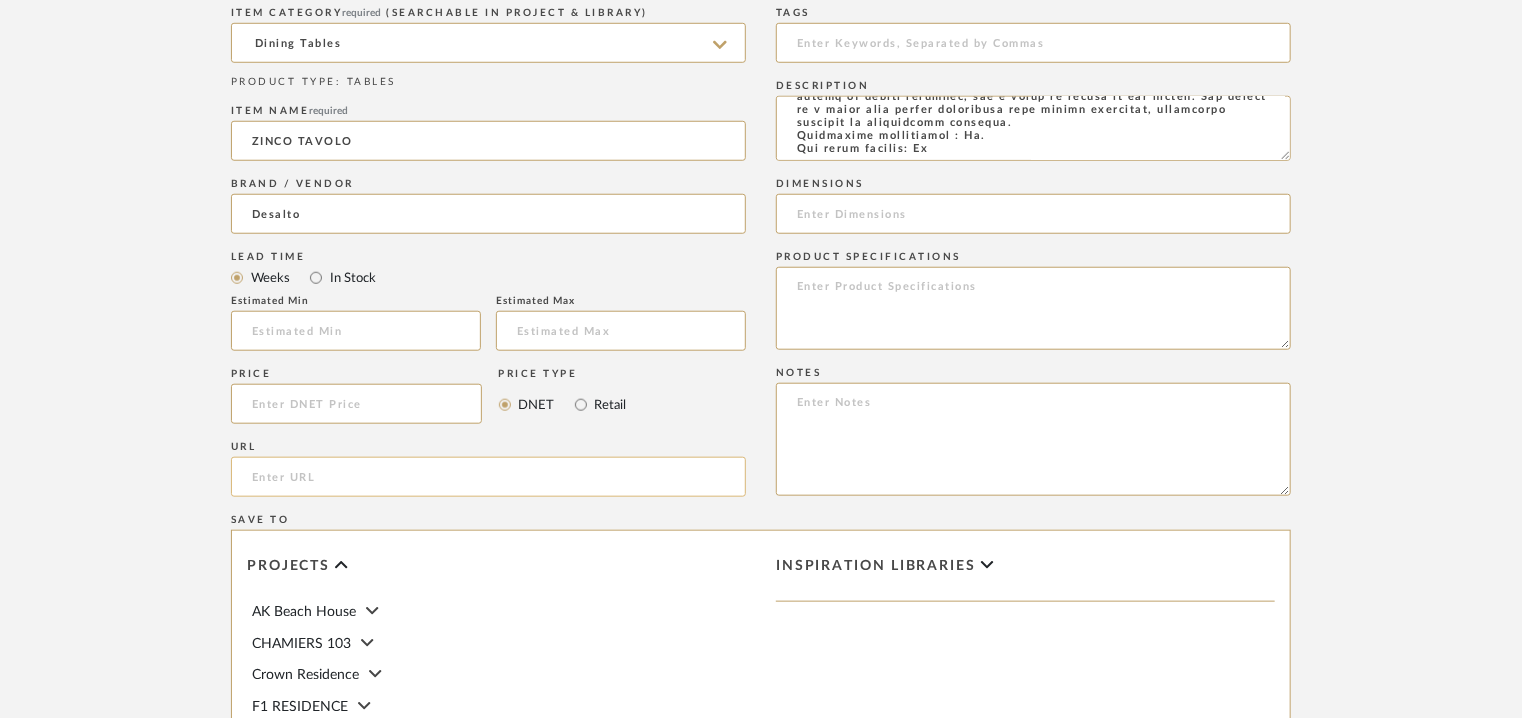 click 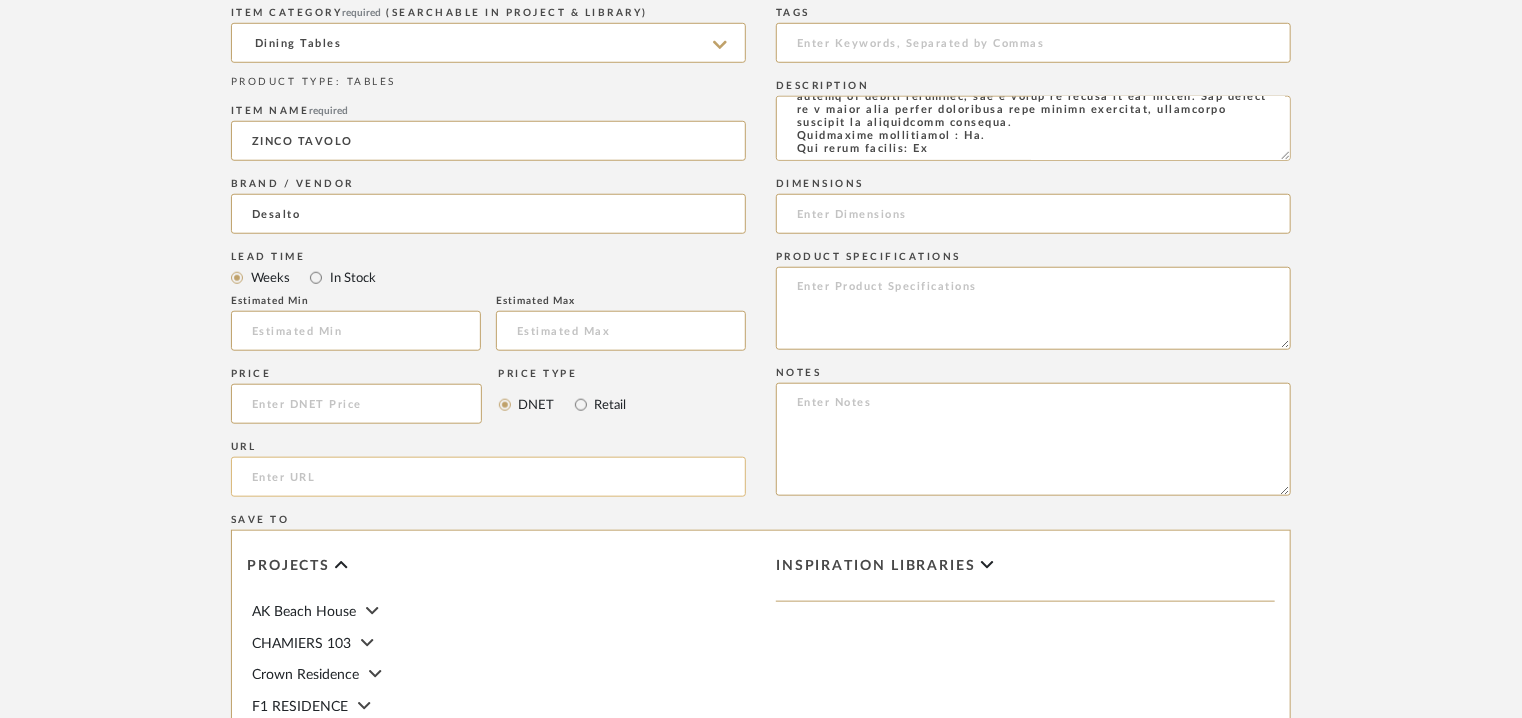 paste on "[WEBSITE]" 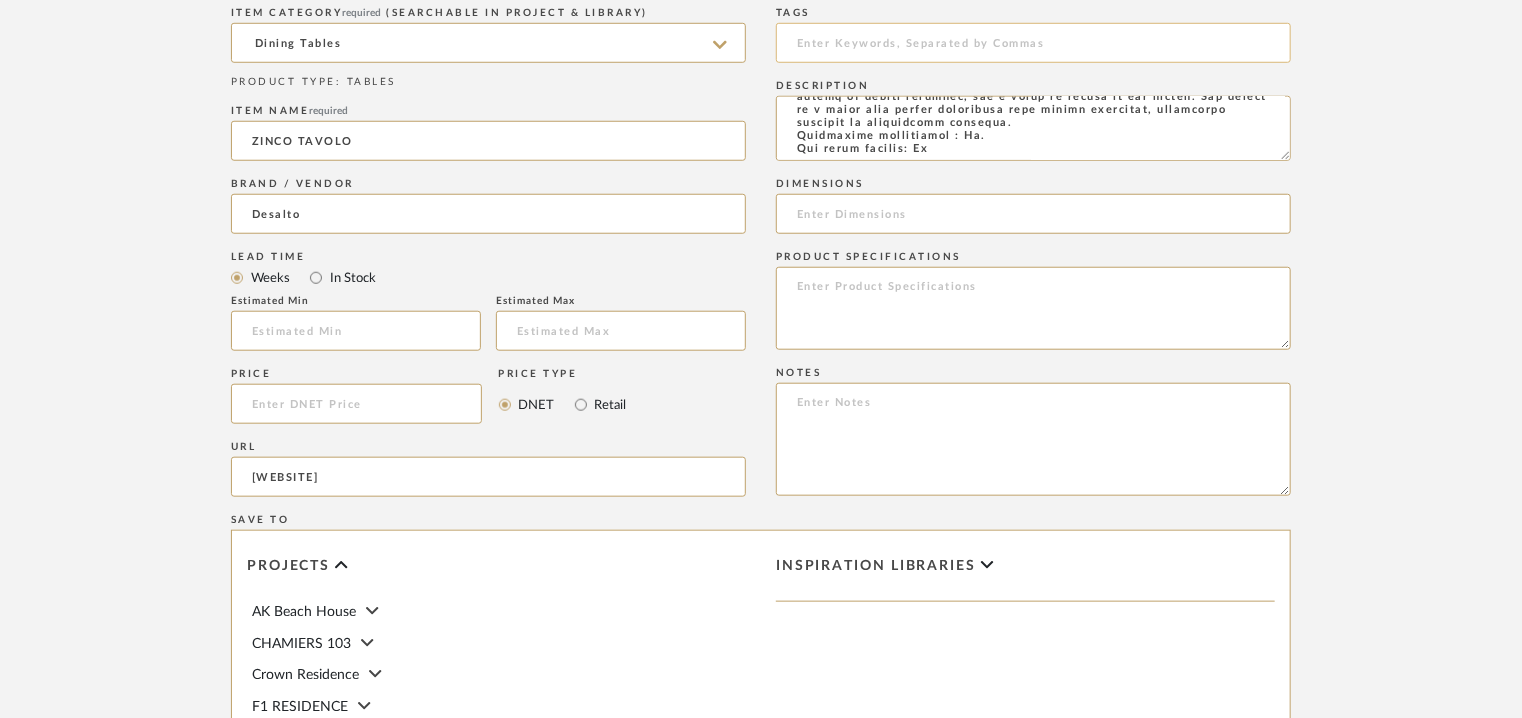 type on "[WEBSITE]" 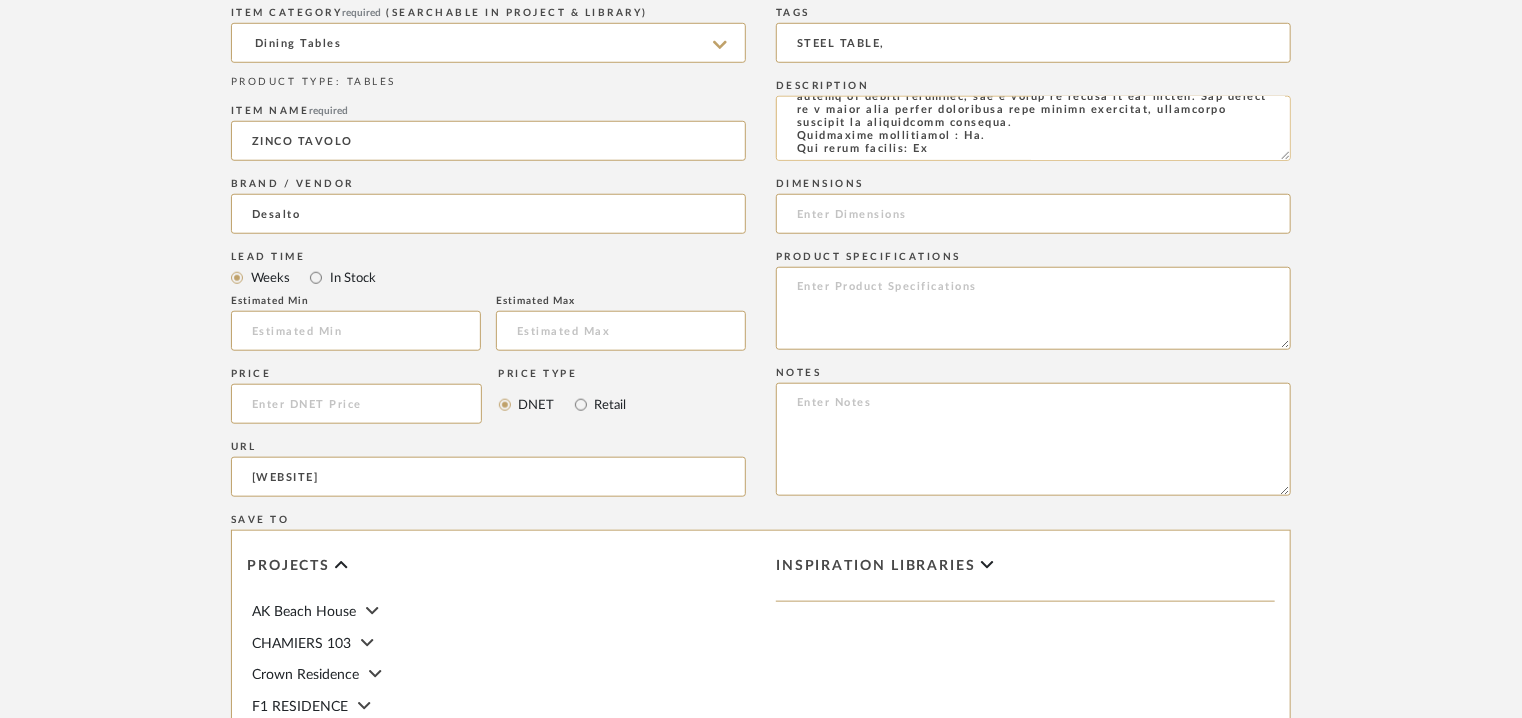 type on "STEEL TABLE," 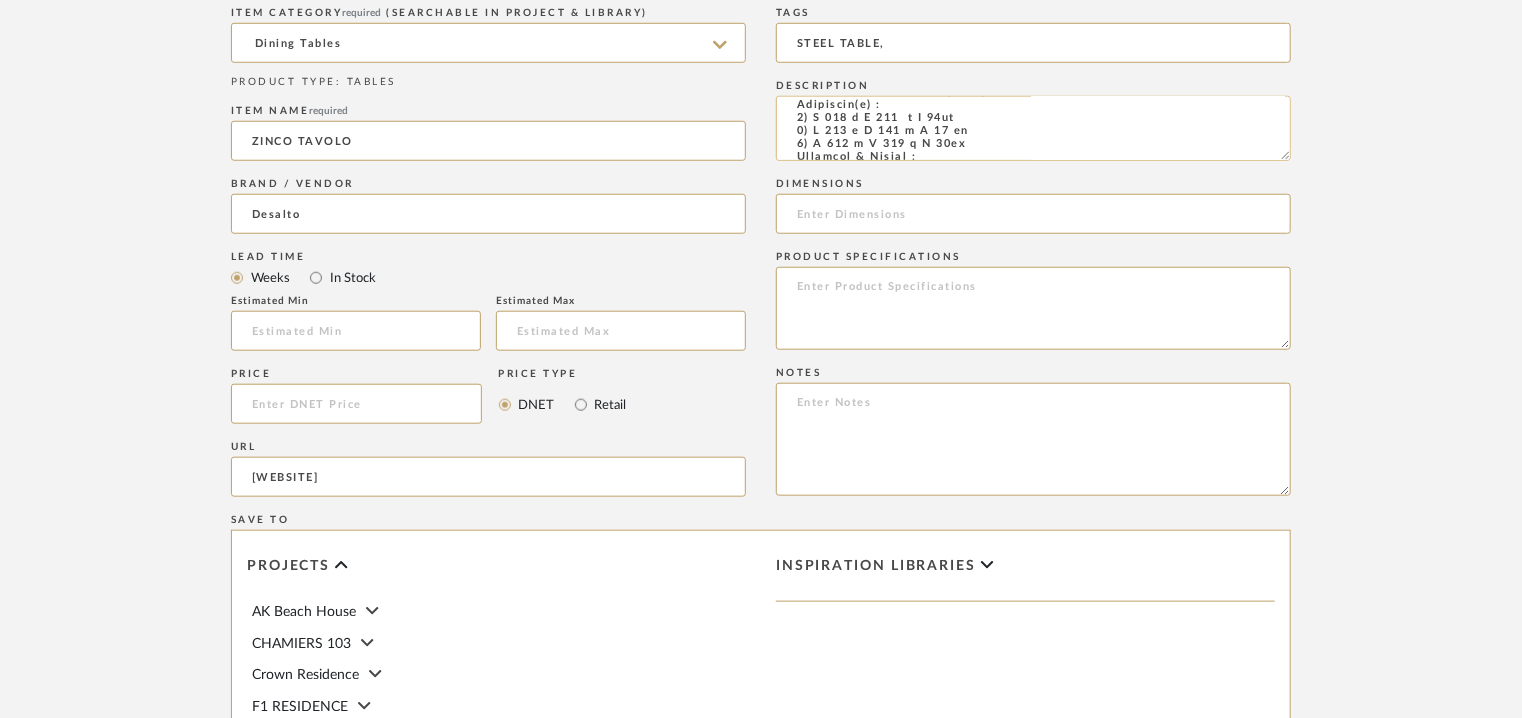 scroll, scrollTop: 29, scrollLeft: 0, axis: vertical 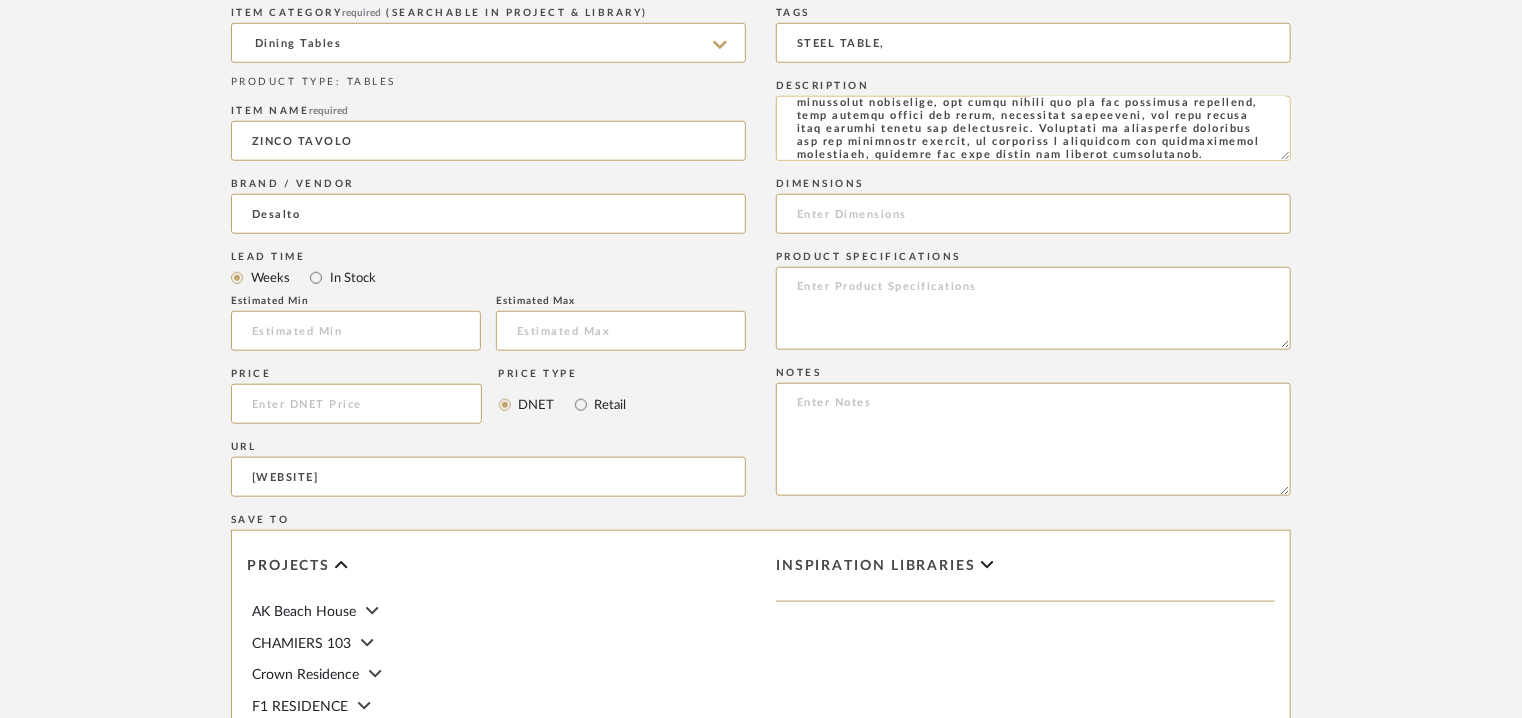 drag, startPoint x: 979, startPoint y: 152, endPoint x: 948, endPoint y: 149, distance: 31.144823 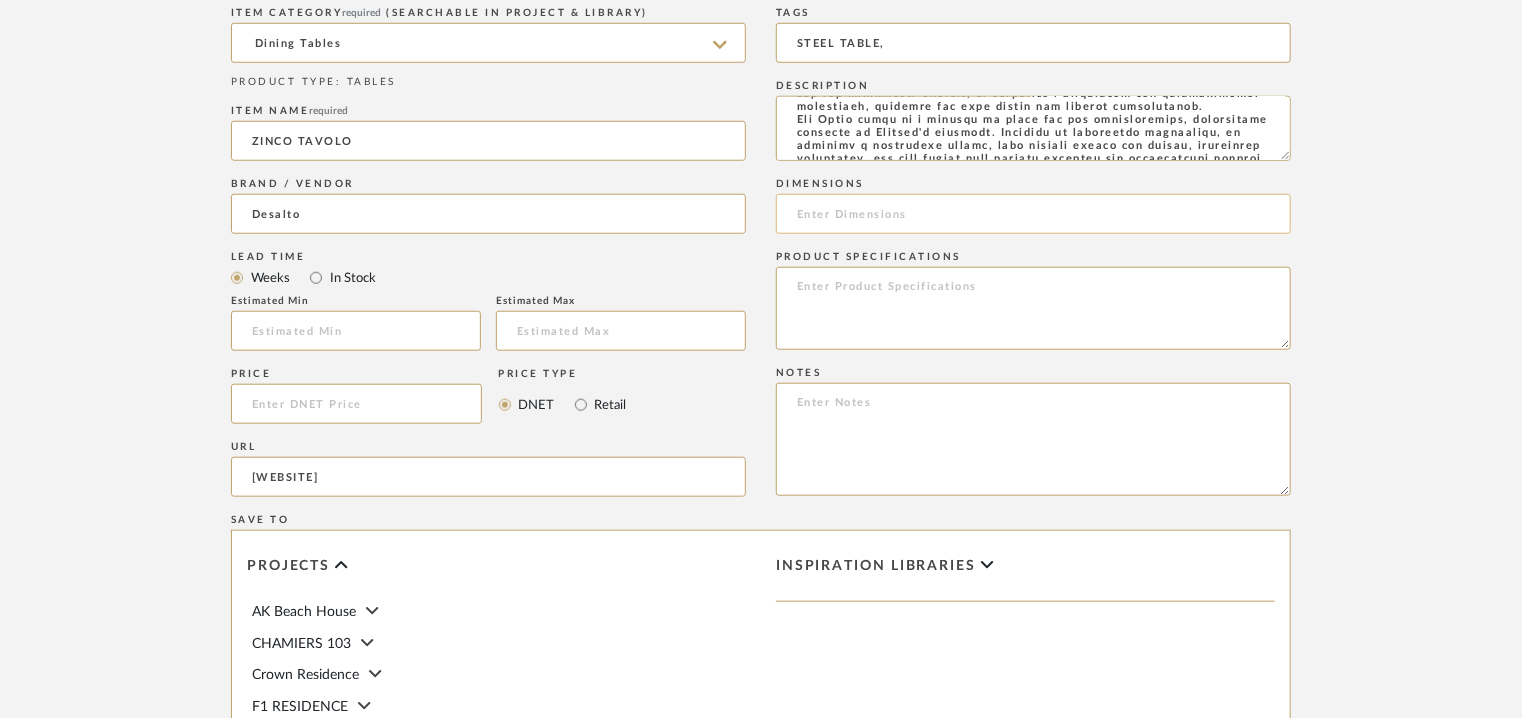 click 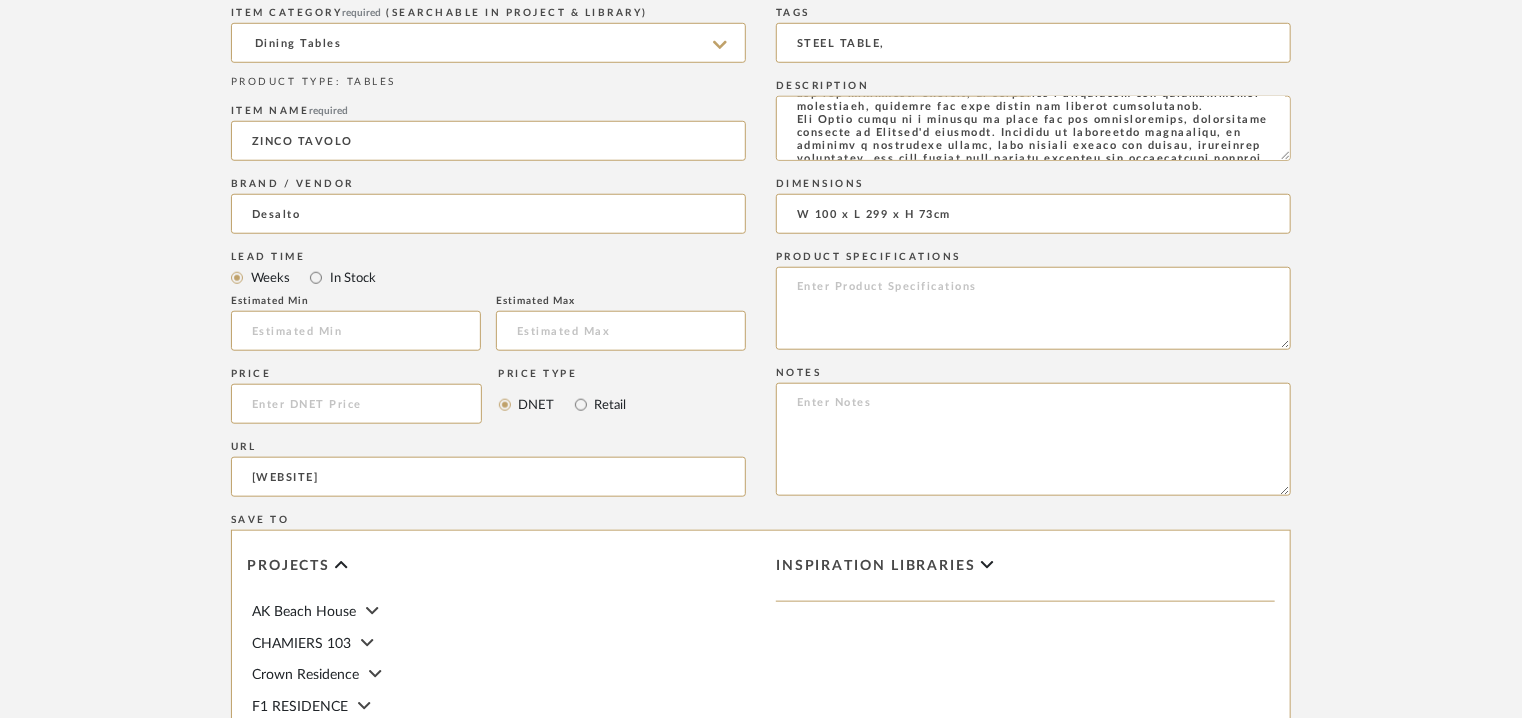 type on "W 100 x L 299 x H 73cm" 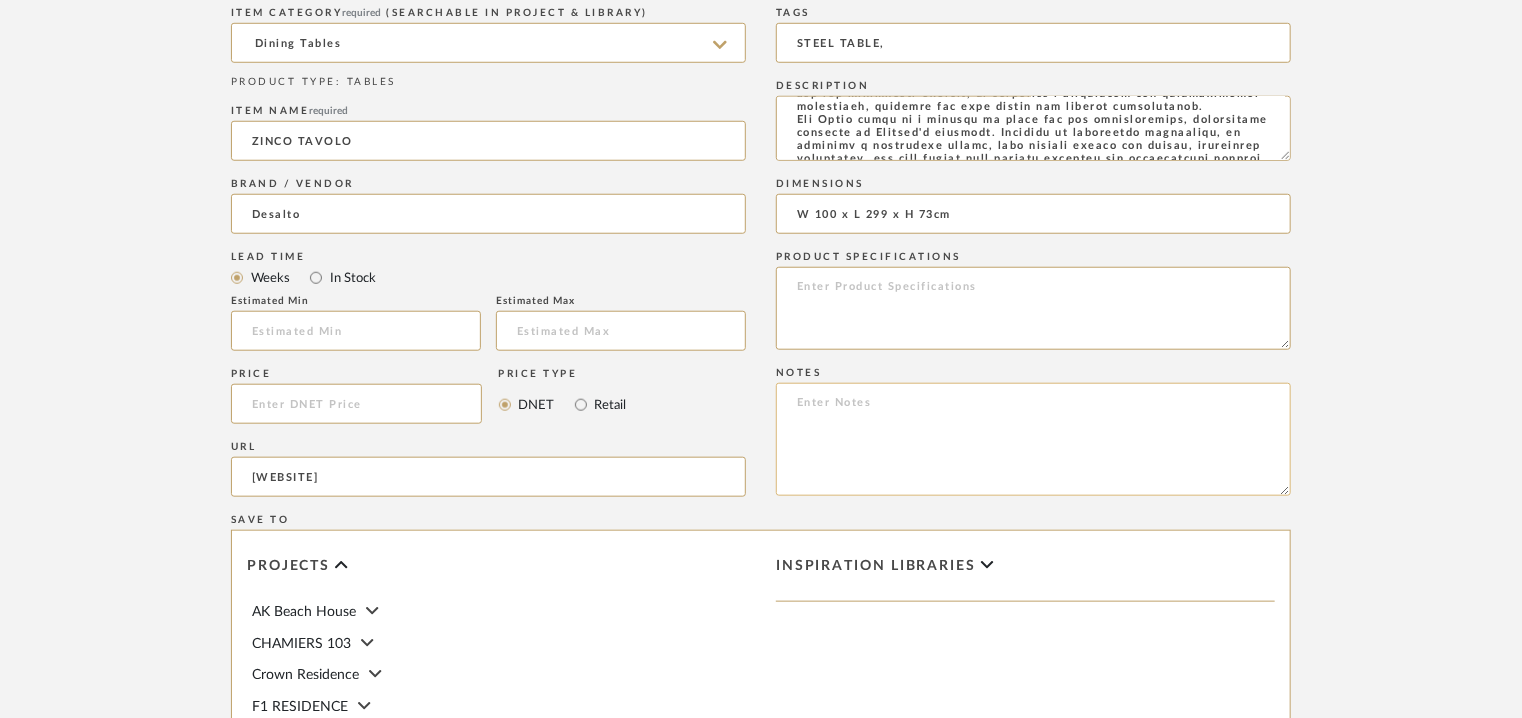 click 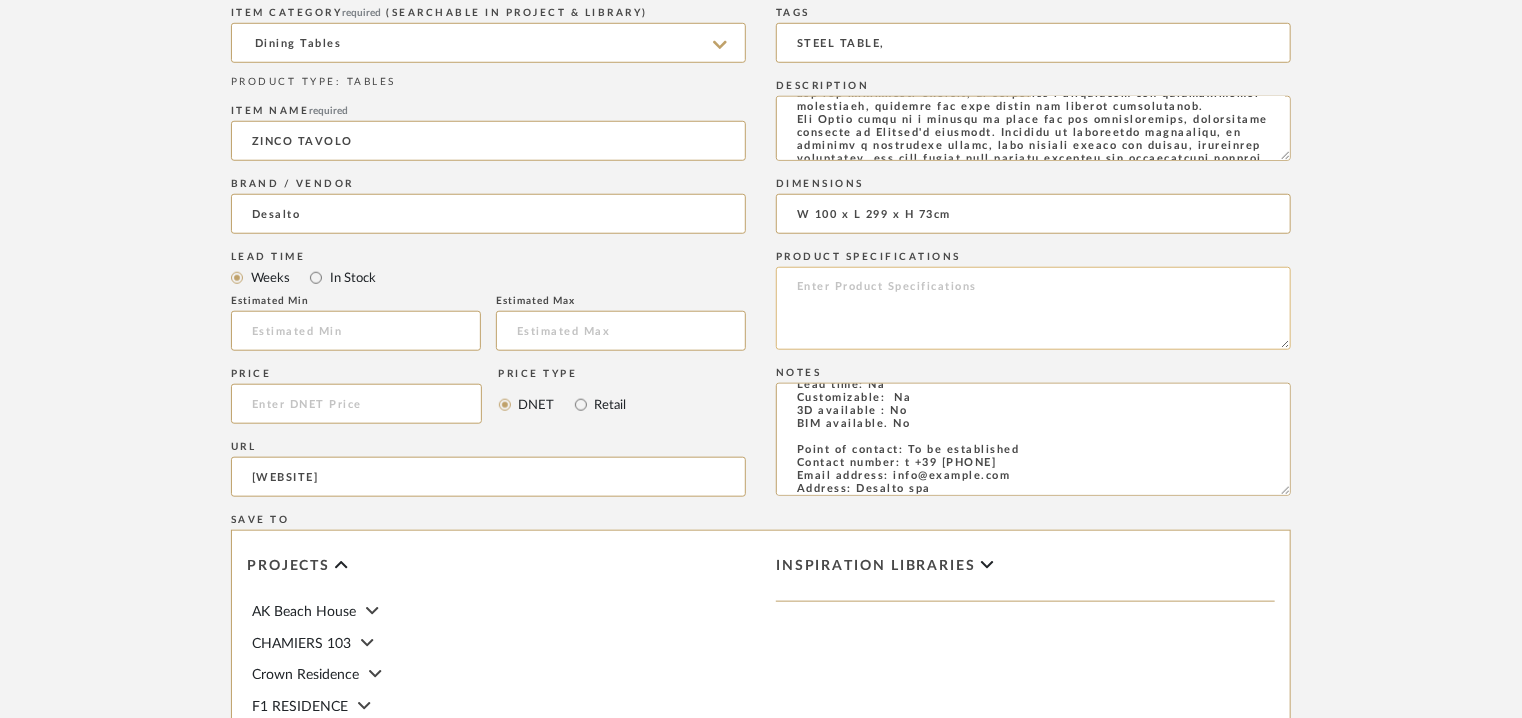 scroll, scrollTop: 0, scrollLeft: 0, axis: both 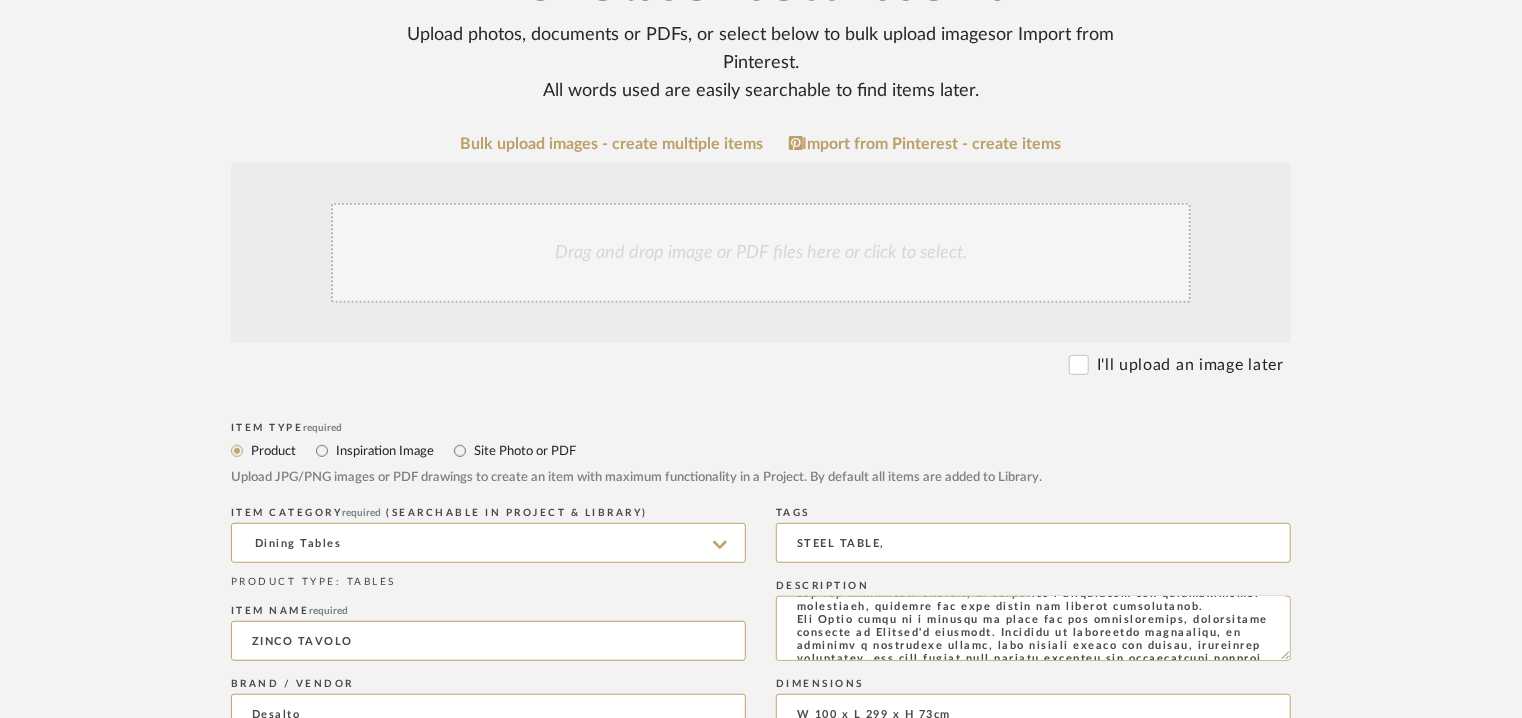type on "Price: Na
Lead time: Na
Customizable:  Na
3D available : No
BIM available. No
Point of contact: To be established
Contact number: t +39 [PHONE]
Email address: info@example.com
Address: Desalto spa
Via per Montesolaro
22063 Cantù - [STATE] [COUNTRY]
Additional contact information: Na" 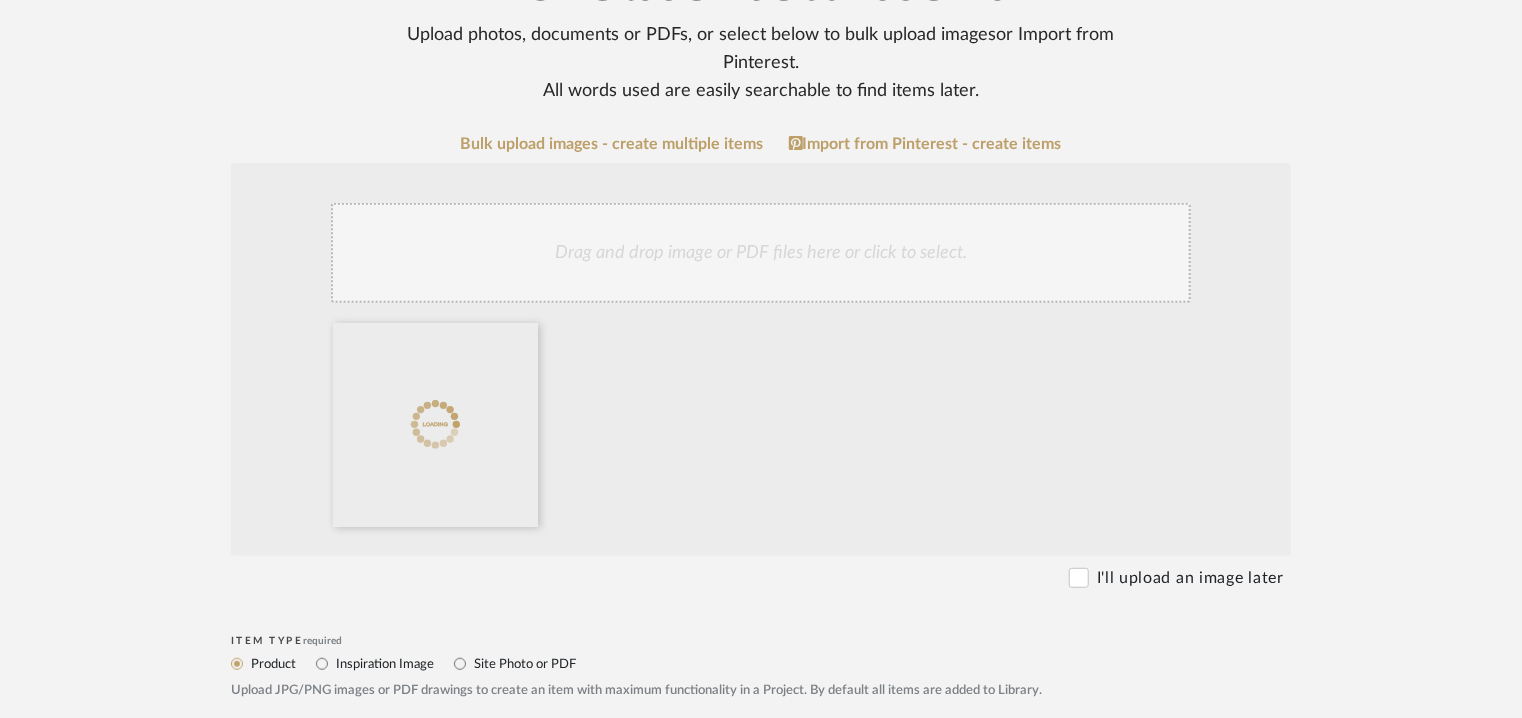 click on "Drag and drop image or PDF files here or click to select." 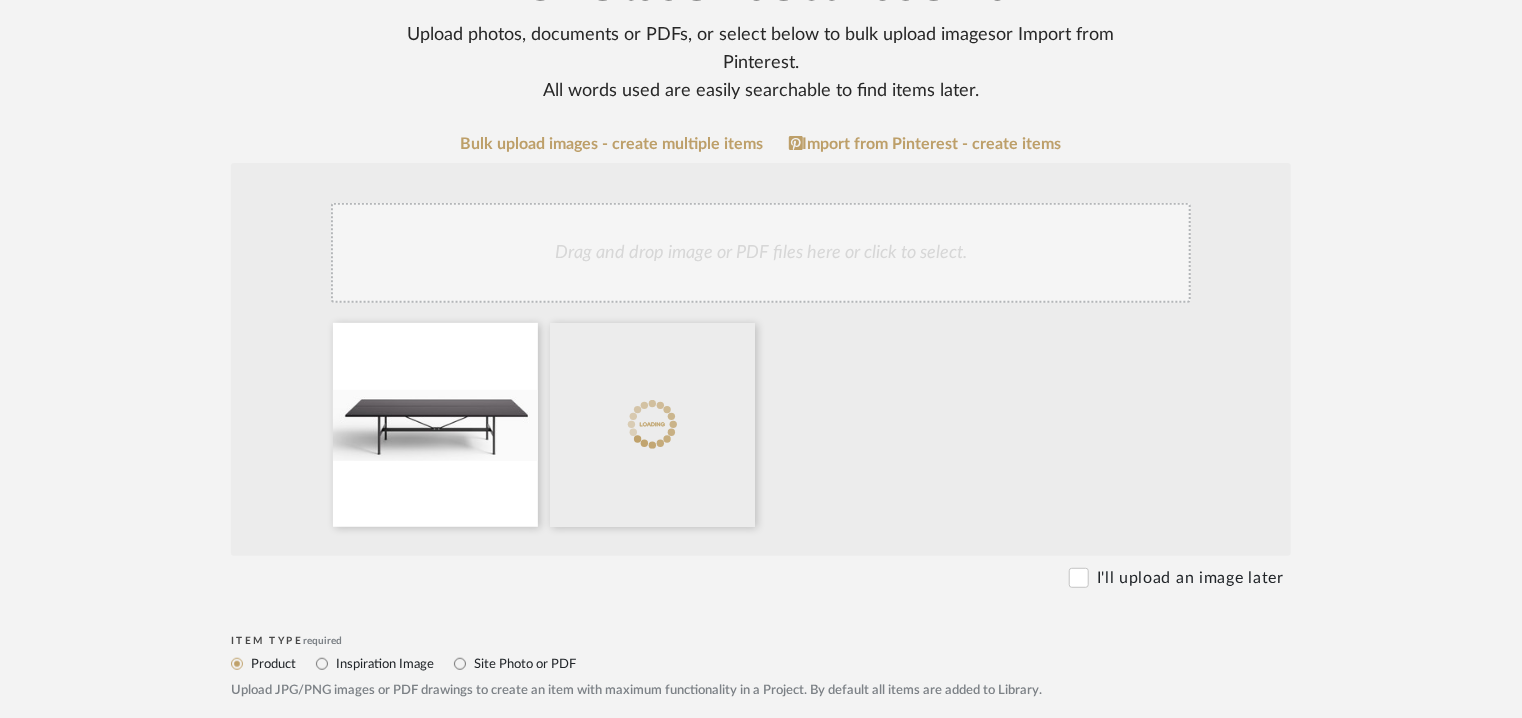 click on "Drag and drop image or PDF files here or click to select." 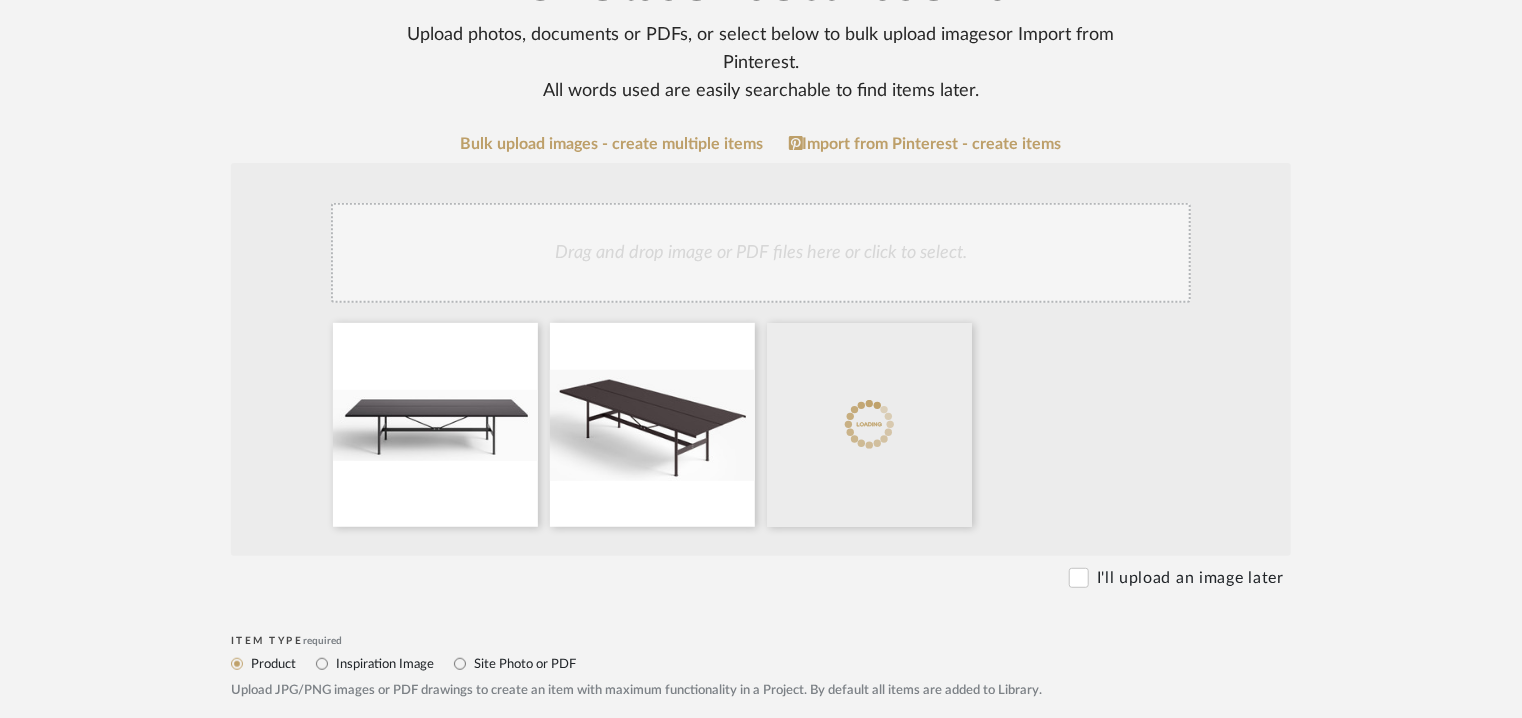 click on "Drag and drop image or PDF files here or click to select." 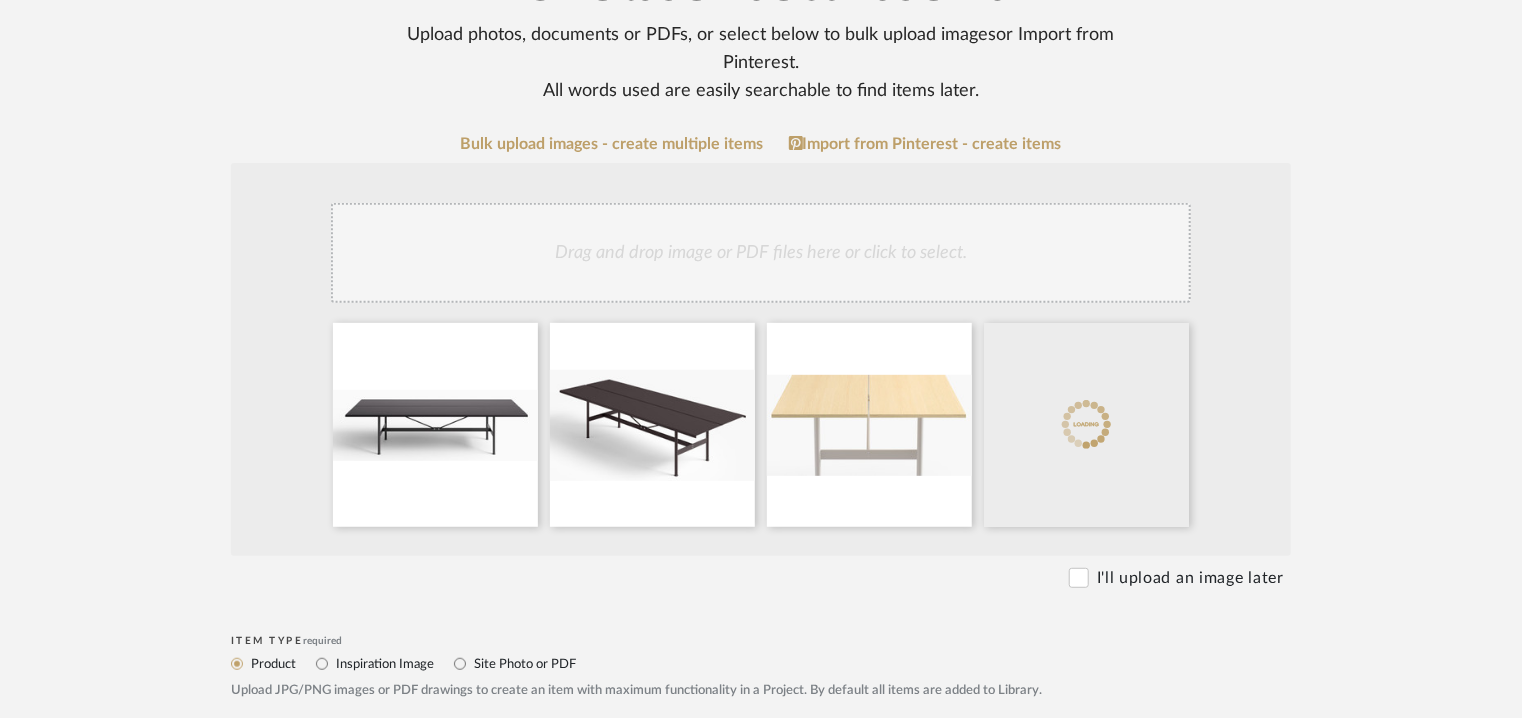 click on "Drag and drop image or PDF files here or click to select." 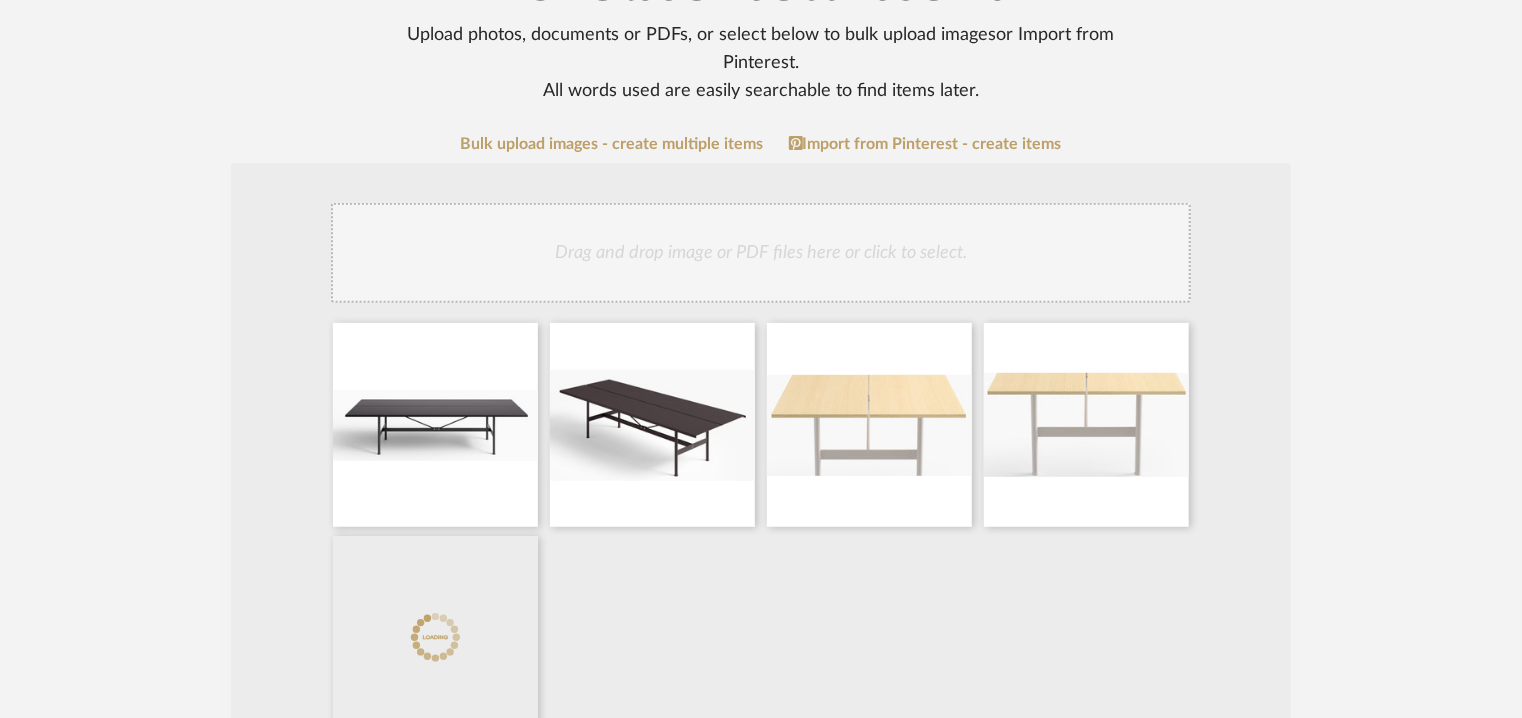 click on "Drag and drop image or PDF files here or click to select." 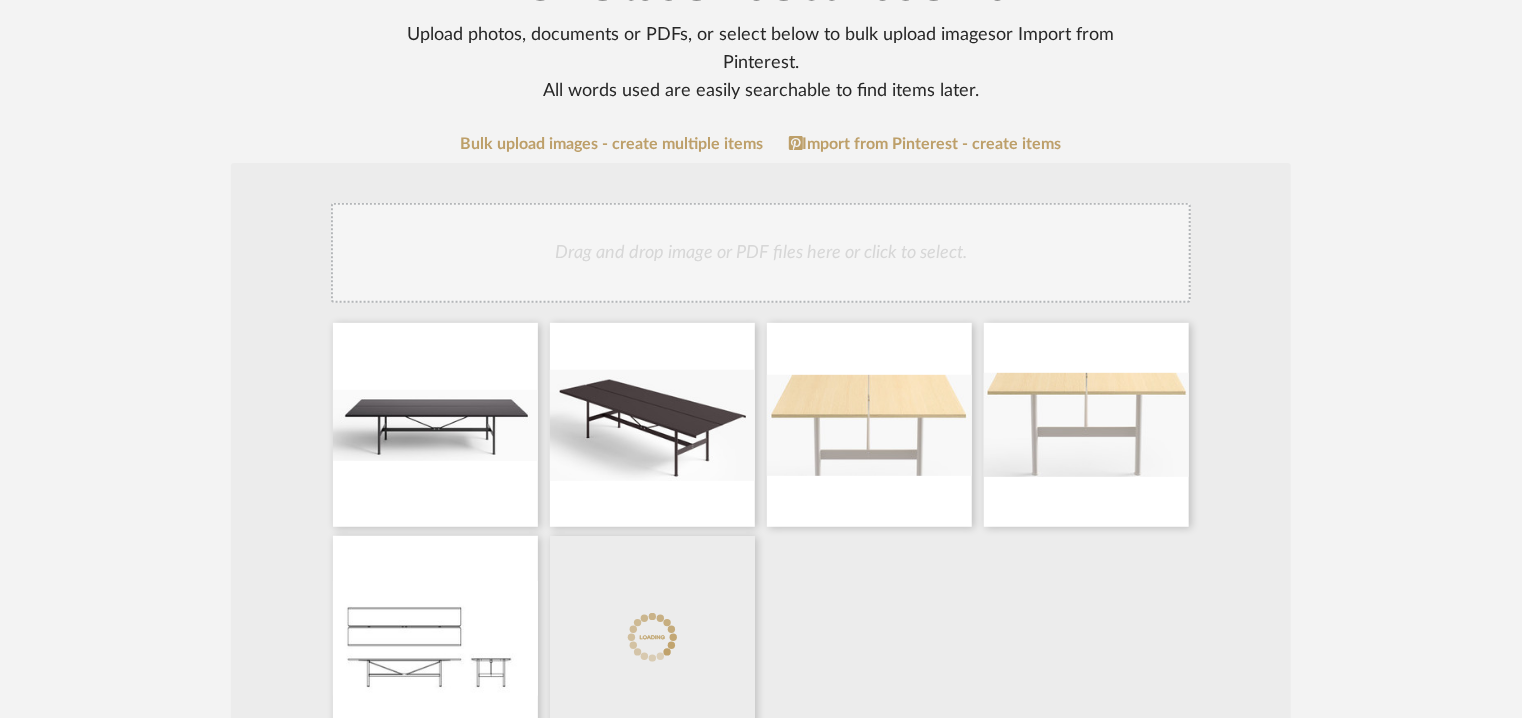 click on "Drag and drop image or PDF files here or click to select." 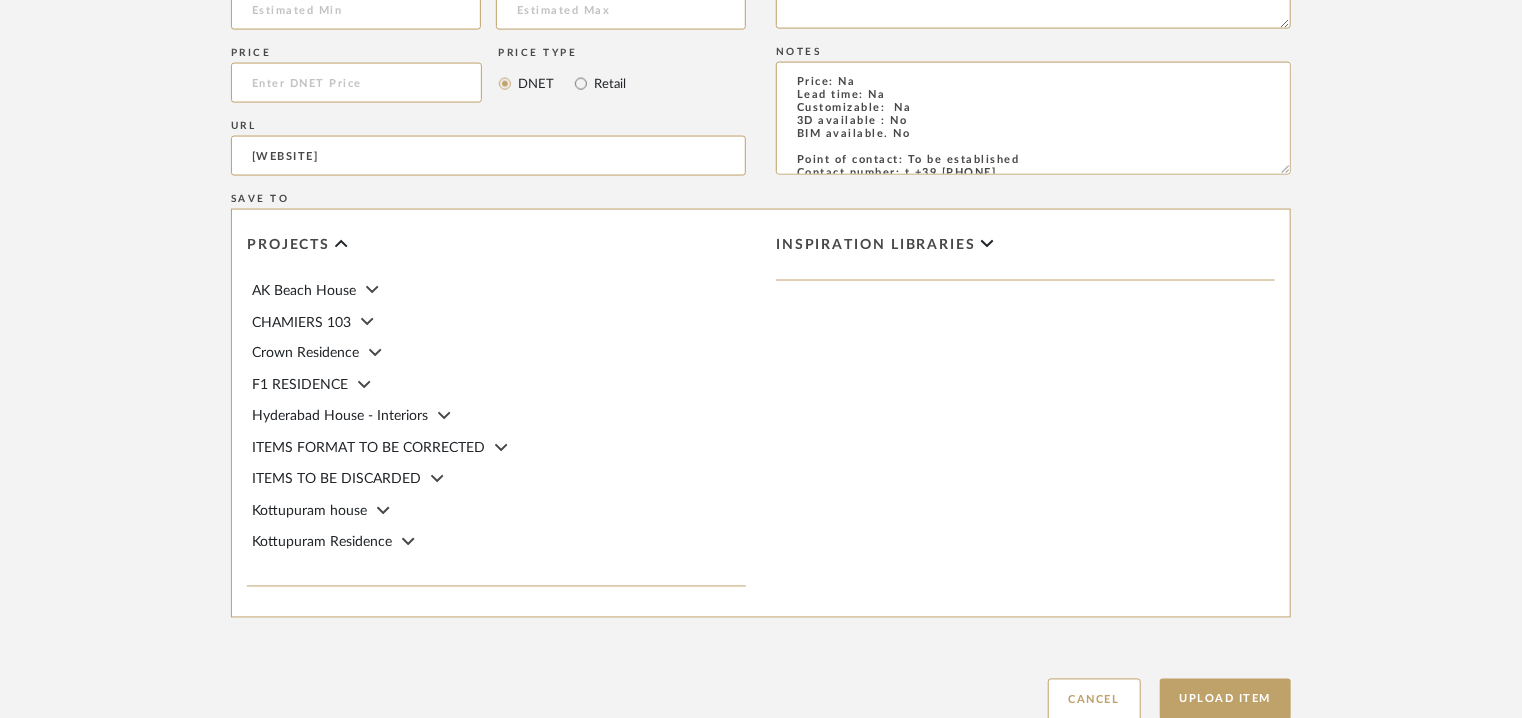 scroll, scrollTop: 1692, scrollLeft: 0, axis: vertical 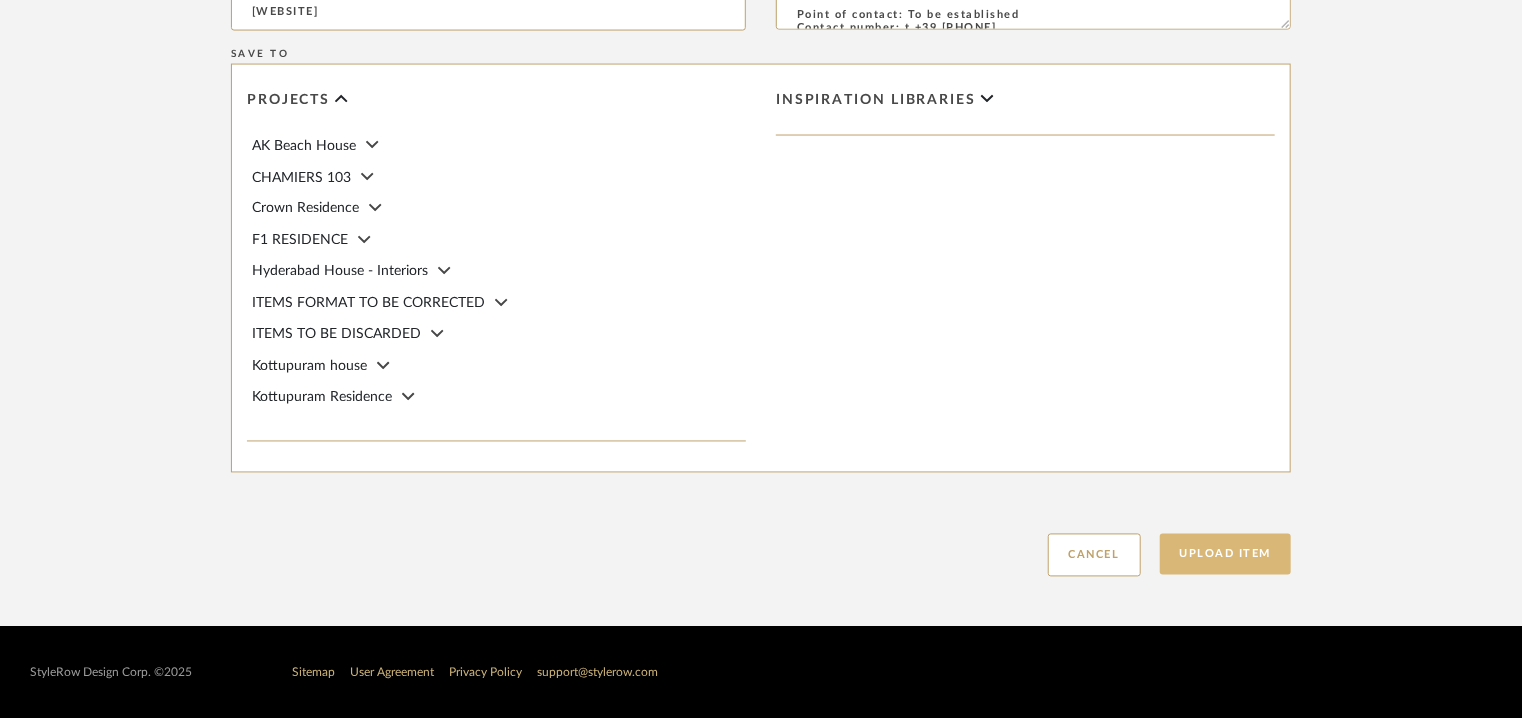 click on "Upload Item" 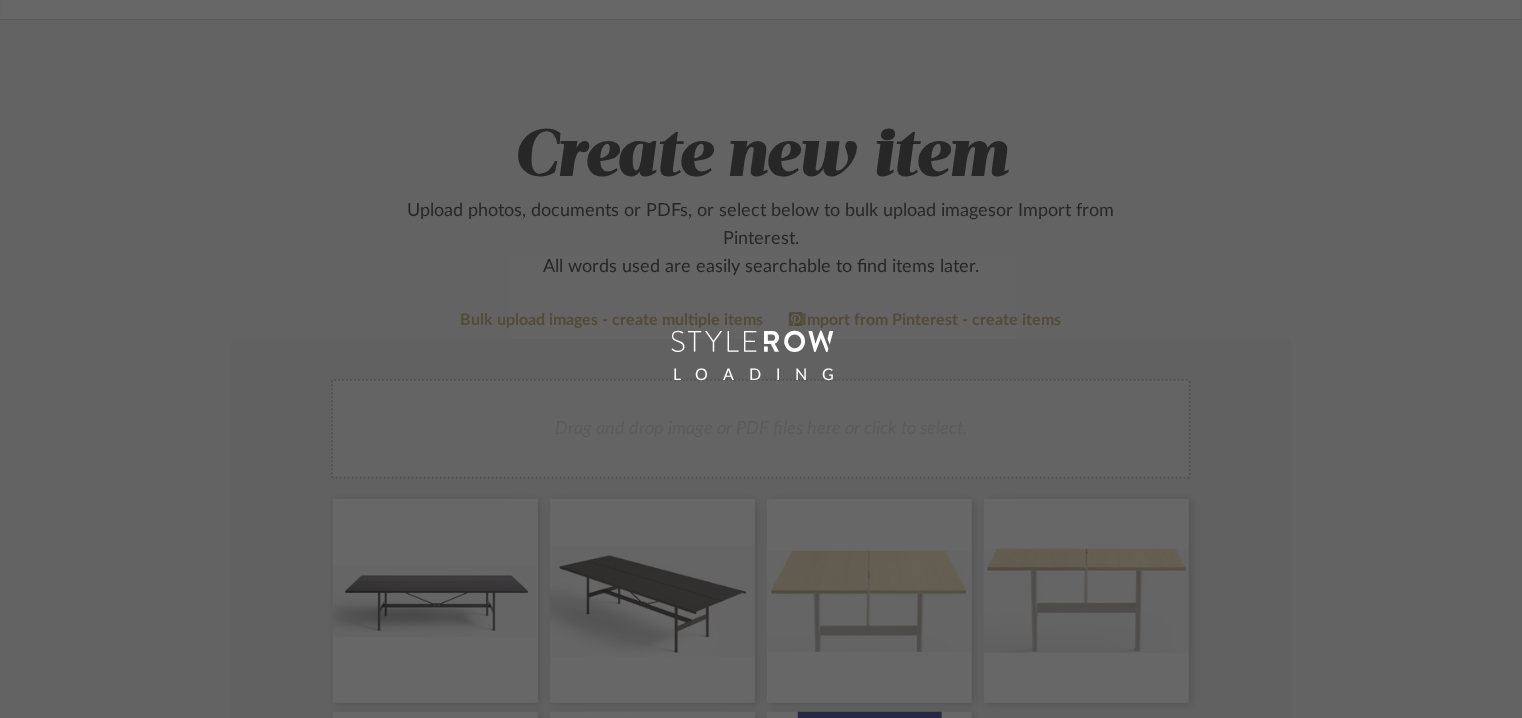 scroll, scrollTop: 0, scrollLeft: 0, axis: both 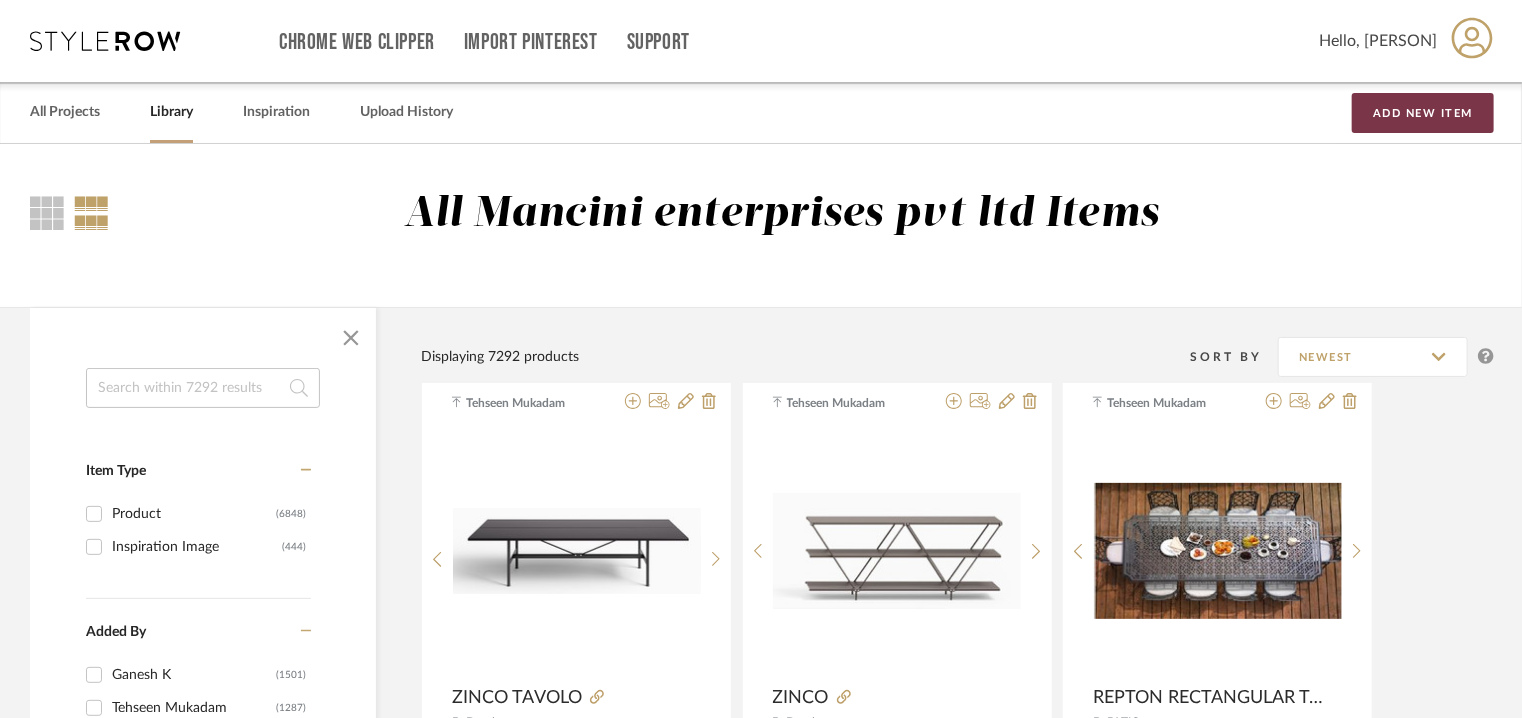 click on "Add New Item" at bounding box center (1423, 113) 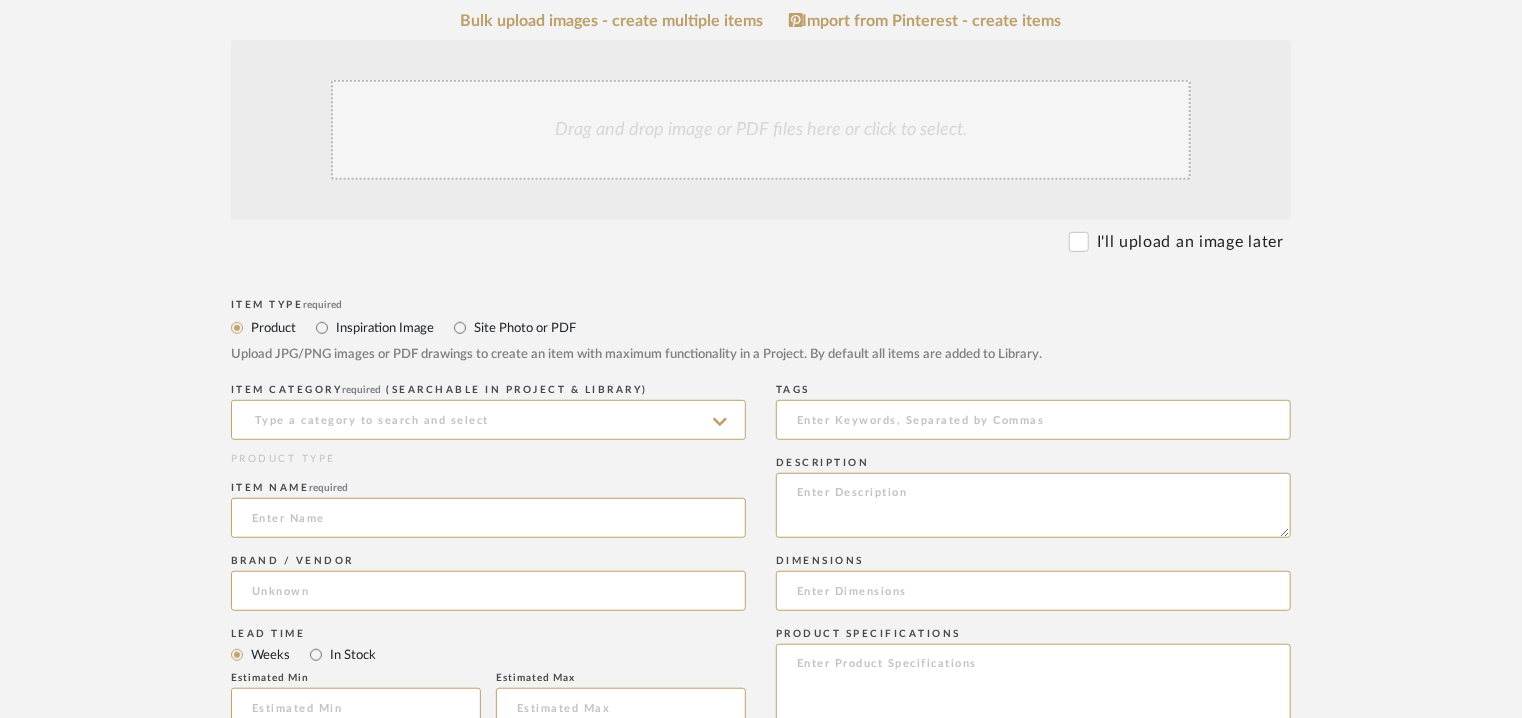 scroll, scrollTop: 700, scrollLeft: 0, axis: vertical 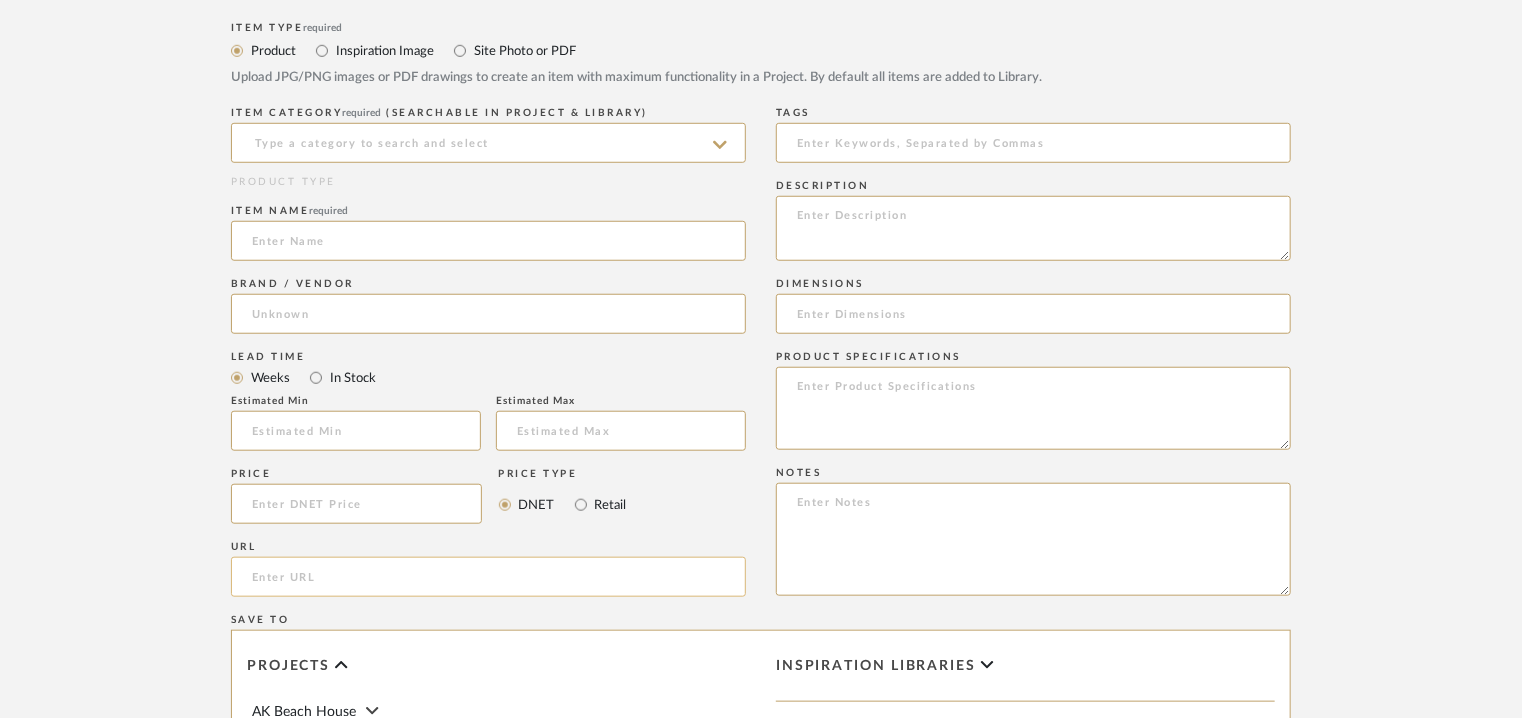 click 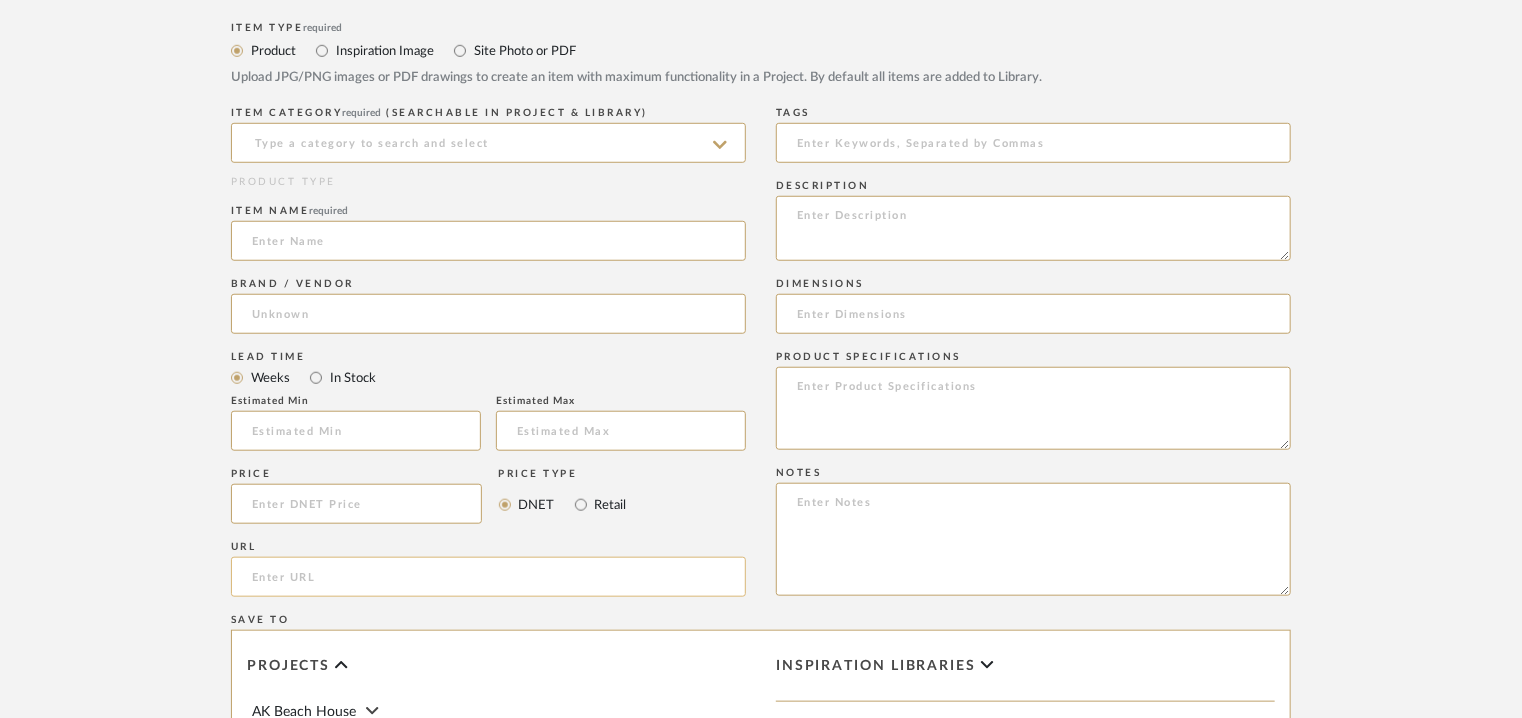 paste on "[WEBSITE]" 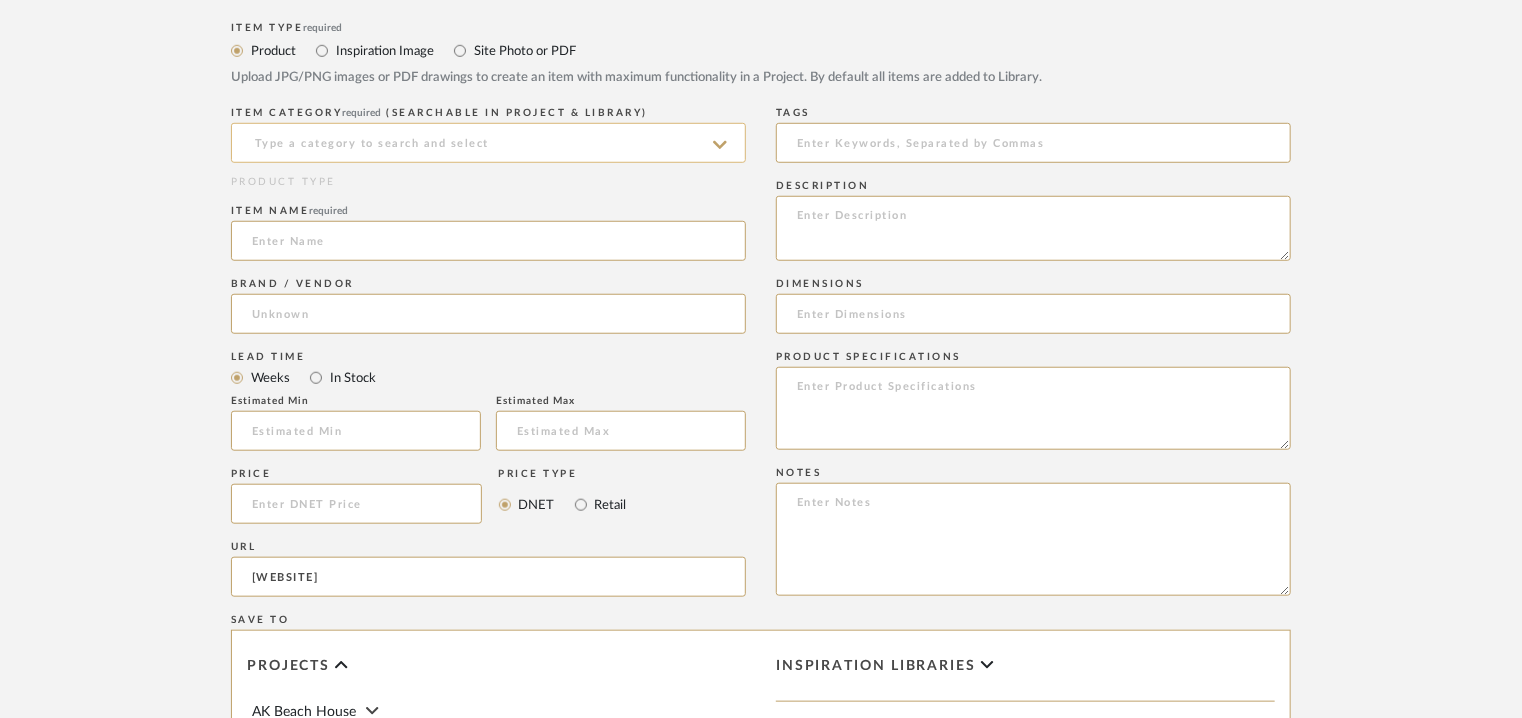 type on "[WEBSITE]" 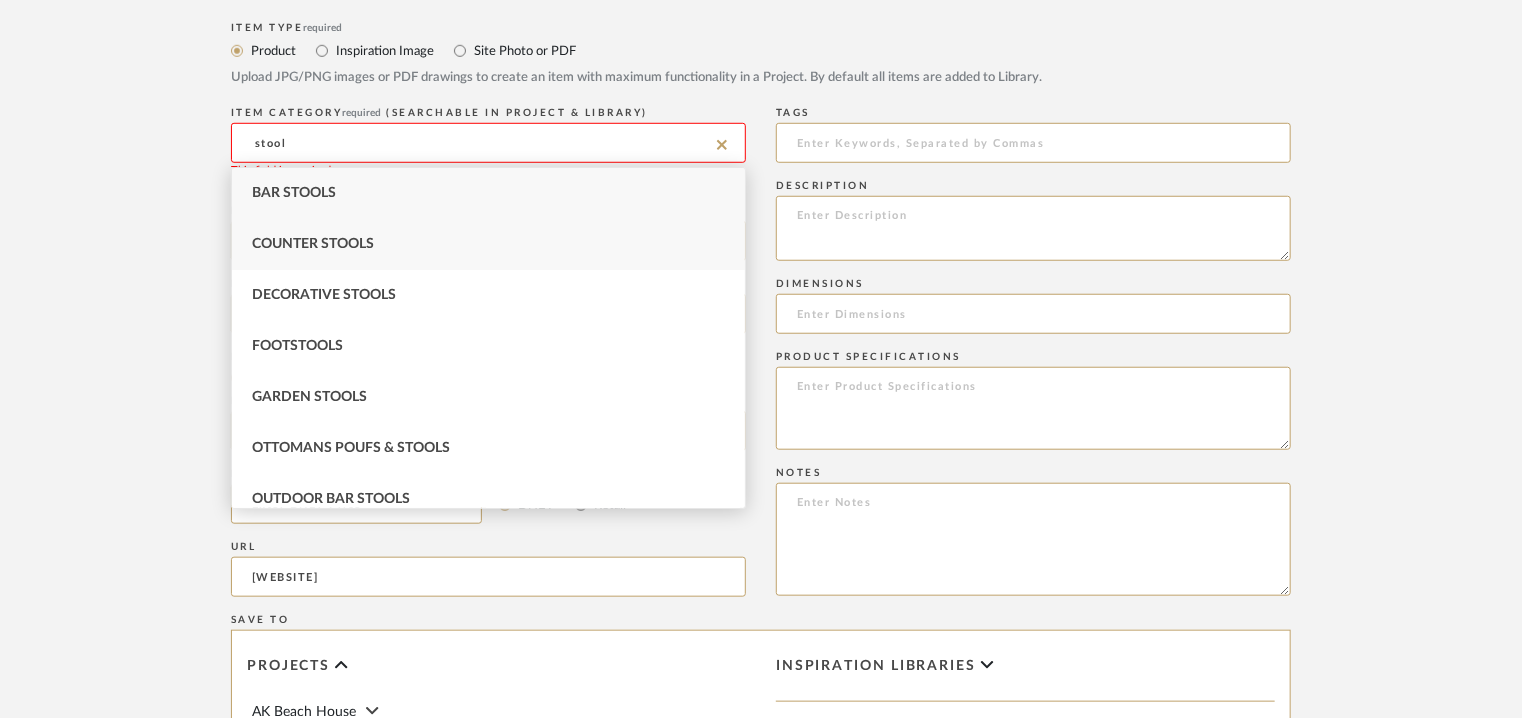 click on "Counter Stools" at bounding box center [488, 244] 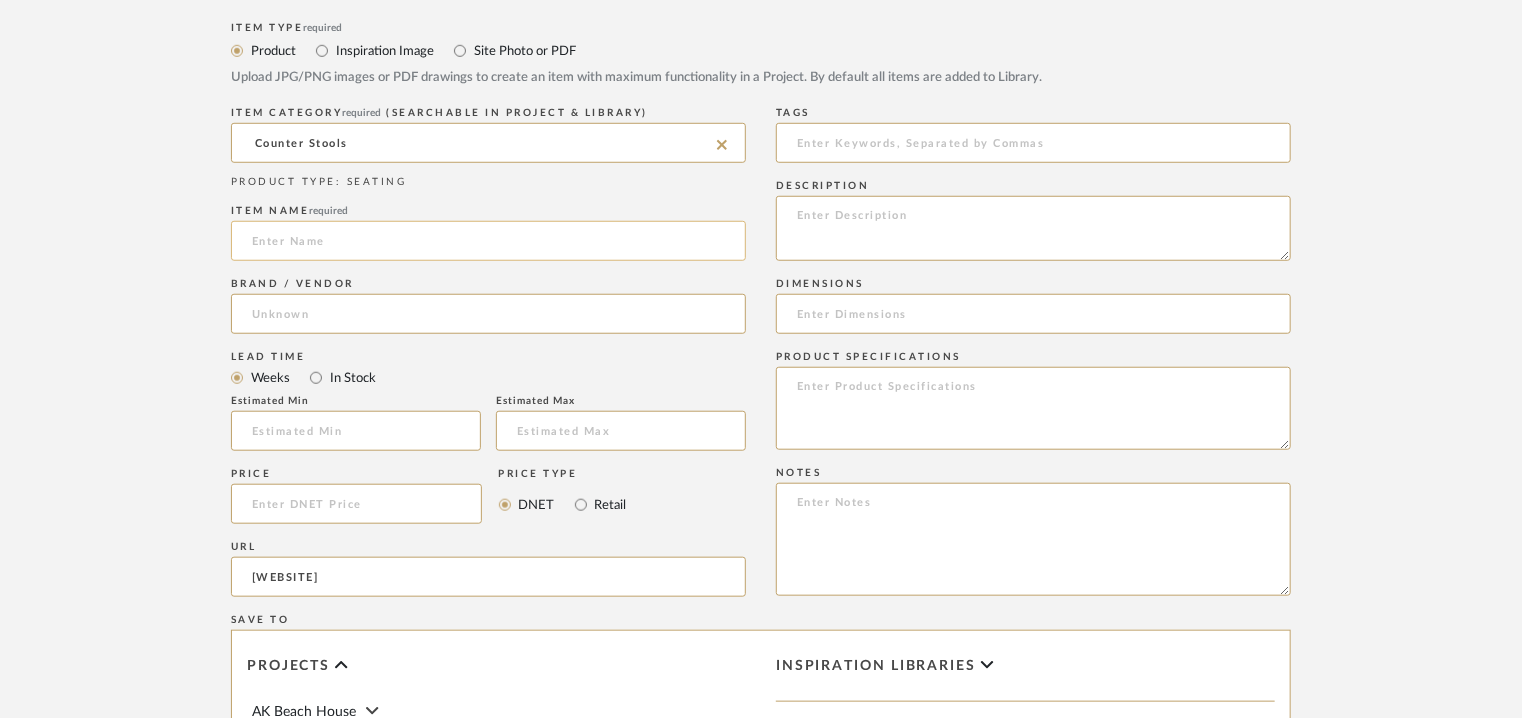 click 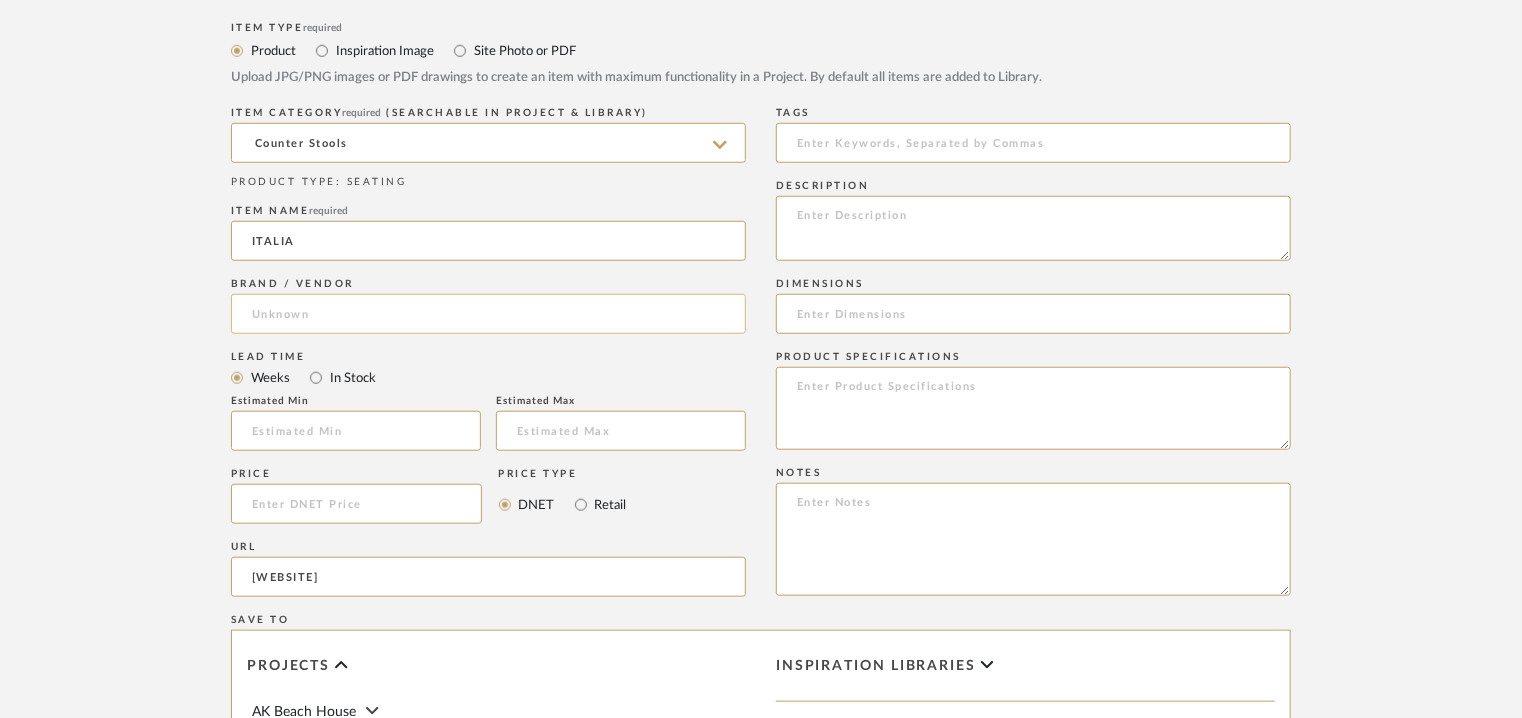 type on "ITALIA" 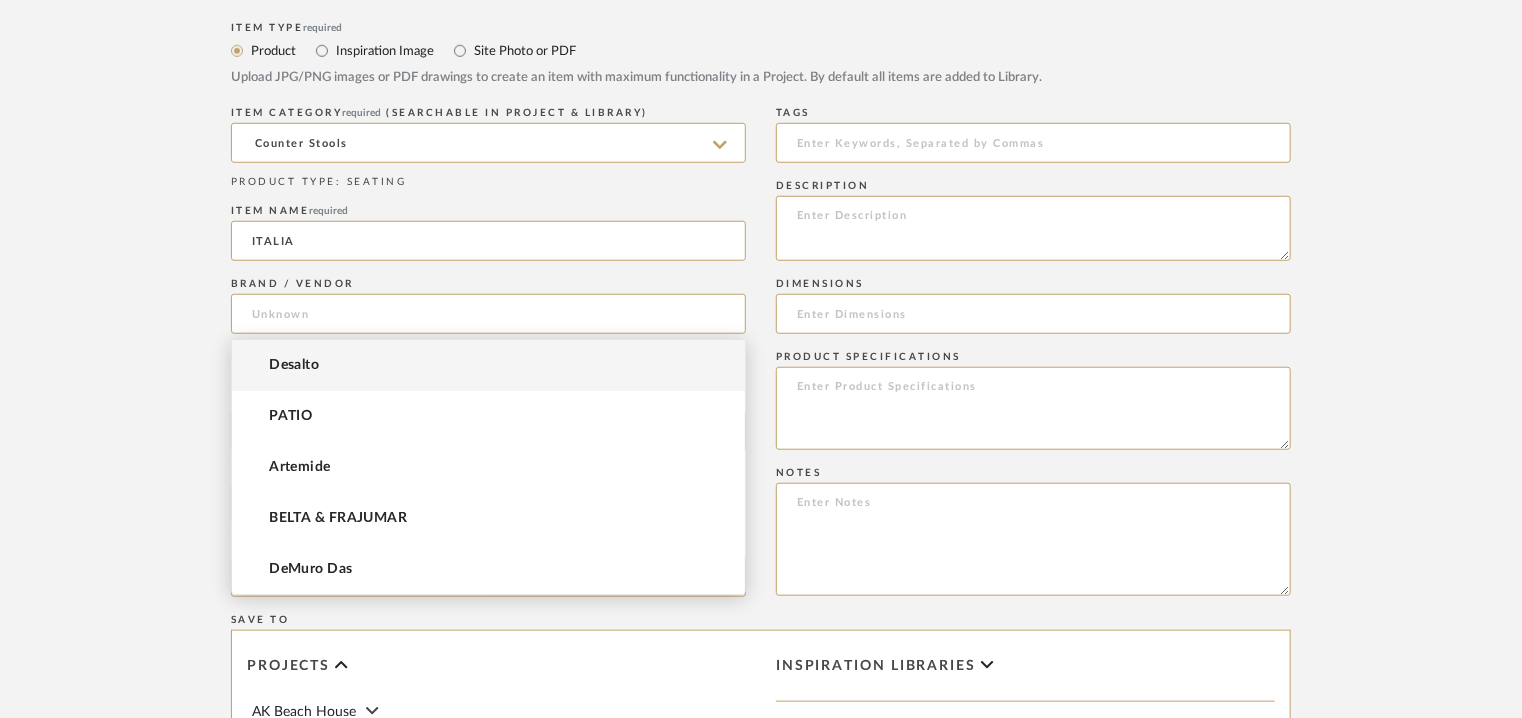 click on "Desalto" at bounding box center [294, 365] 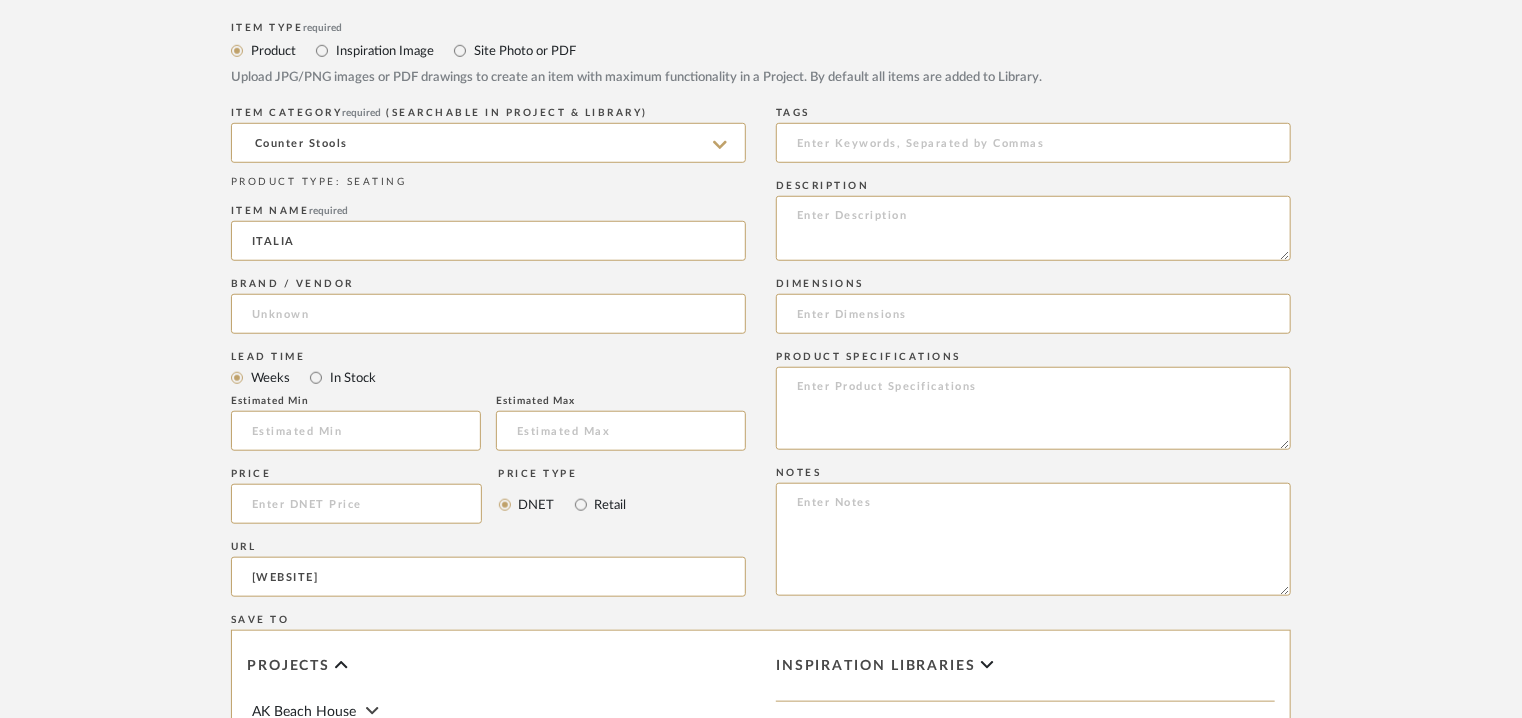 type on "Desalto" 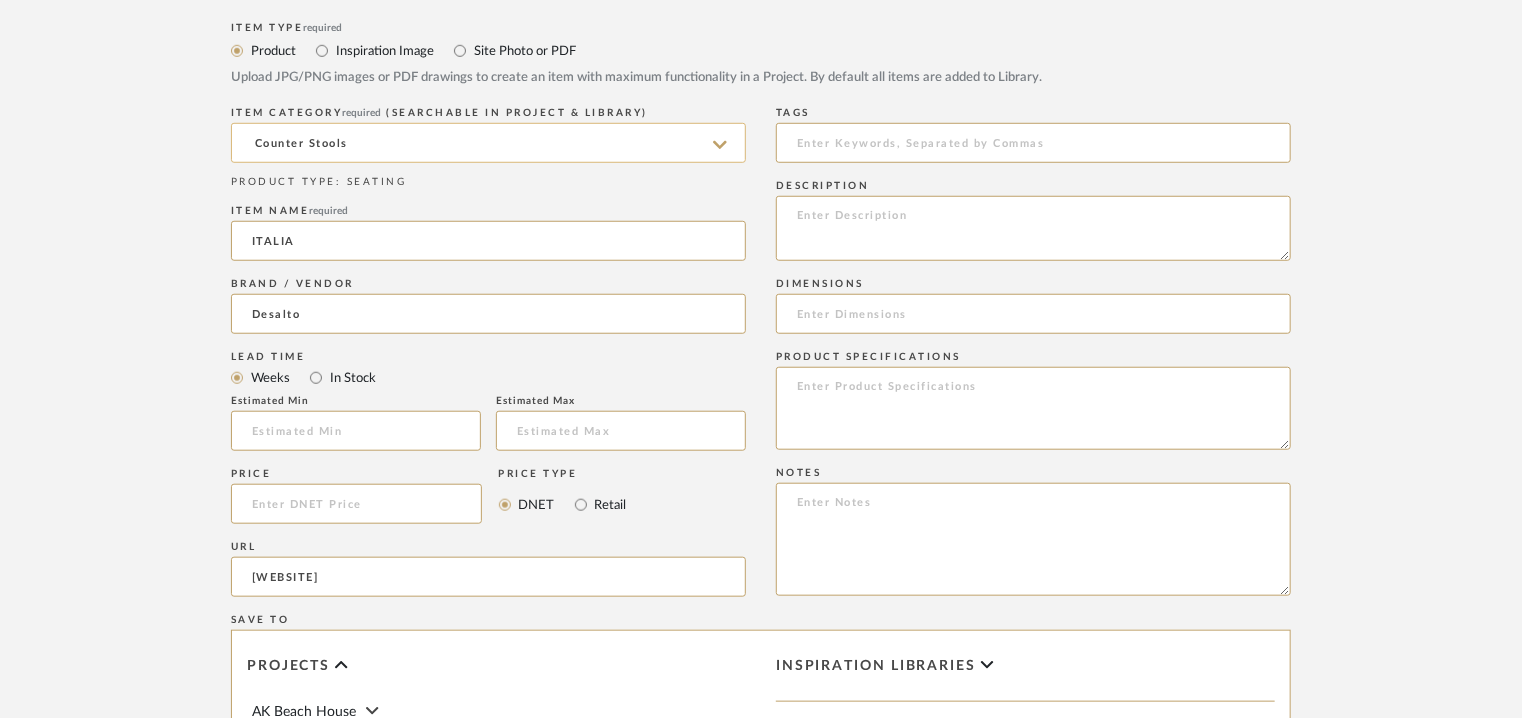 drag, startPoint x: 400, startPoint y: 135, endPoint x: 236, endPoint y: 143, distance: 164.195 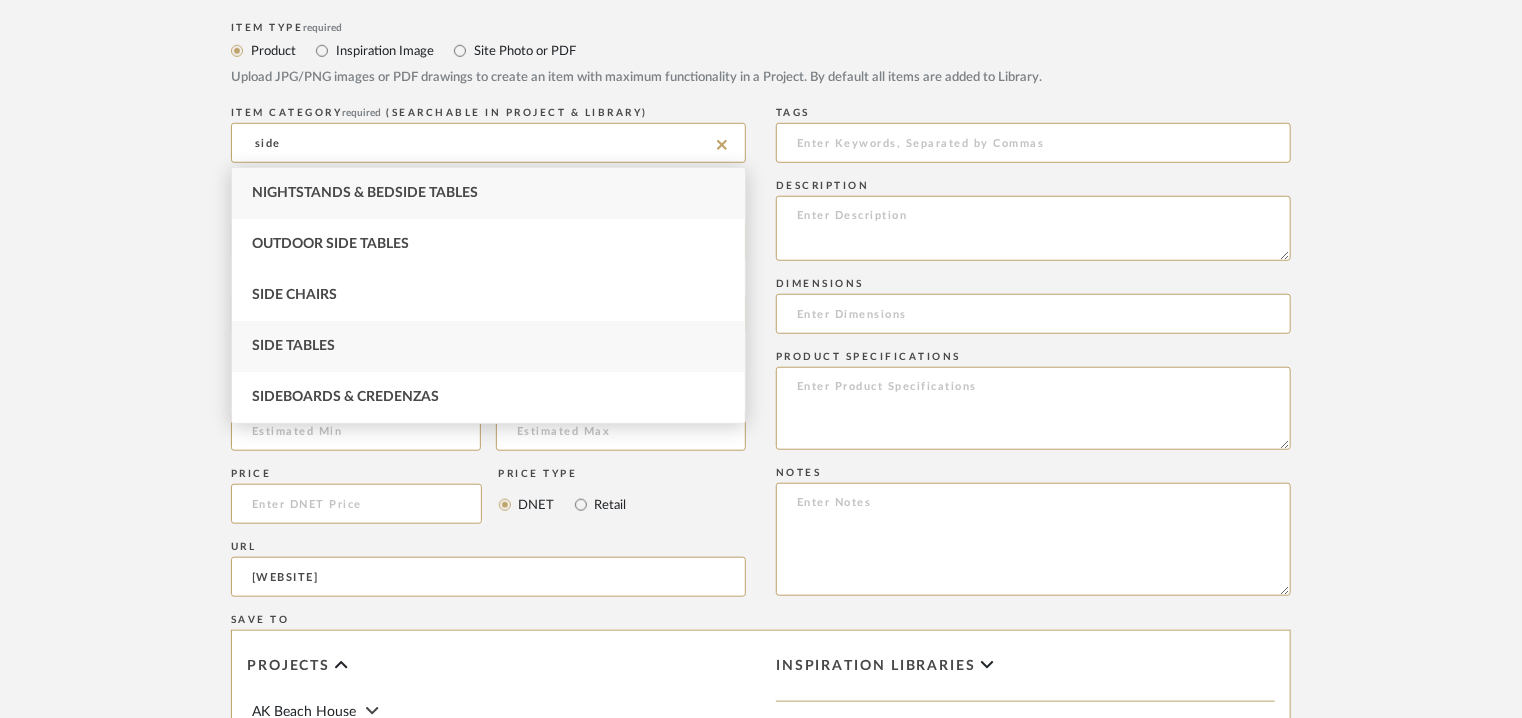 click on "Side Tables" at bounding box center (488, 346) 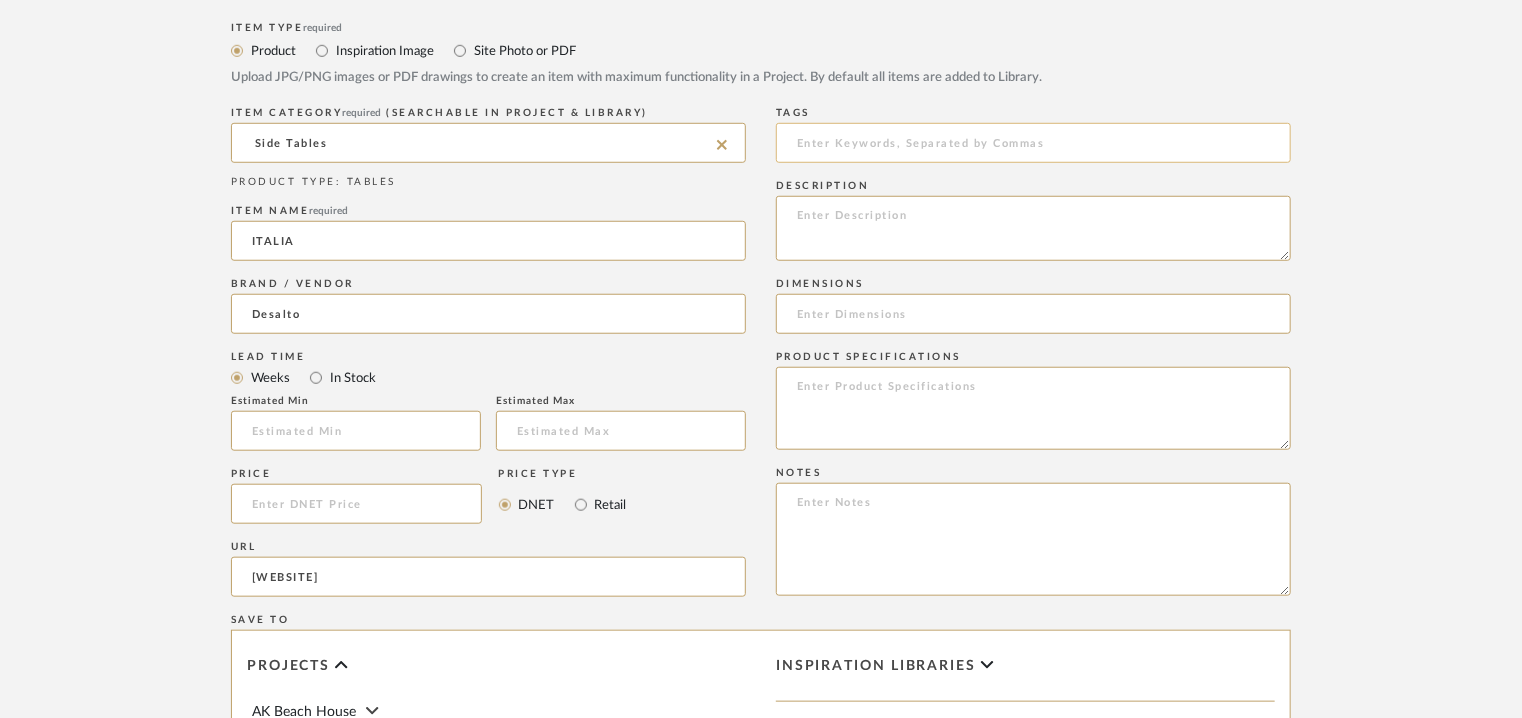 click 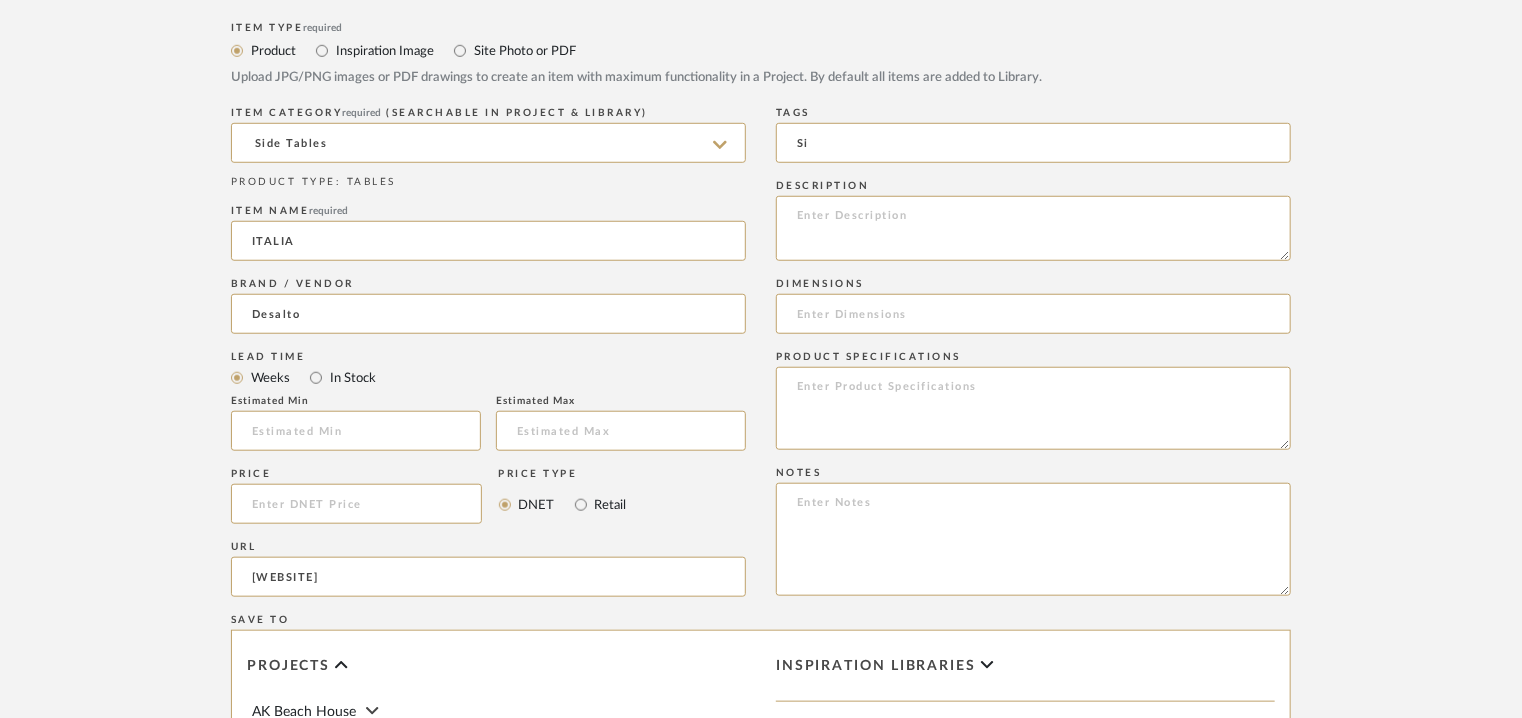 type on "S" 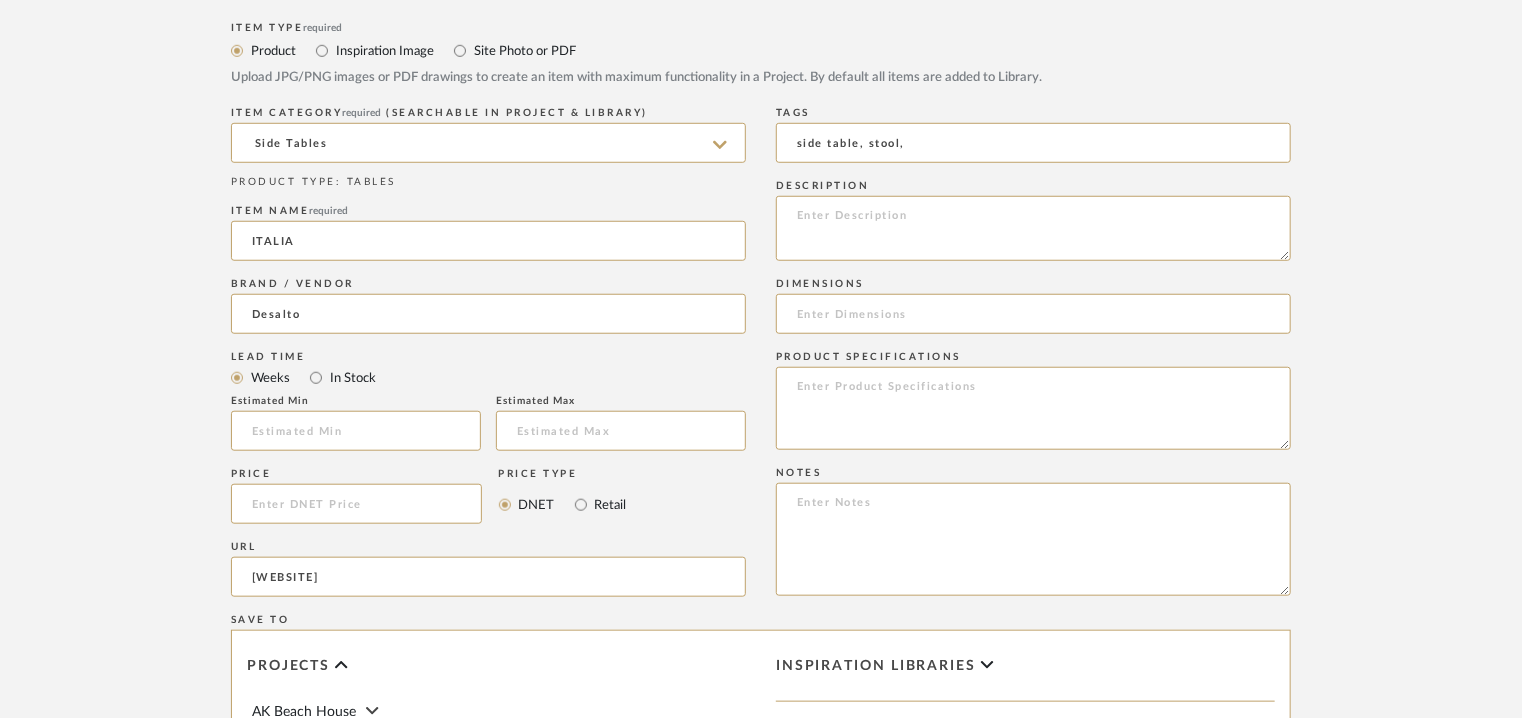 type on "side table, stool," 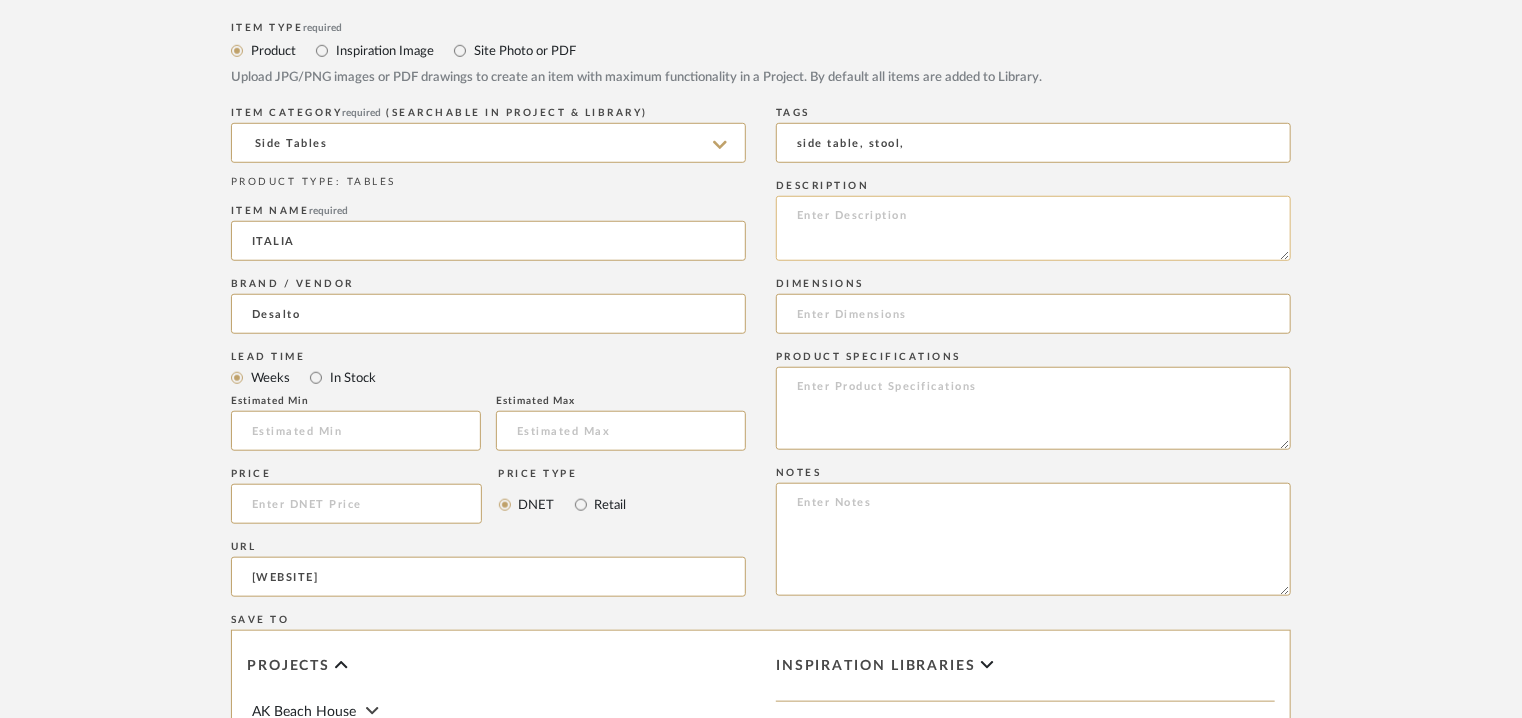 click 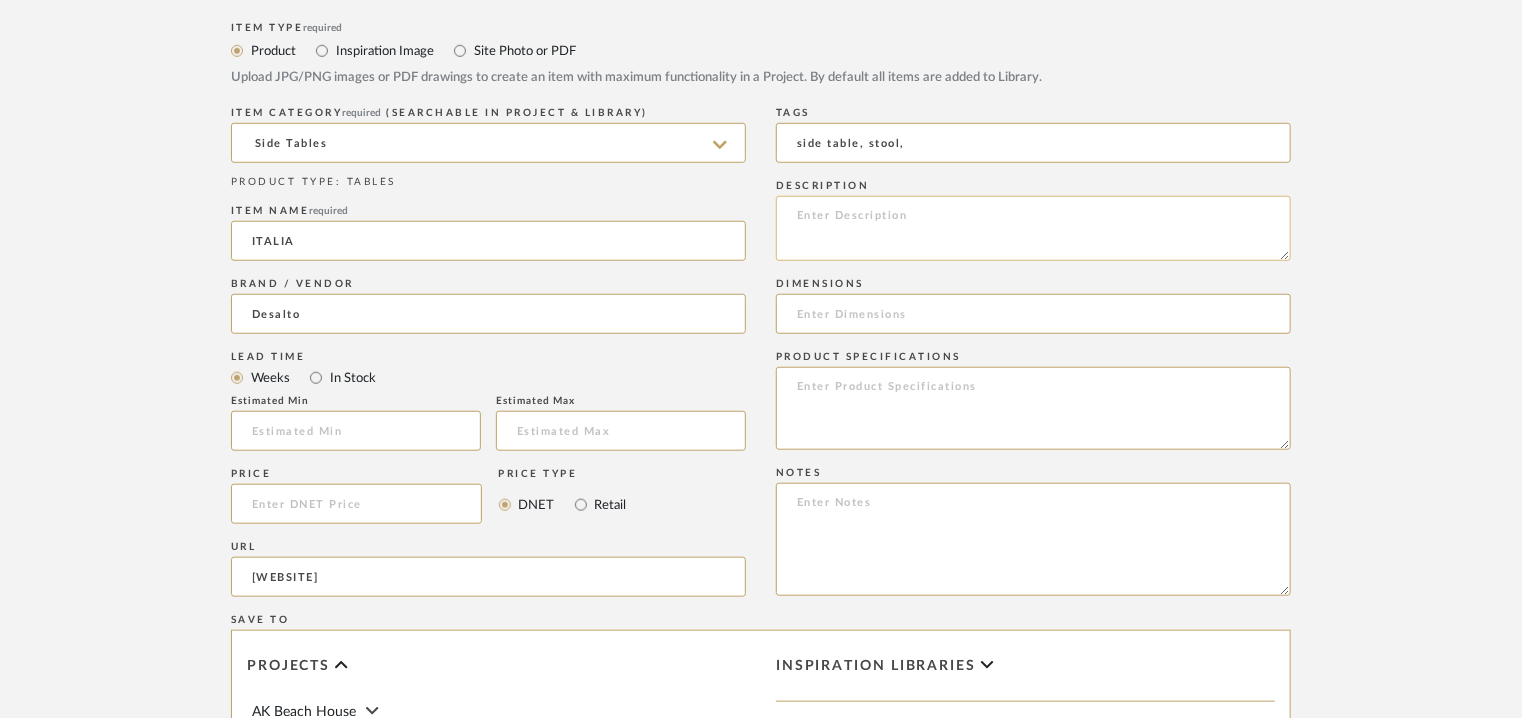 paste on "Type: Stool
Designer : [PERSON] ([YEAR])
Dimension(s) : Width 40 x Height 48 x Depth 27 cm
Material & Finish :
Small table/stool in cast aluminum, matte lacquered.
ProductDescription : The shape of the beam, which inspires the Italia side table/stool, is not only a reference to structural solidity but also a tribute to the DNA of industrial design that has always distinguished our brand. The new edition of the product reflects an evolution of the original concept while preserving its symbolic essence, highlighting the affinity between the material and the design philosophy that has always permeated the company.
The number “18612011,” embossed on the product, is a discreet yet meaningful gesture that pays tribute to both the past and the present, marking a connection between 1861, the year of the proclamation of the Kingdom of Italy, and 2011, the 150th anniversary.
Additional information : Na.
Any other details: Na" 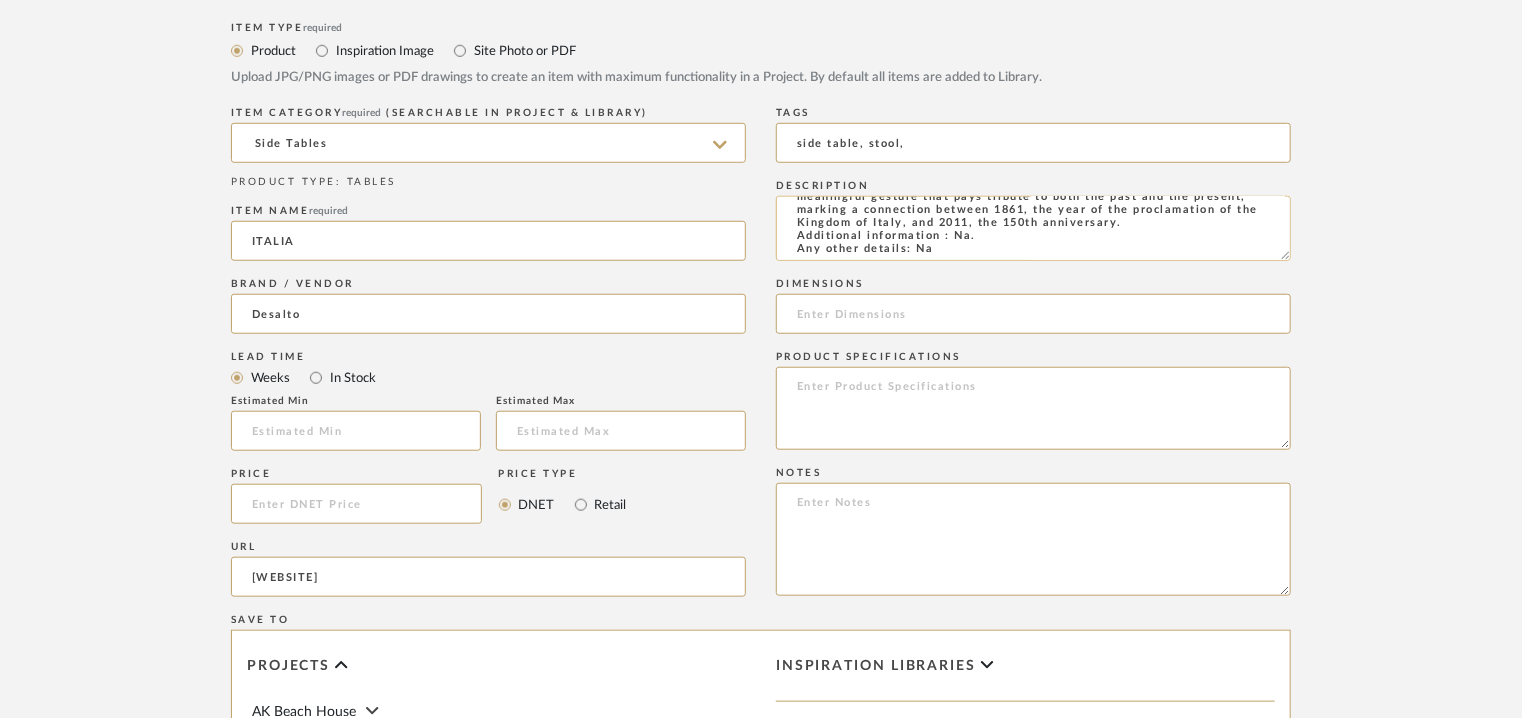 scroll, scrollTop: 0, scrollLeft: 0, axis: both 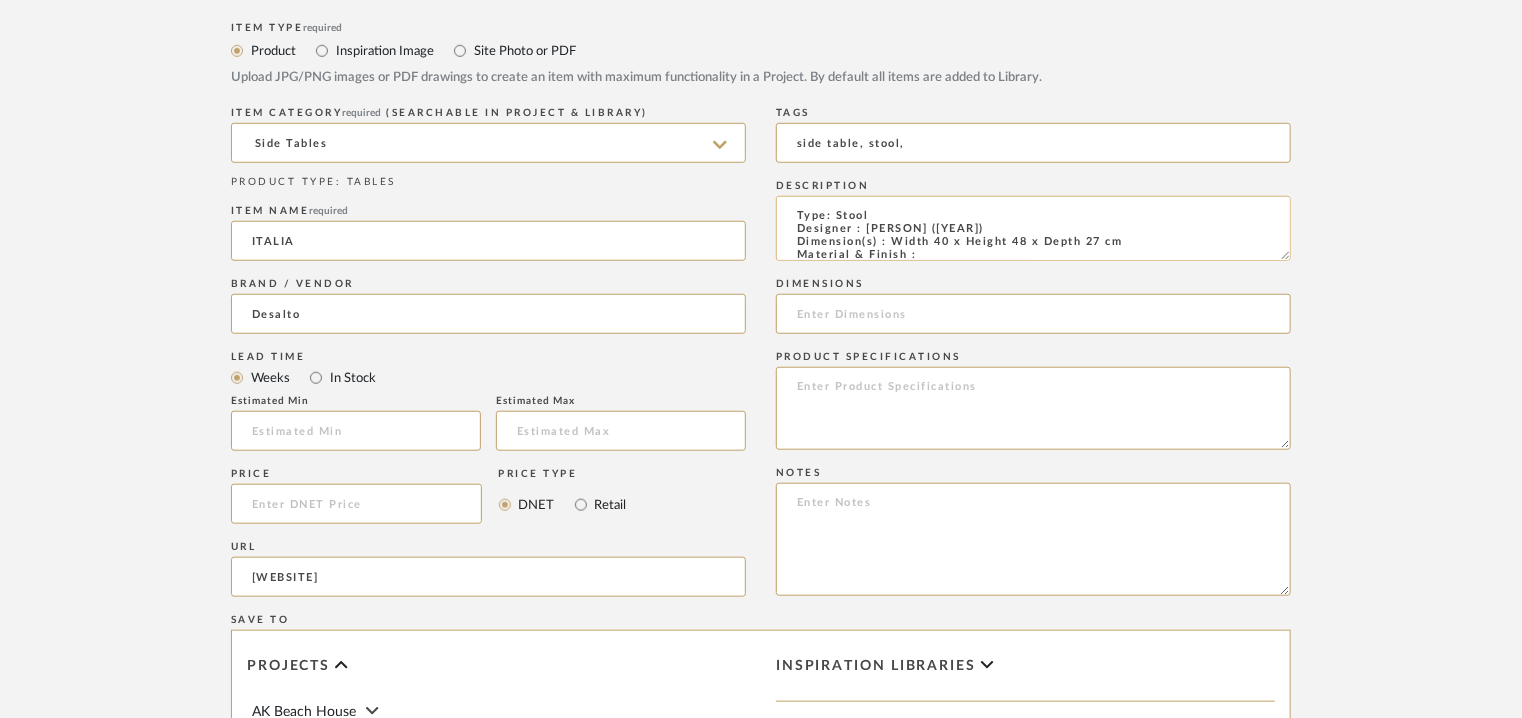 drag, startPoint x: 835, startPoint y: 217, endPoint x: 860, endPoint y: 216, distance: 25.019993 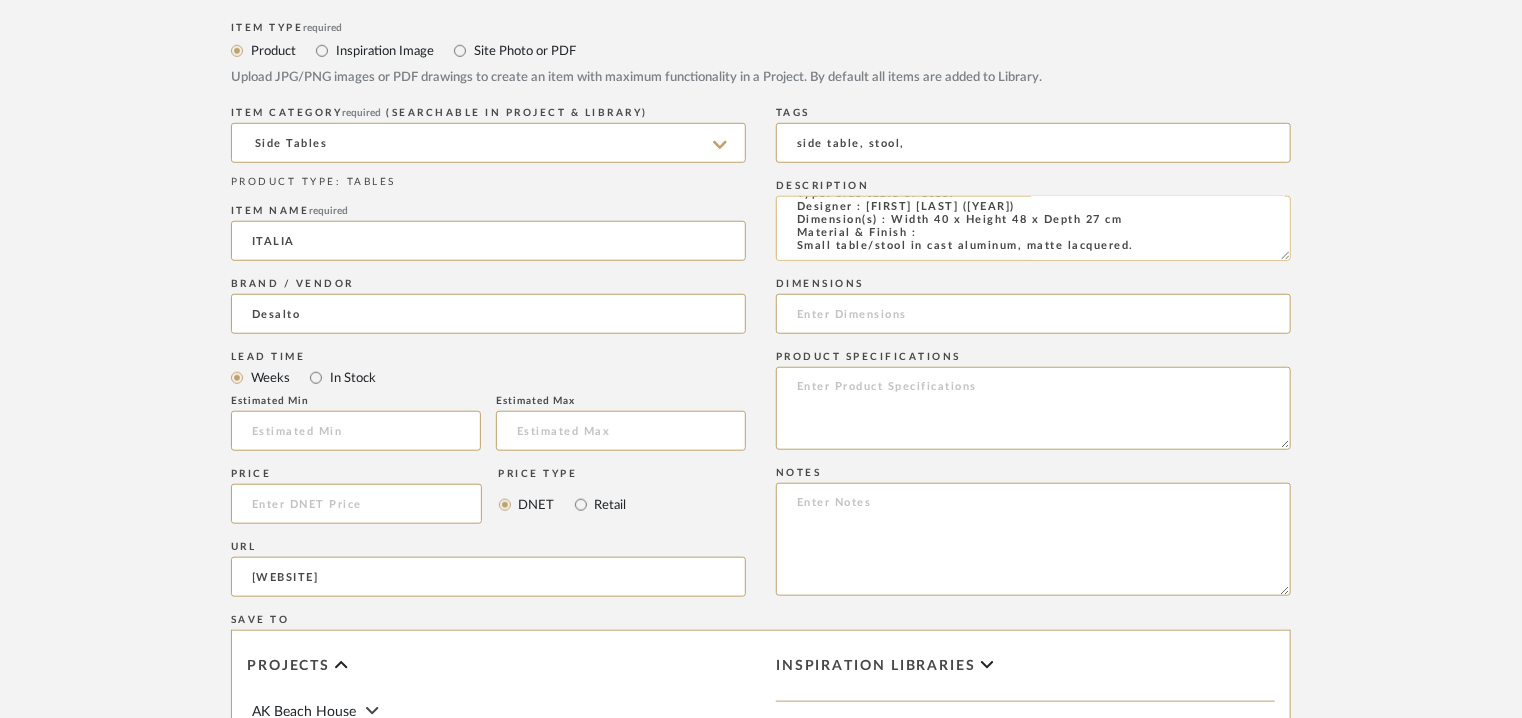 scroll, scrollTop: 30, scrollLeft: 0, axis: vertical 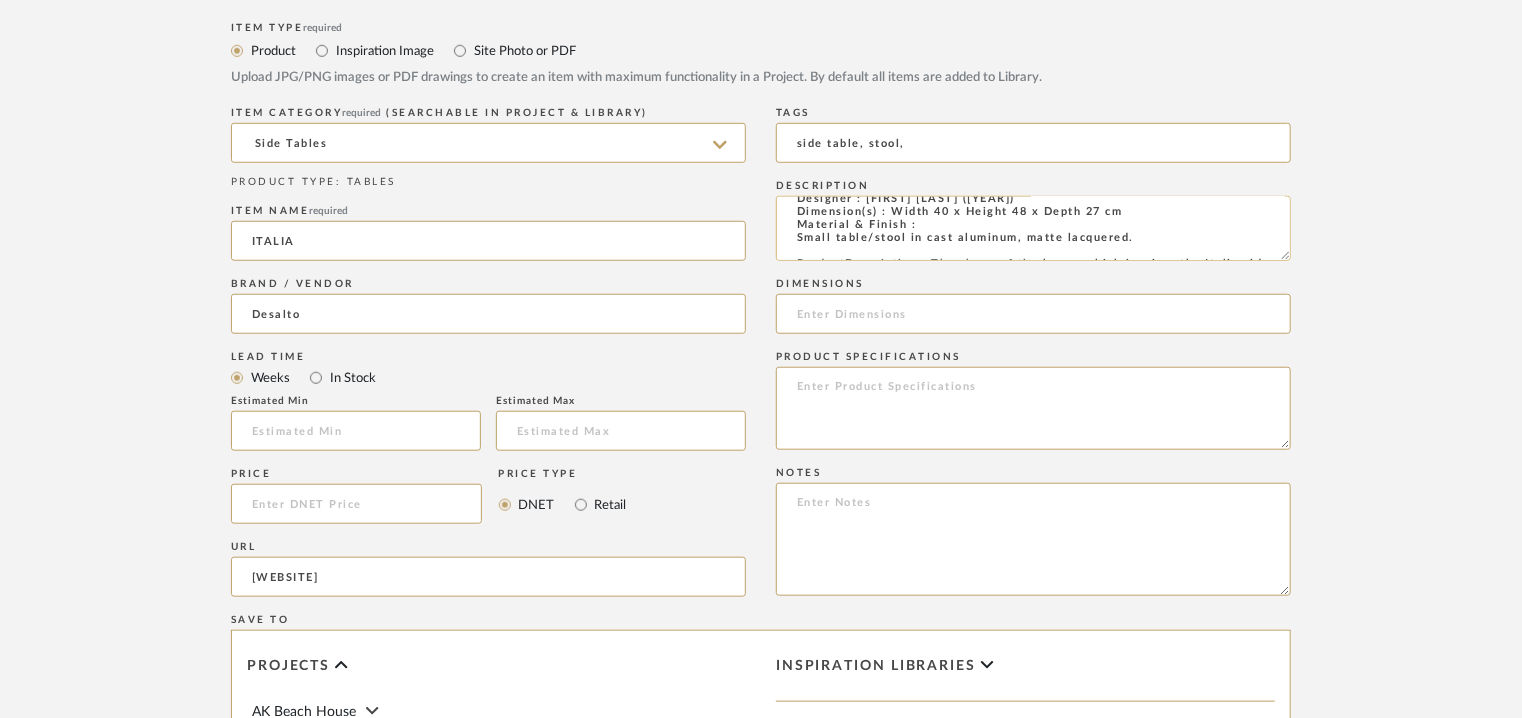 drag, startPoint x: 1125, startPoint y: 242, endPoint x: 893, endPoint y: 212, distance: 233.93161 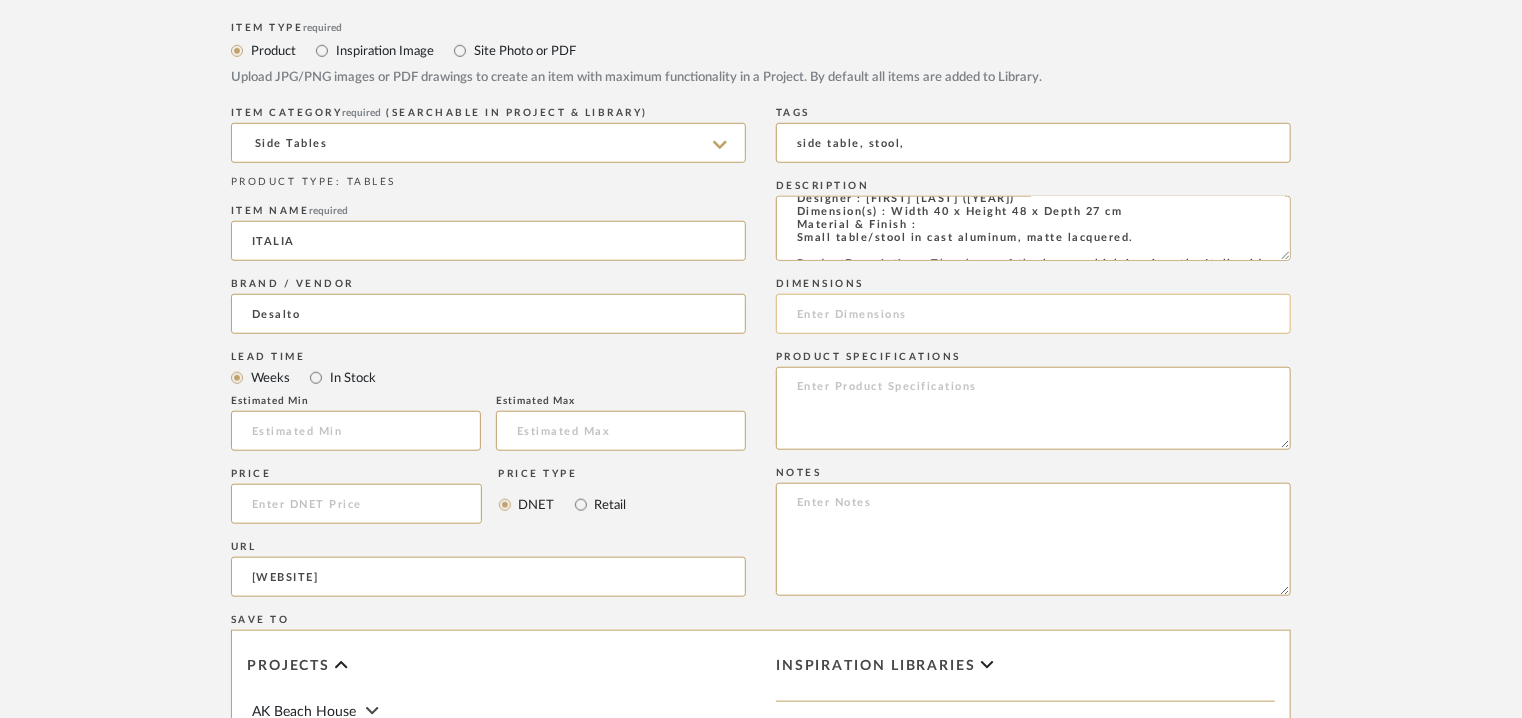 type on "Type: Side table or Stool
Designer : [FIRST] [LAST] ([YEAR])
Dimension(s) : Width 40 x Height 48 x Depth 27 cm
Material & Finish :
Small table/stool in cast aluminum, matte lacquered.
ProductDescription : The shape of the beam, which inspires the Italia side table/stool, is not only a reference to structural solidity but also a tribute to the DNA of industrial design that has always distinguished our brand. The new edition of the product reflects an evolution of the original concept while preserving its symbolic essence, highlighting the affinity between the material and the design philosophy that has always permeated the company.
The number “18612011,” embossed on the product, is a discreet yet meaningful gesture that pays tribute to both the past and the present, marking a connection between 1861, the year of the proclamation of the Kingdom of Italy, and 2011, the 150th anniversary.
Additional information : Na.
Any other details: Na" 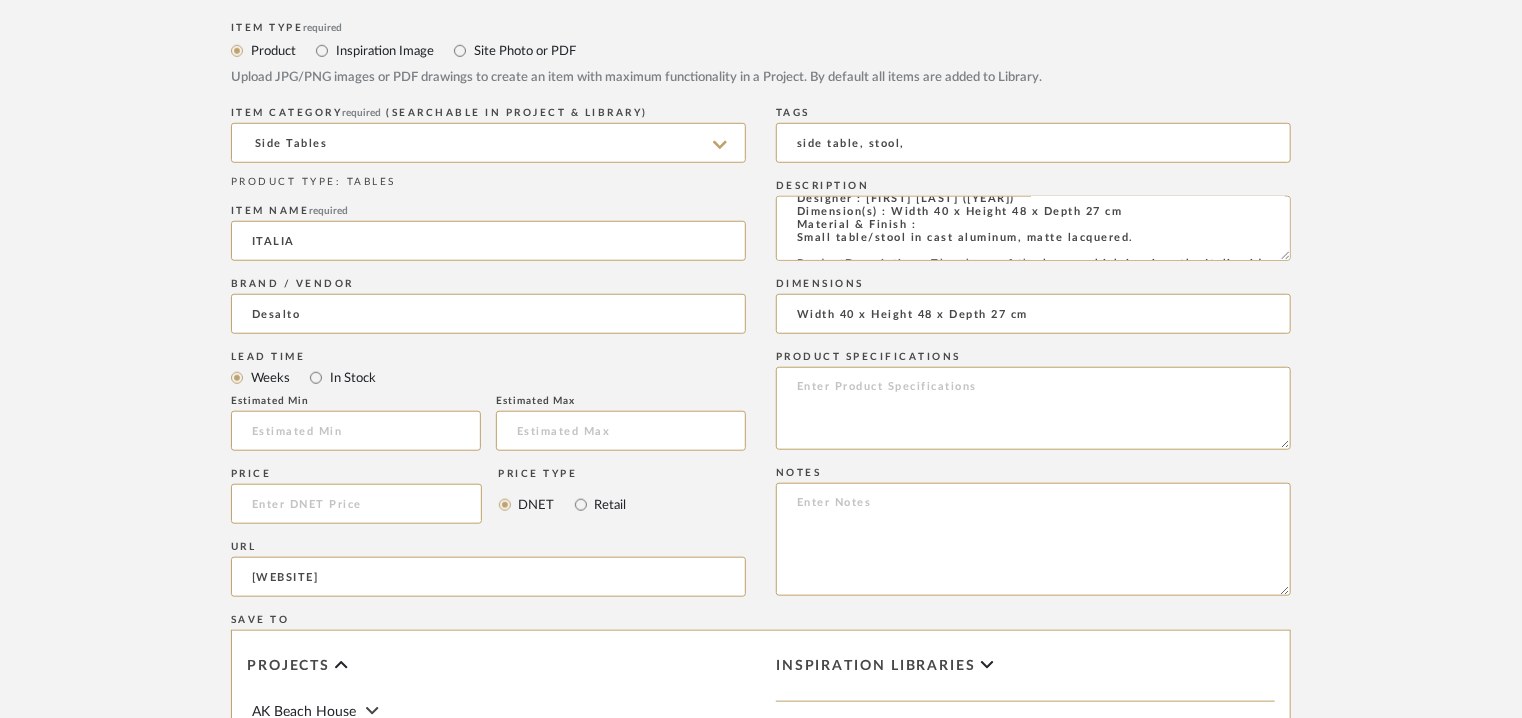 type on "Width 40 x Height 48 x Depth 27 cm" 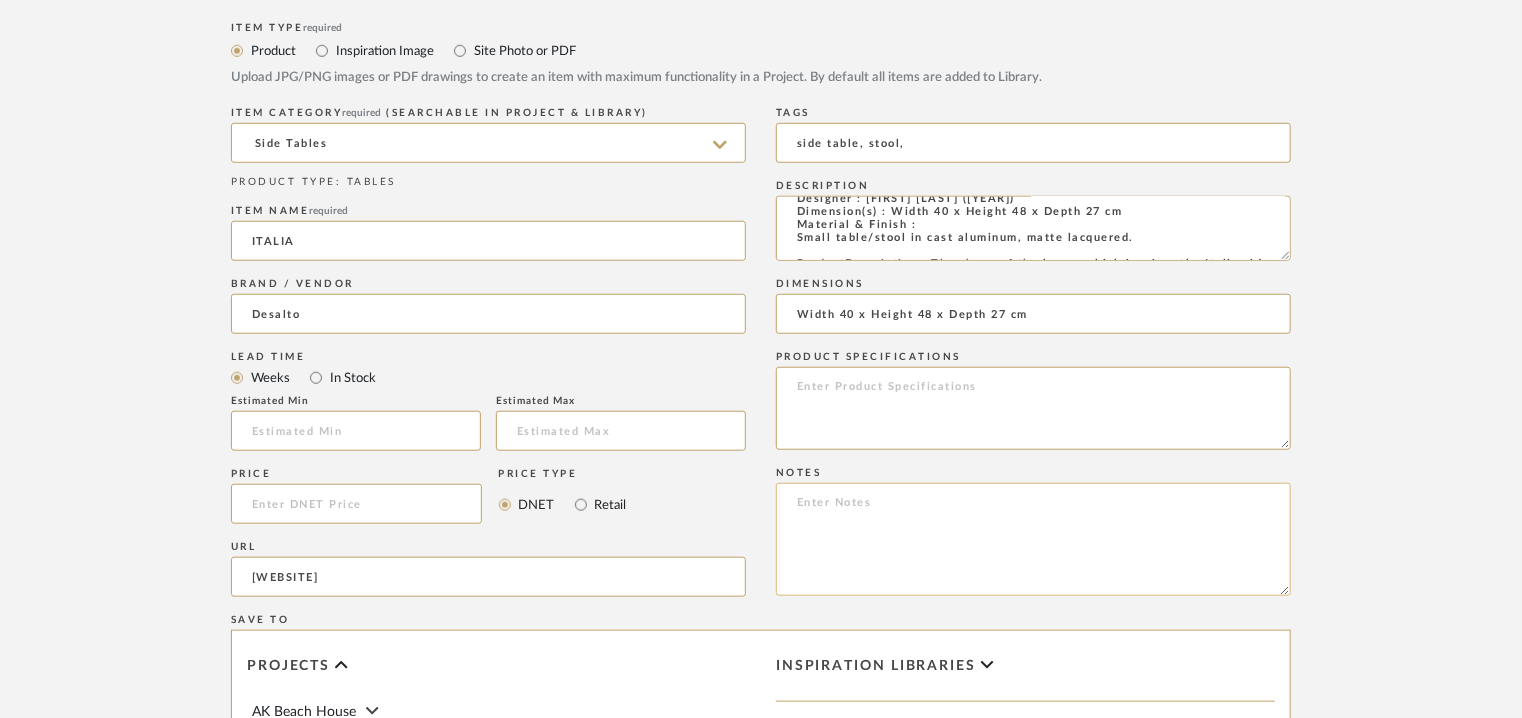 click 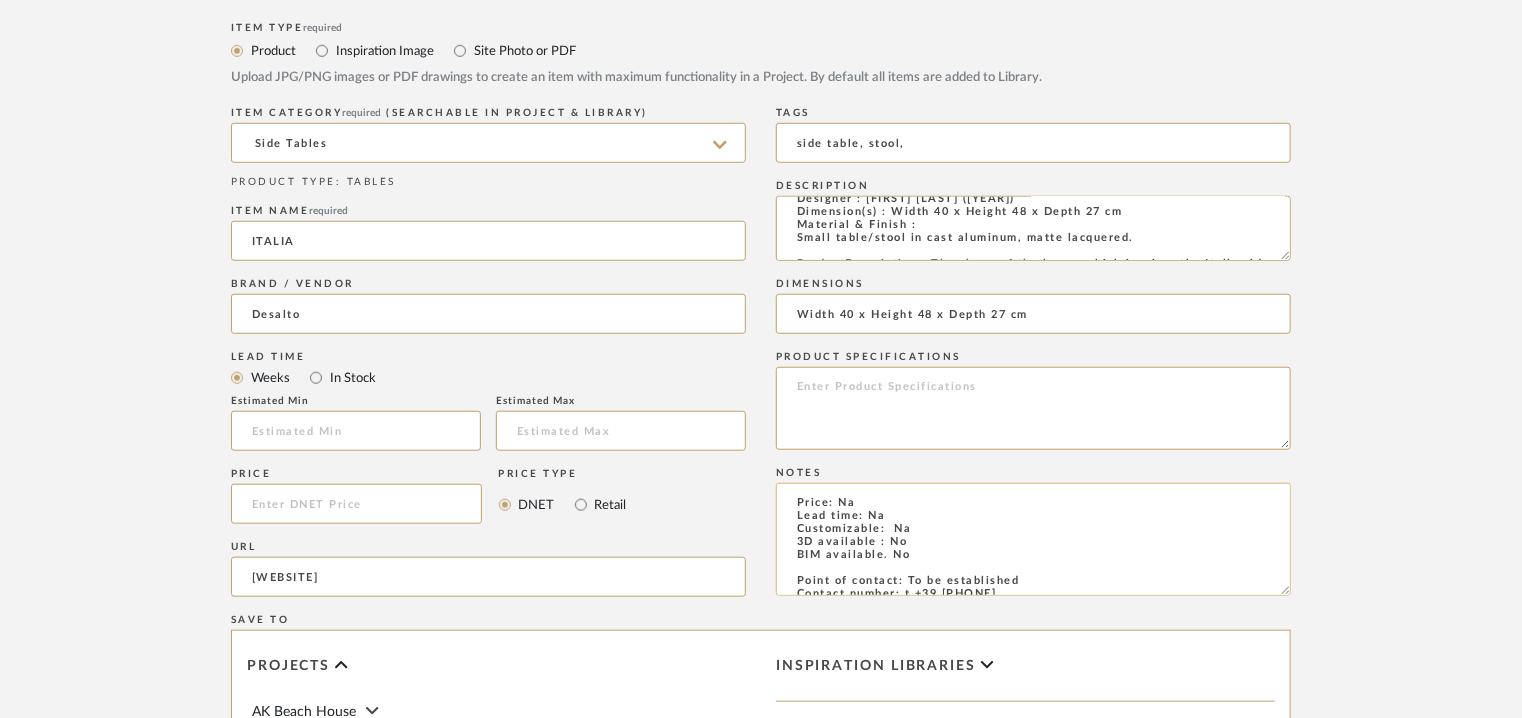 scroll, scrollTop: 89, scrollLeft: 0, axis: vertical 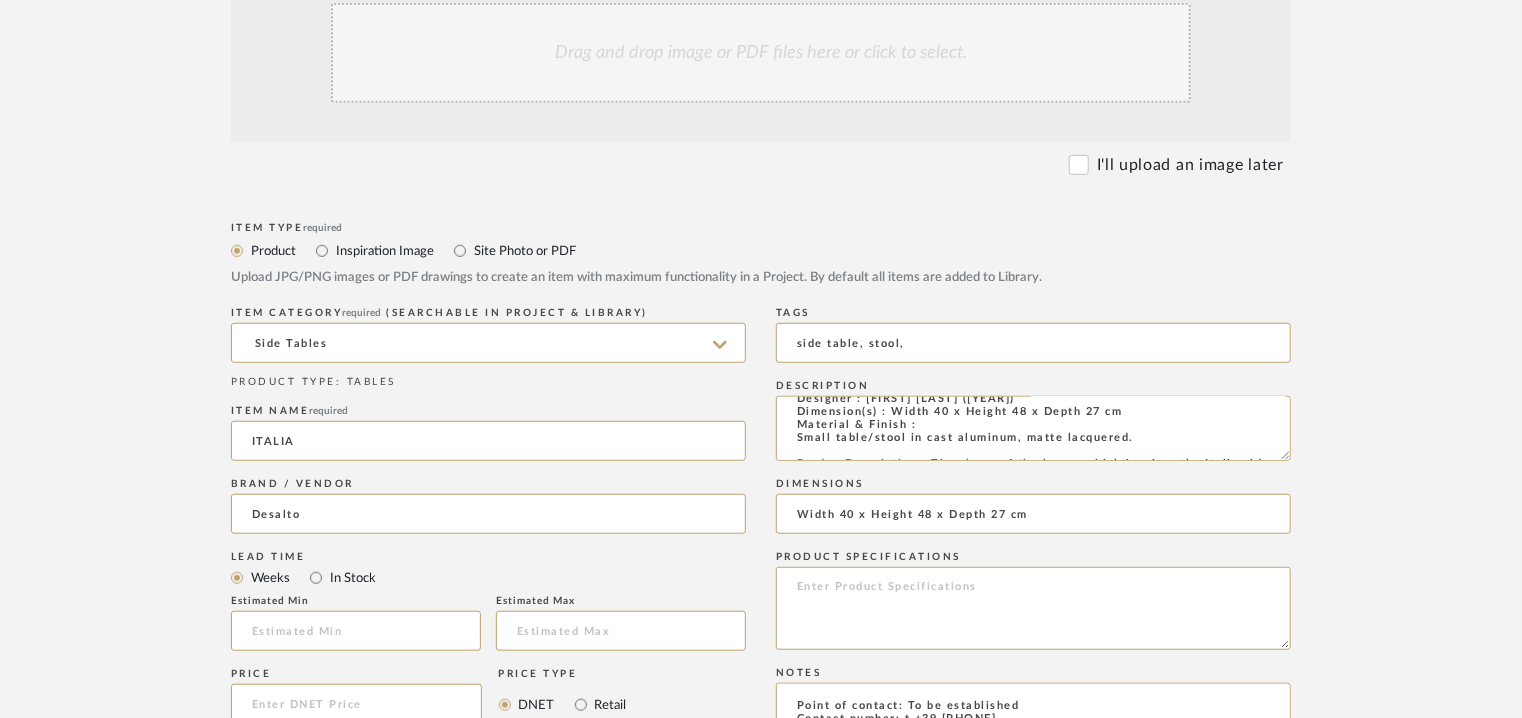 type on "Price: Na
Lead time: Na
Customizable:  Na
3D available : No
BIM available. No
Point of contact: To be established
Contact number: t +39 [PHONE]
Email address: info@example.com
Address: Desalto spa
Via per Montesolaro
22063 Cantù - [STATE] [COUNTRY]
Additional contact information: Na" 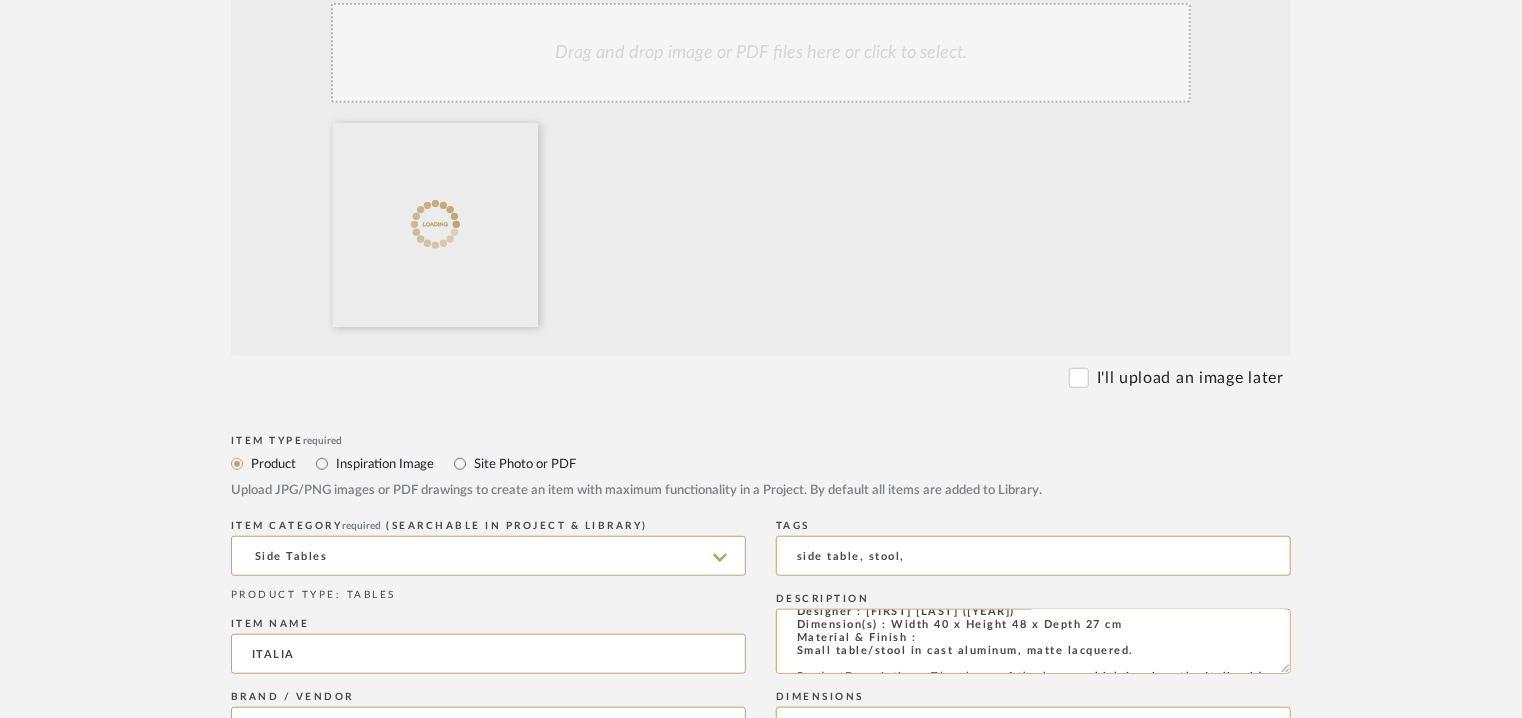 click on "Drag and drop image or PDF files here or click to select." 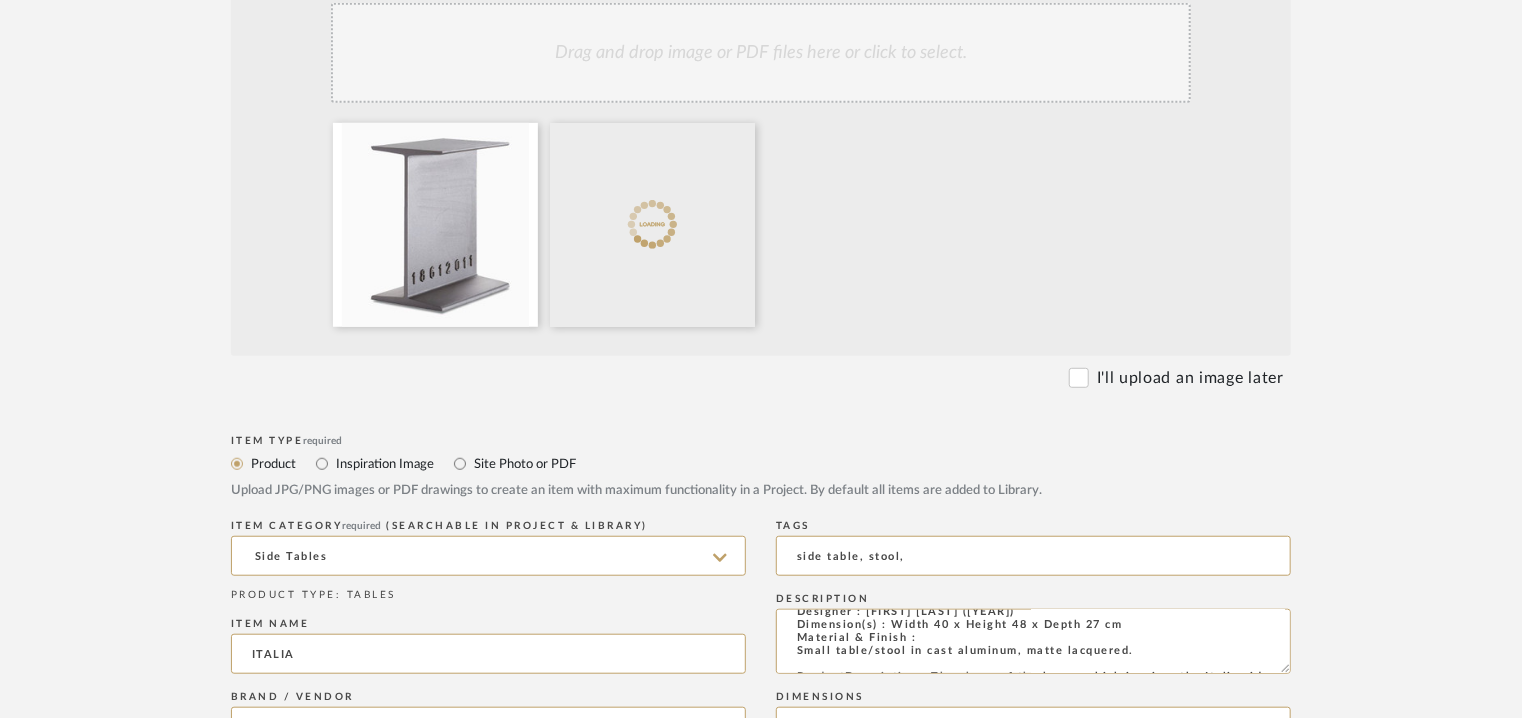 click on "Drag and drop image or PDF files here or click to select." 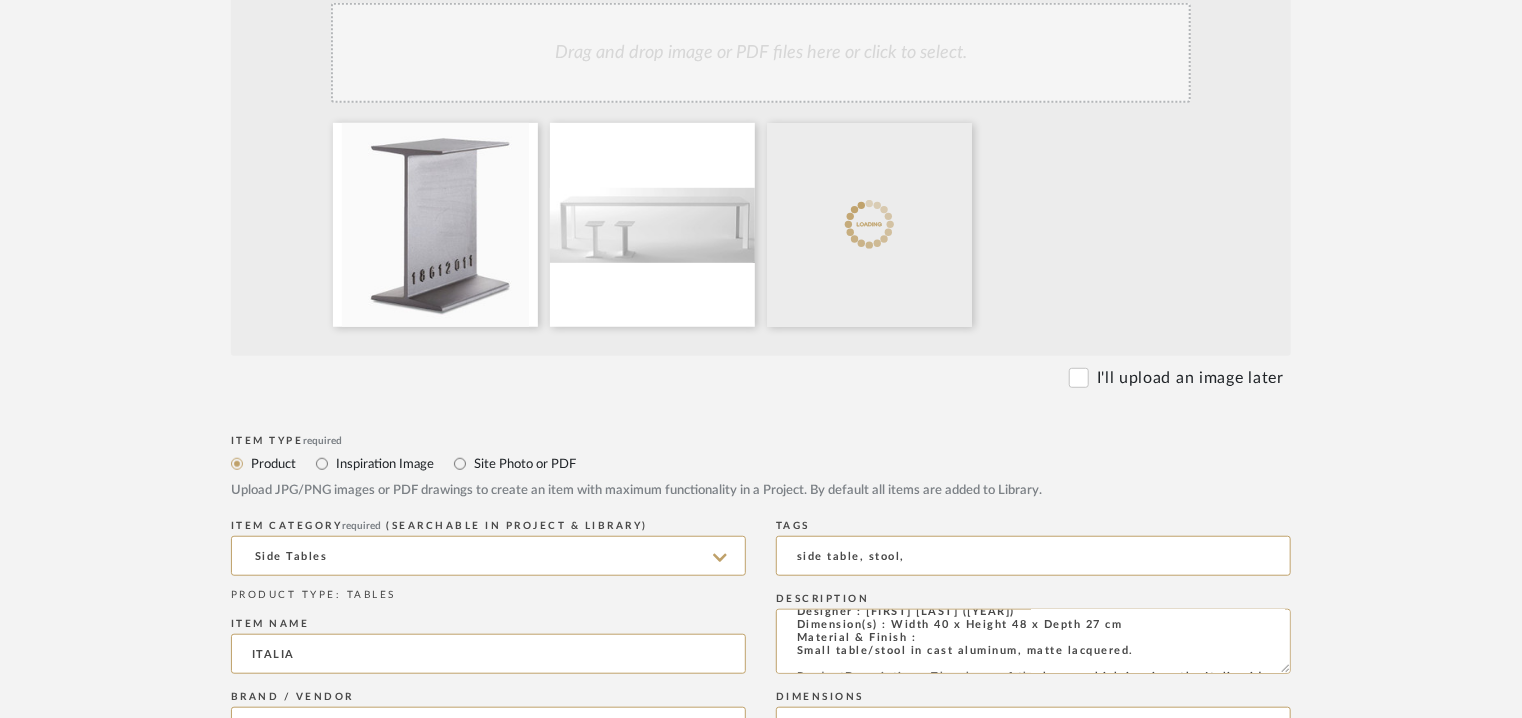 click on "Drag and drop image or PDF files here or click to select." 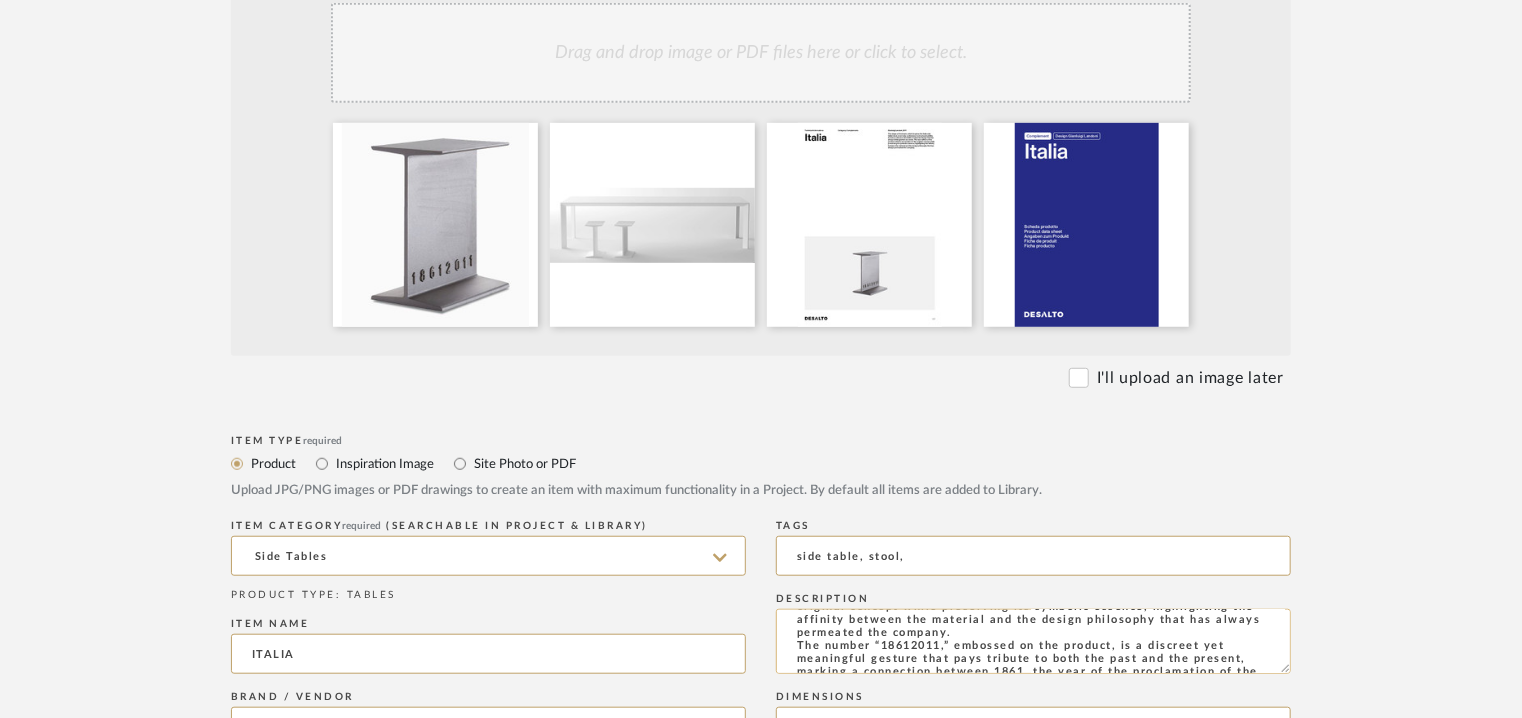 scroll, scrollTop: 200, scrollLeft: 0, axis: vertical 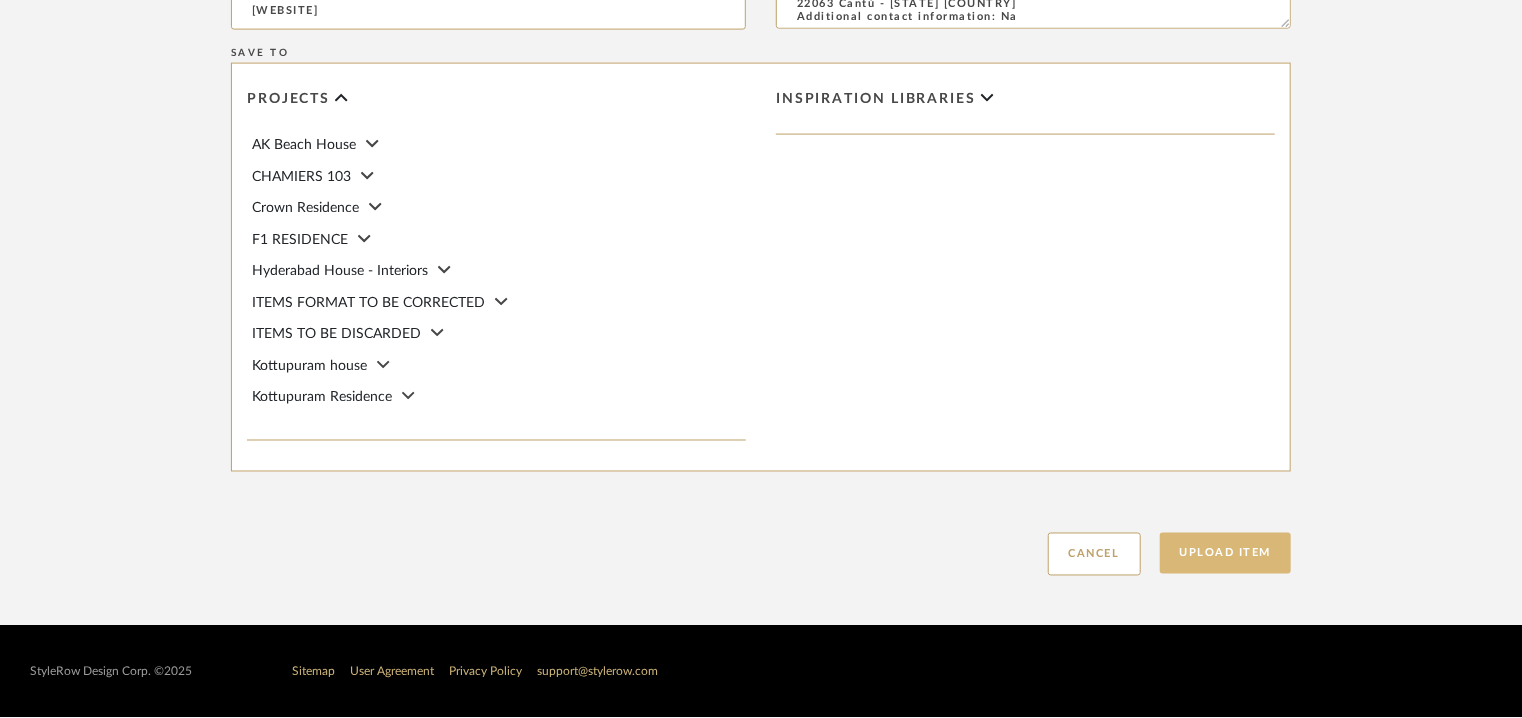 click on "Upload Item" 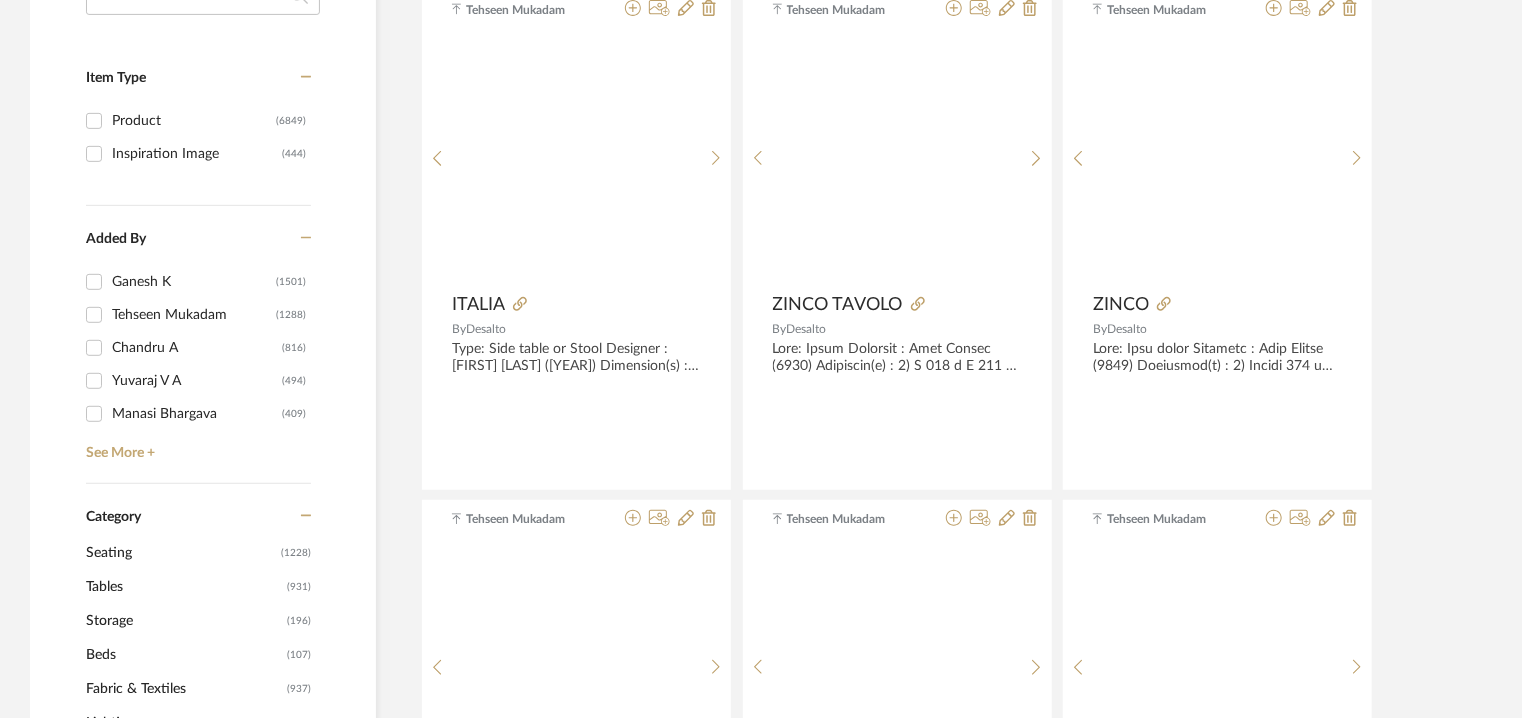 scroll, scrollTop: 0, scrollLeft: 0, axis: both 